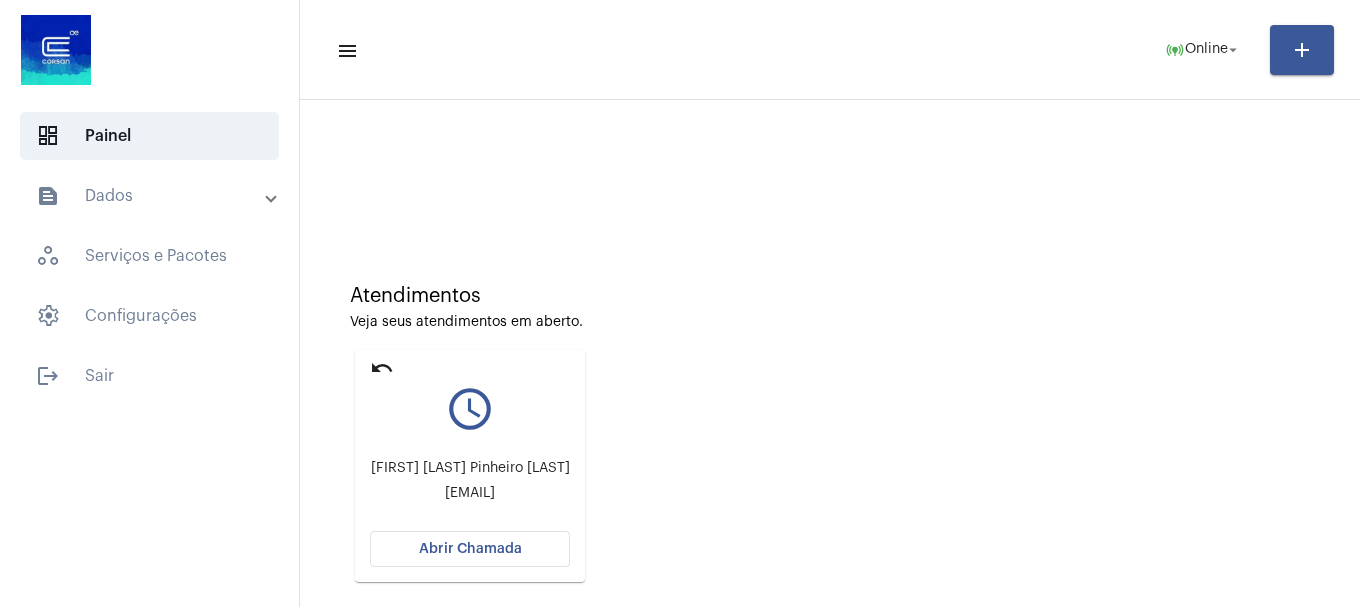 scroll, scrollTop: 0, scrollLeft: 0, axis: both 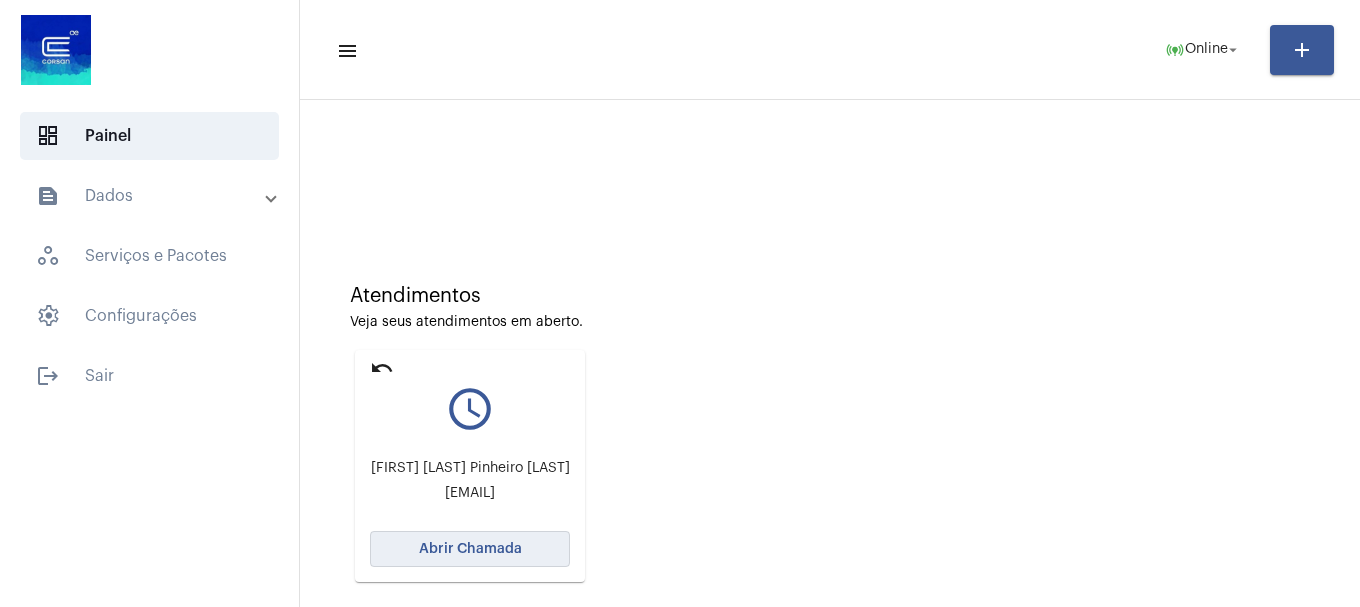 click on "Abrir Chamada" 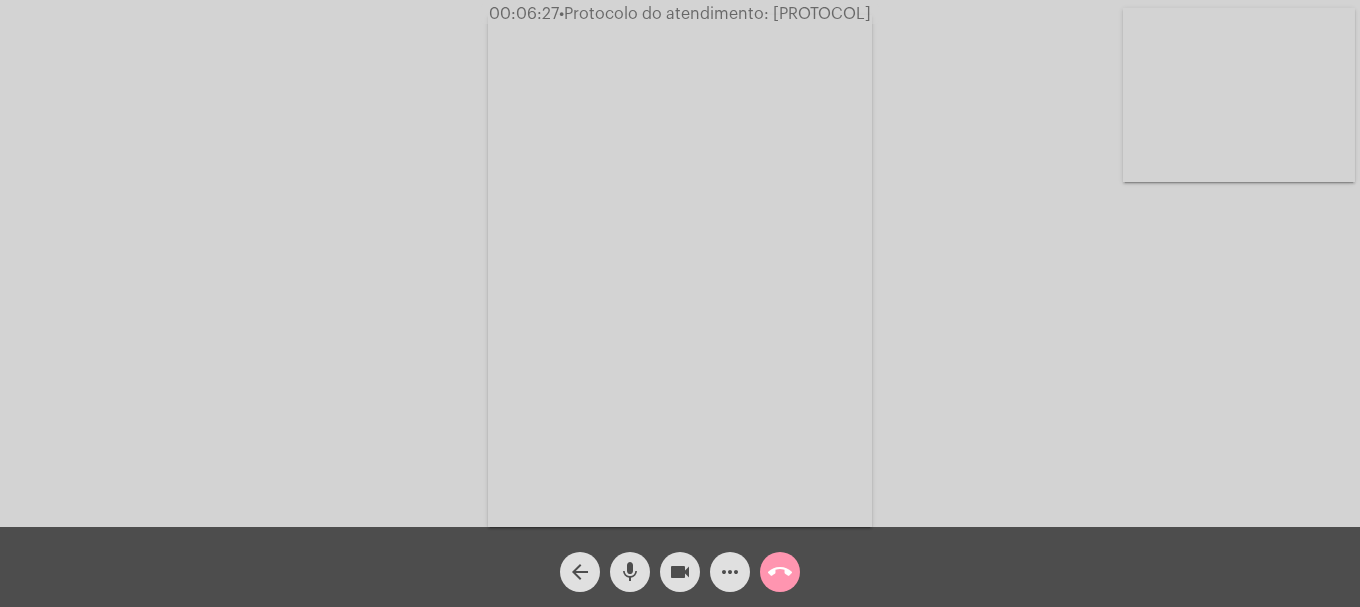 click on "videocam" 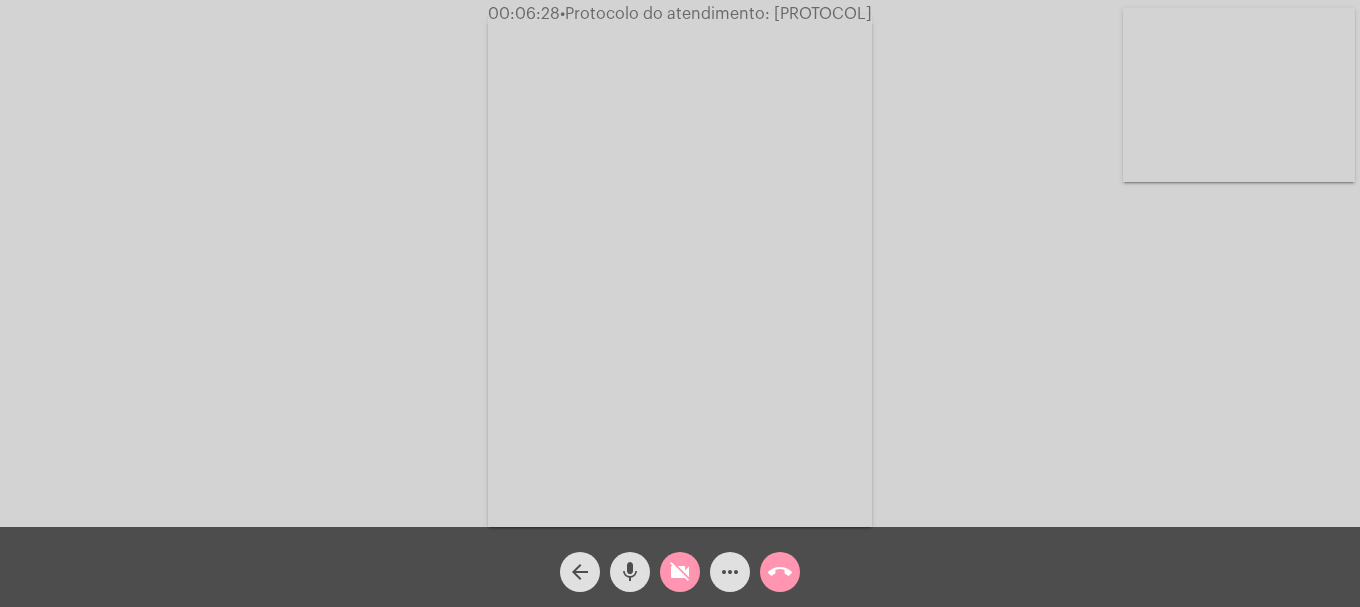 click on "mic" 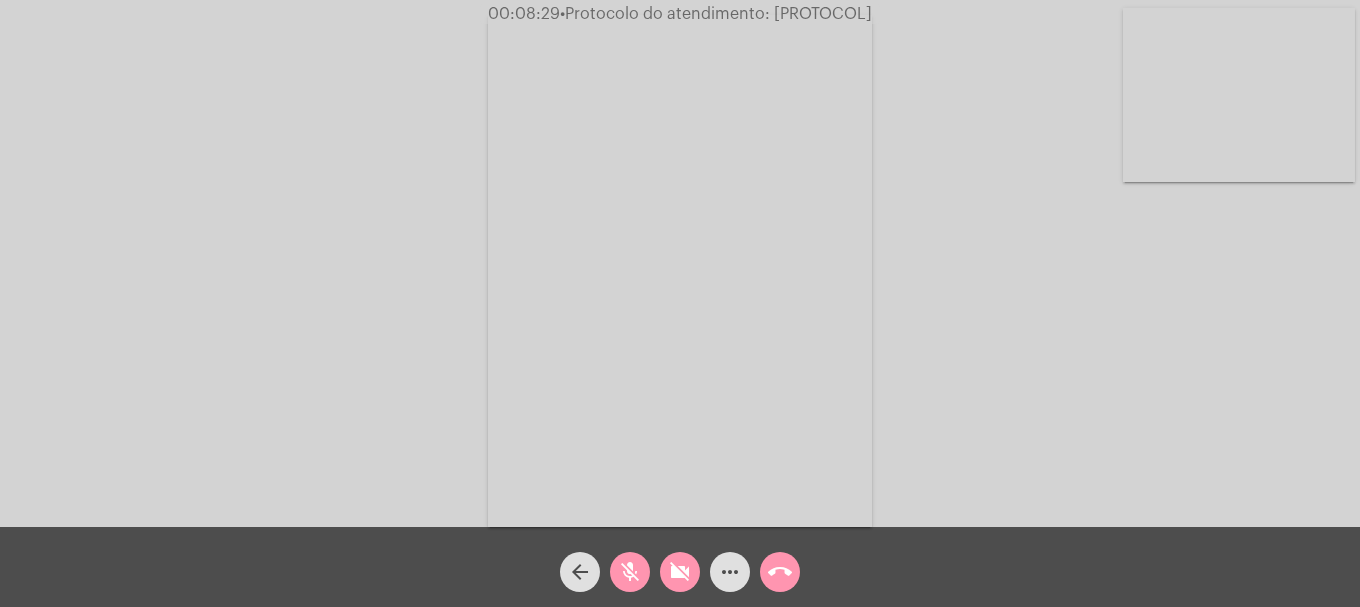 click on "videocam_off" 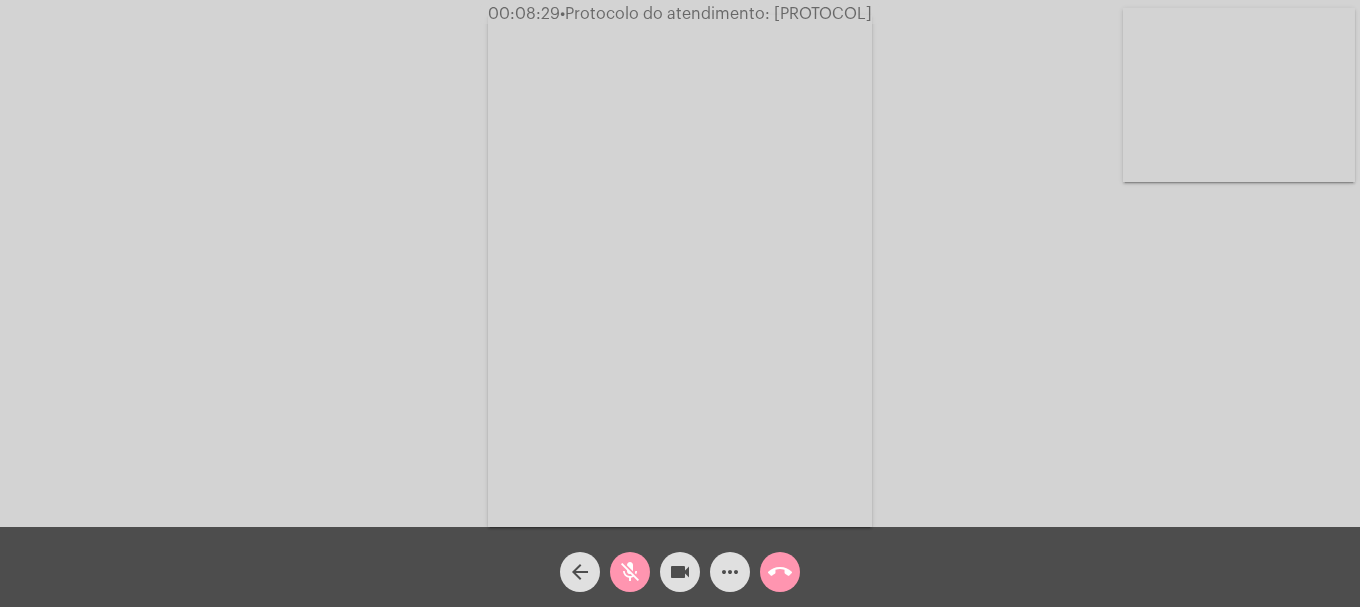 click on "mic_off" 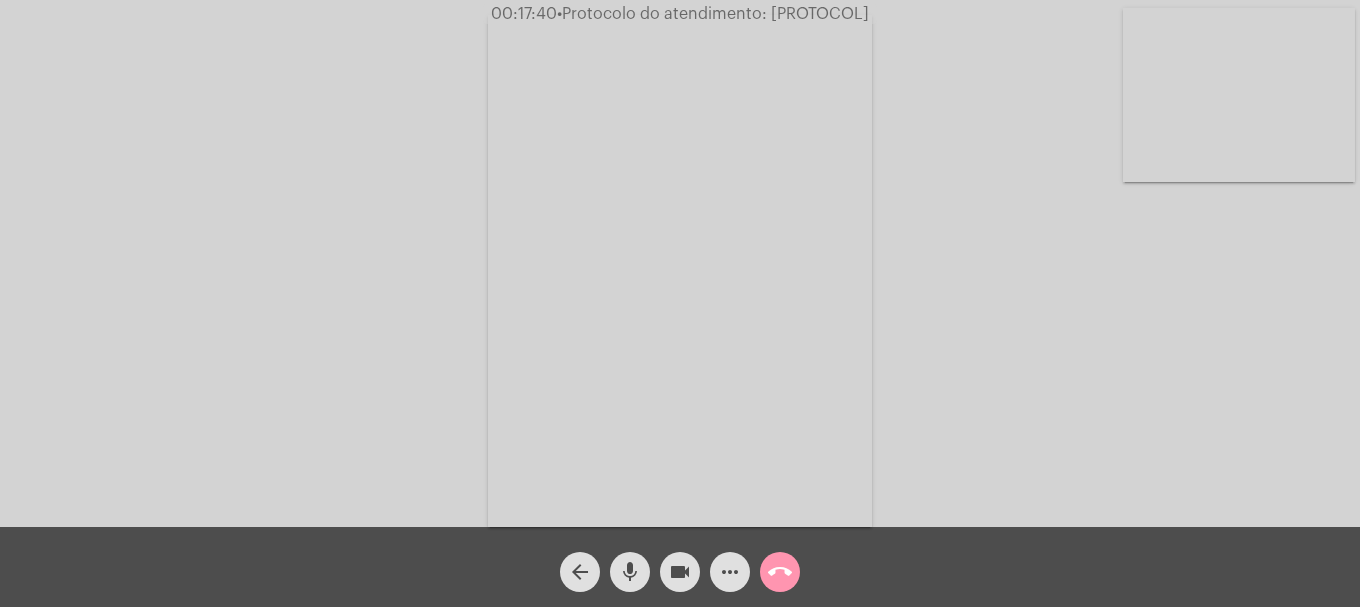 click on "•  Protocolo do atendimento: [PROTOCOL]" 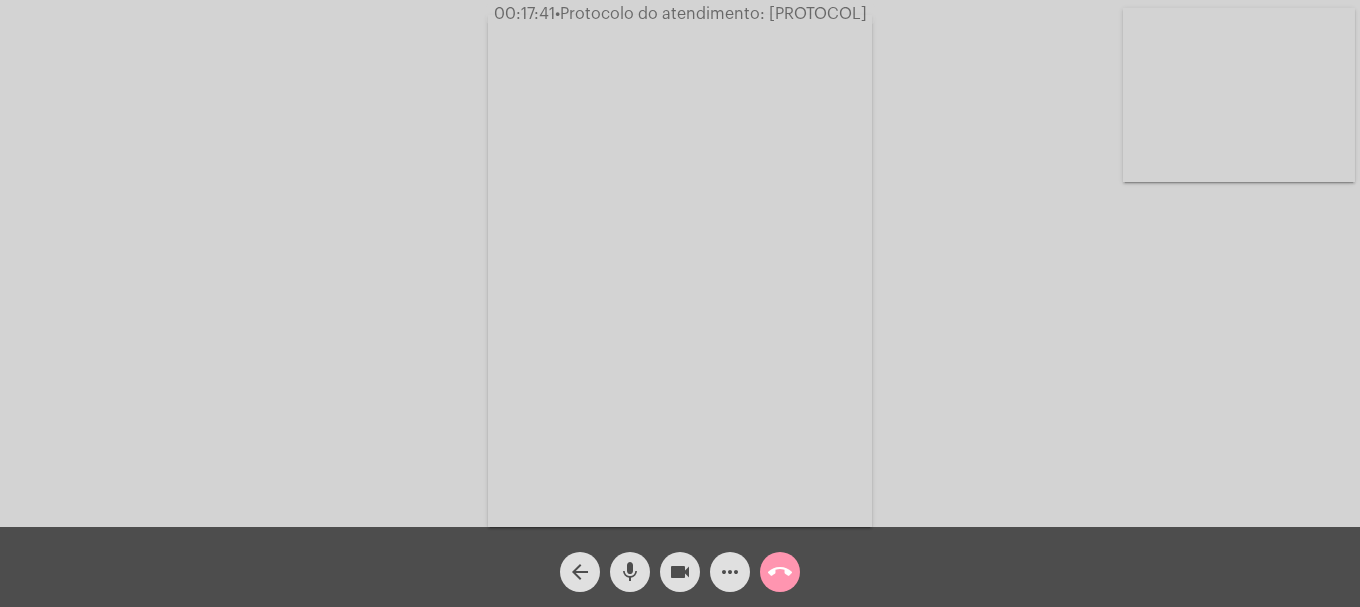 click on "•  Protocolo do atendimento: [PROTOCOL]" 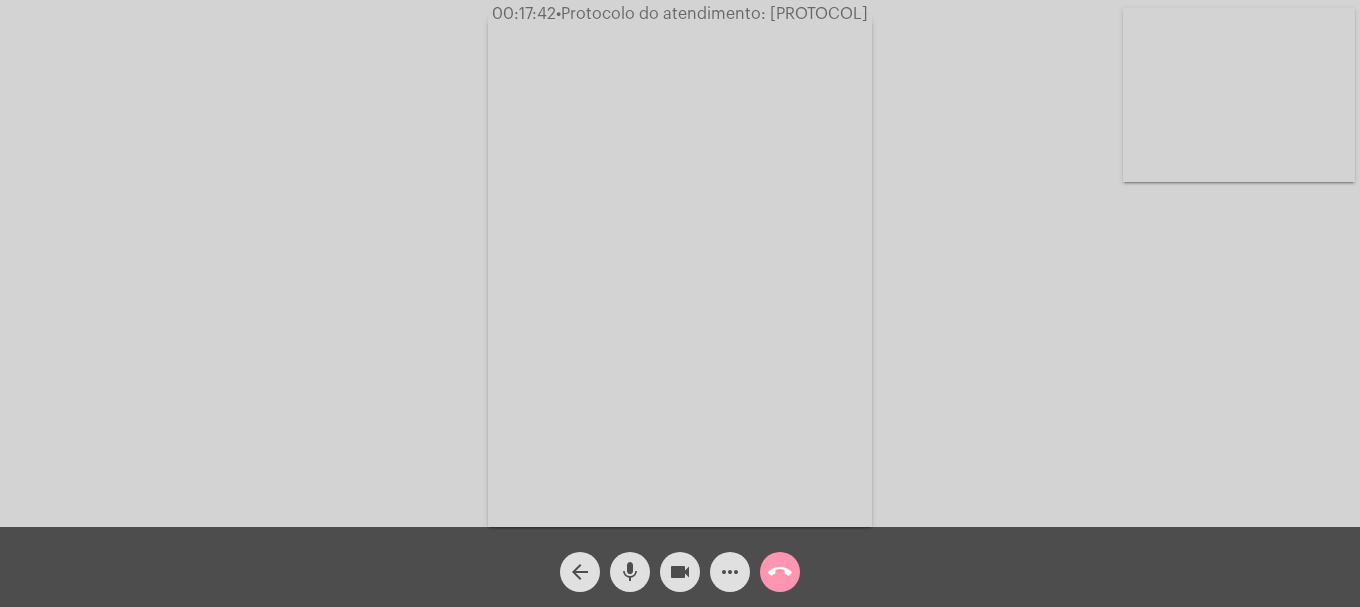 copy on "[PROTOCOL]" 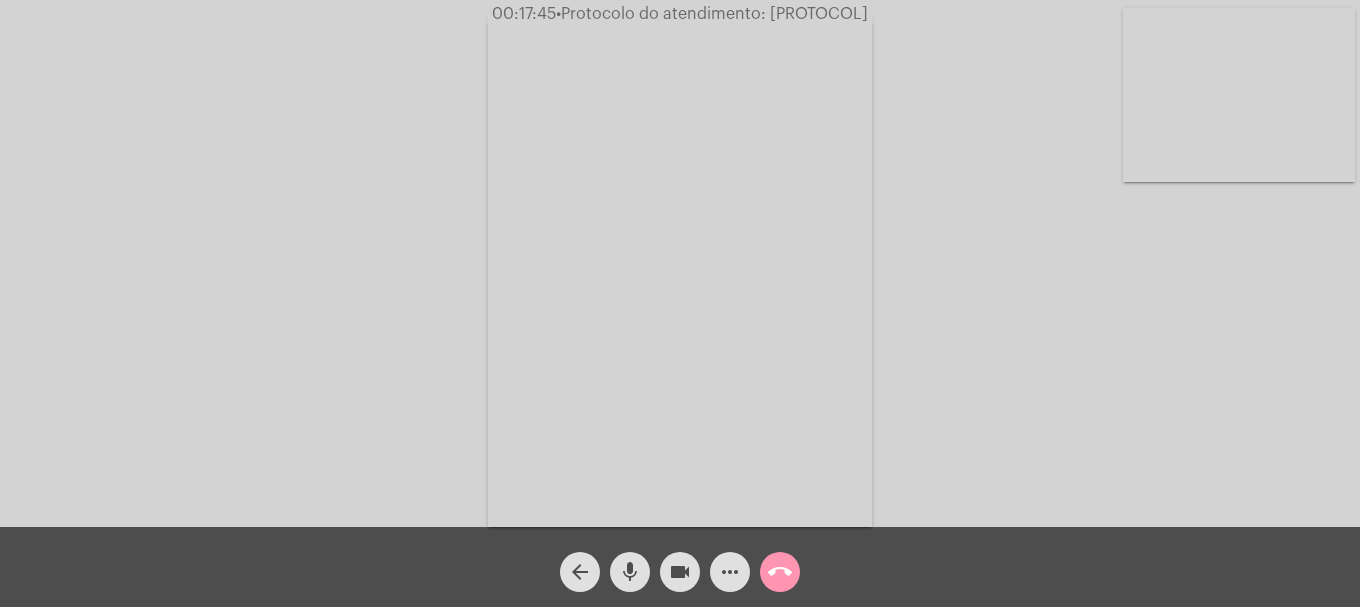click on "more_horiz" 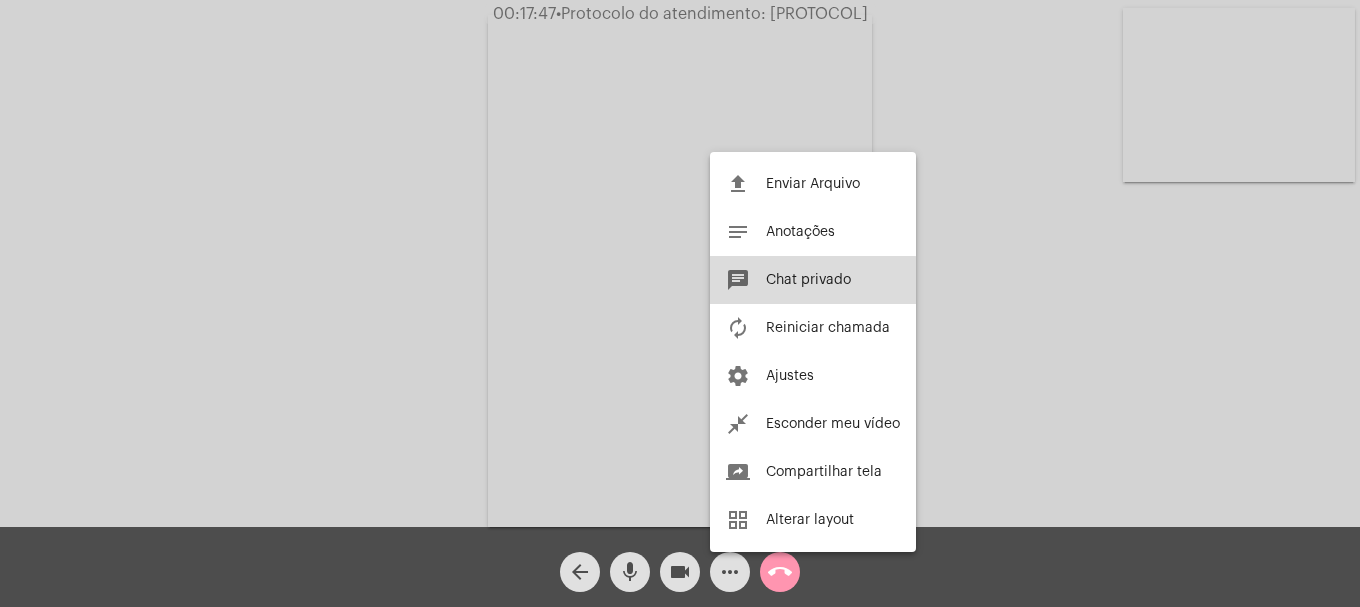 click on "Chat privado" at bounding box center (808, 280) 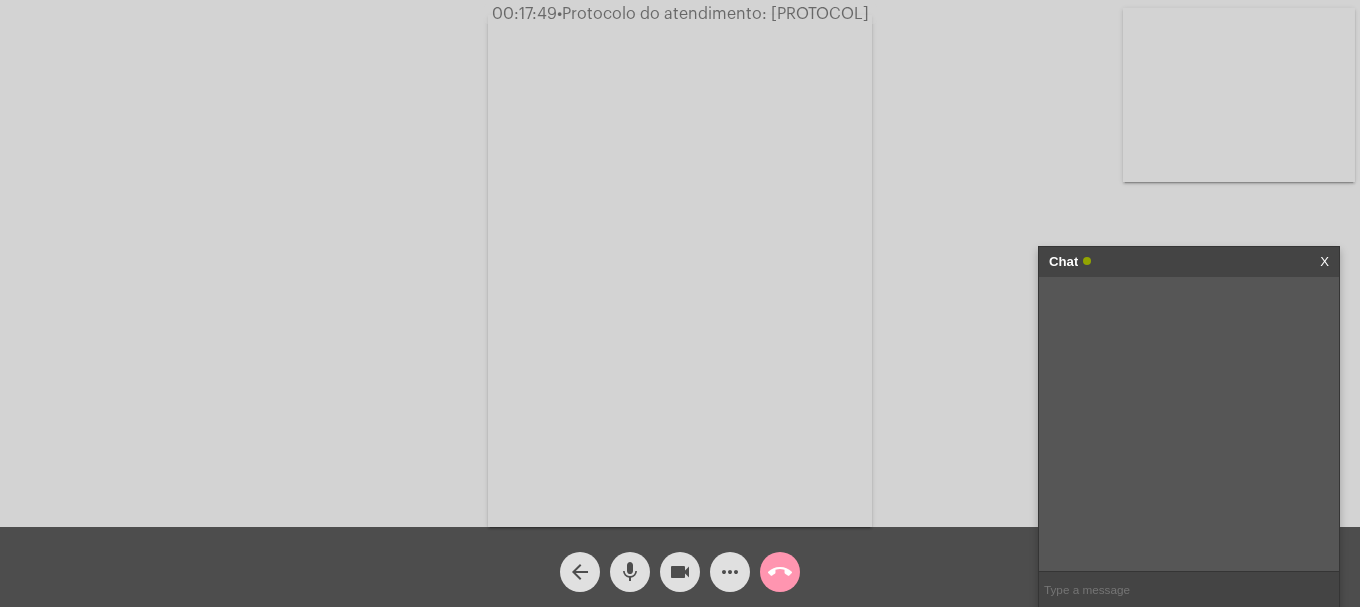 click at bounding box center (1189, 589) 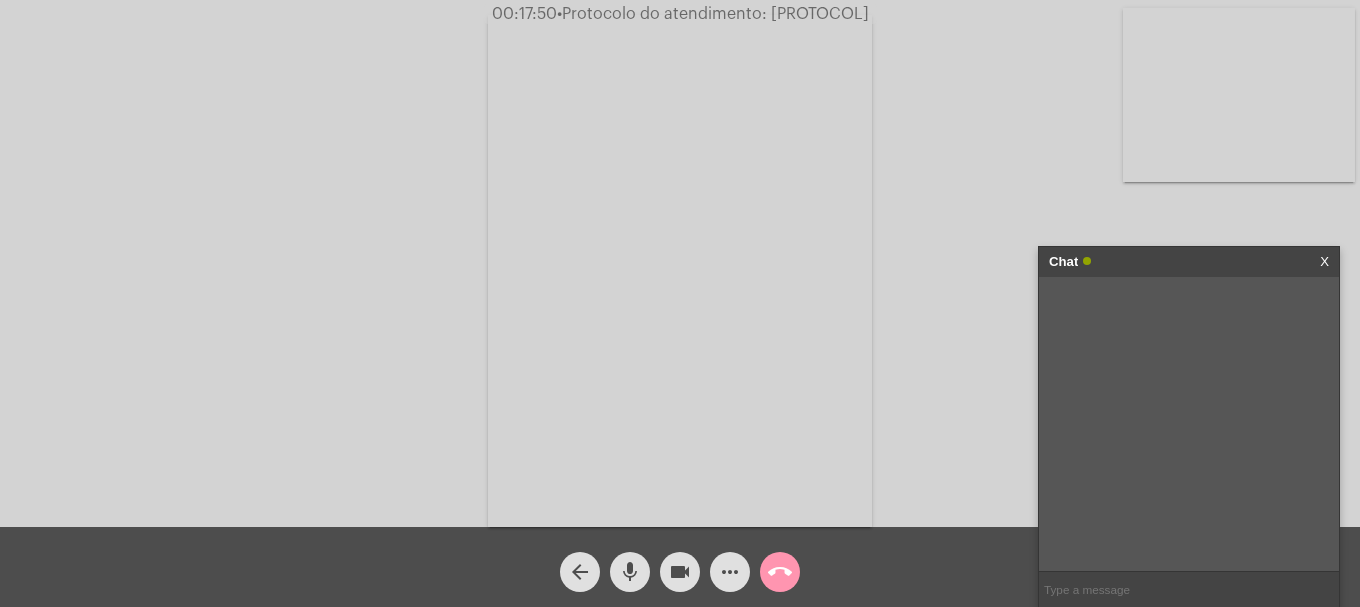 paste on "[PROTOCOL]" 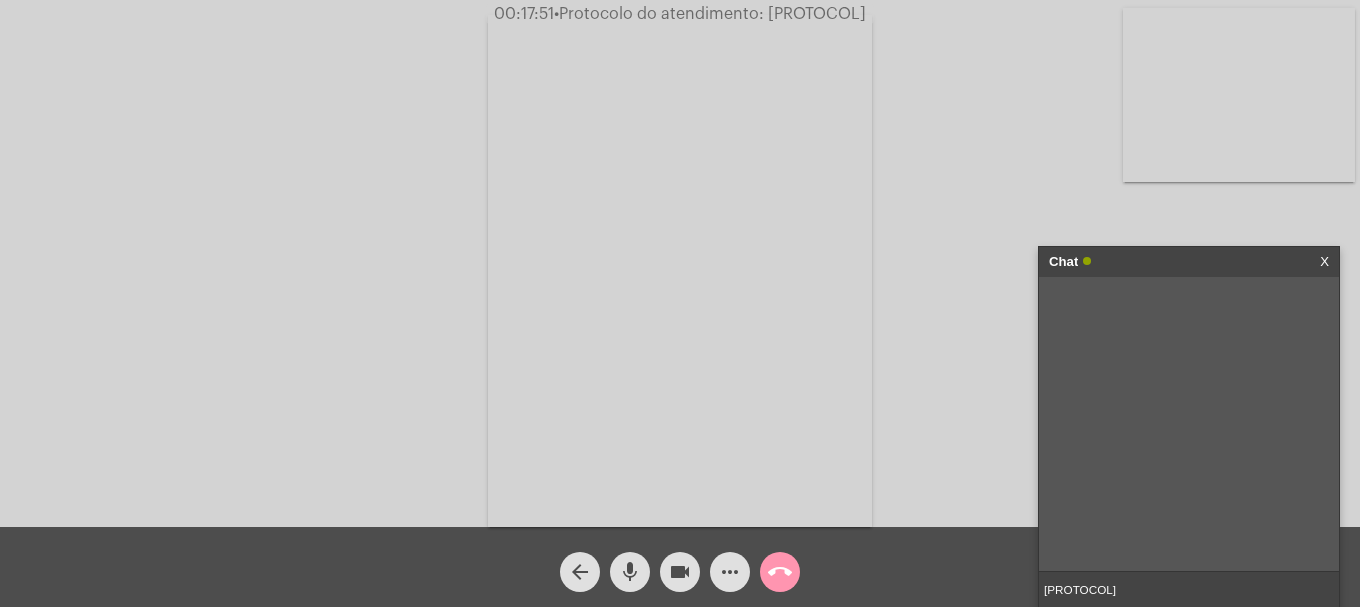 type 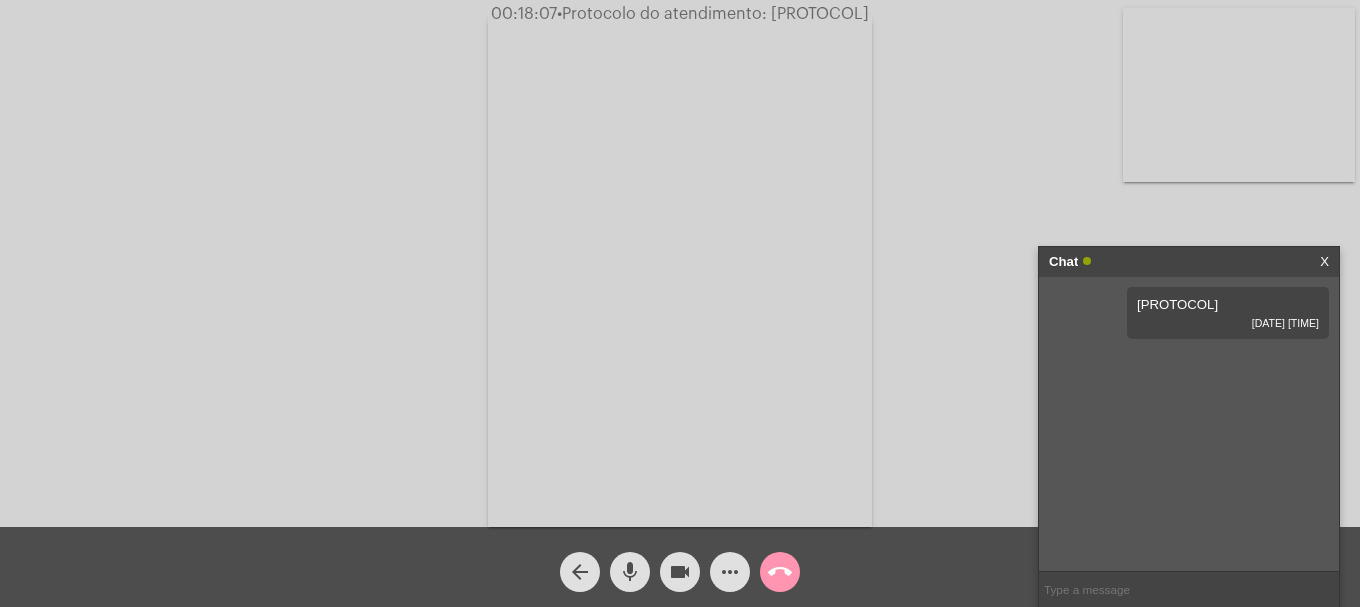 click on "call_end" 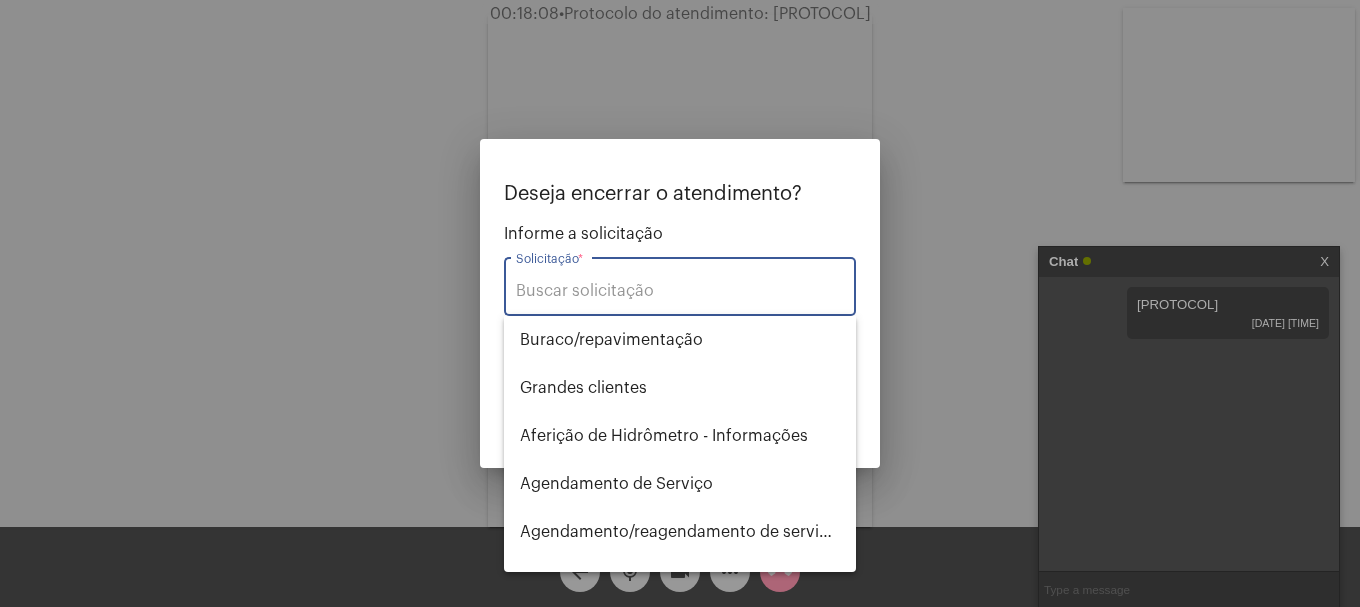 click on "Solicitação  *" at bounding box center [680, 291] 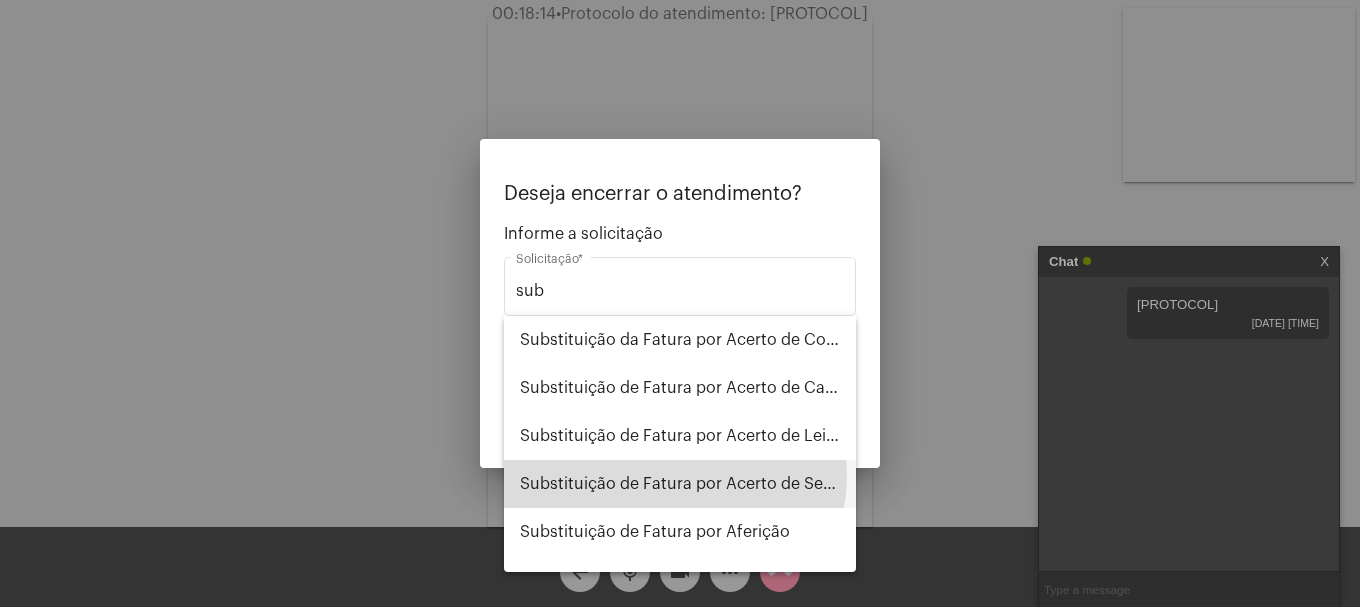 click on "Substituição de Fatura por Acerto de Serviço" at bounding box center (680, 484) 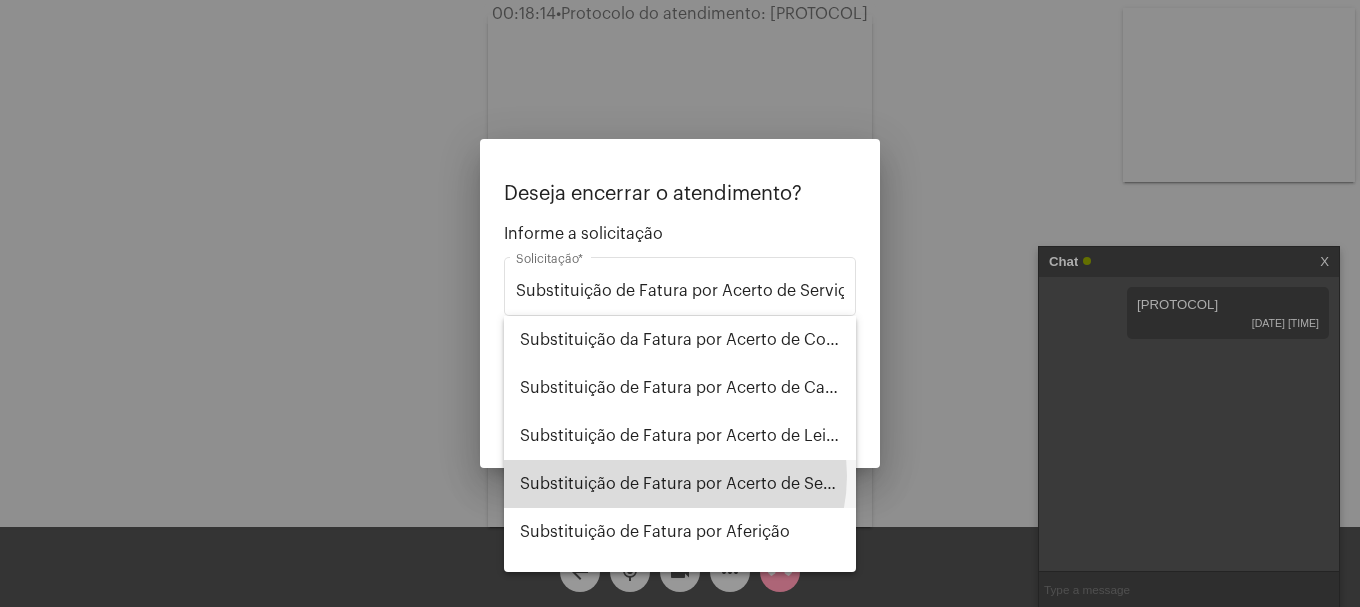 scroll, scrollTop: 0, scrollLeft: 9, axis: horizontal 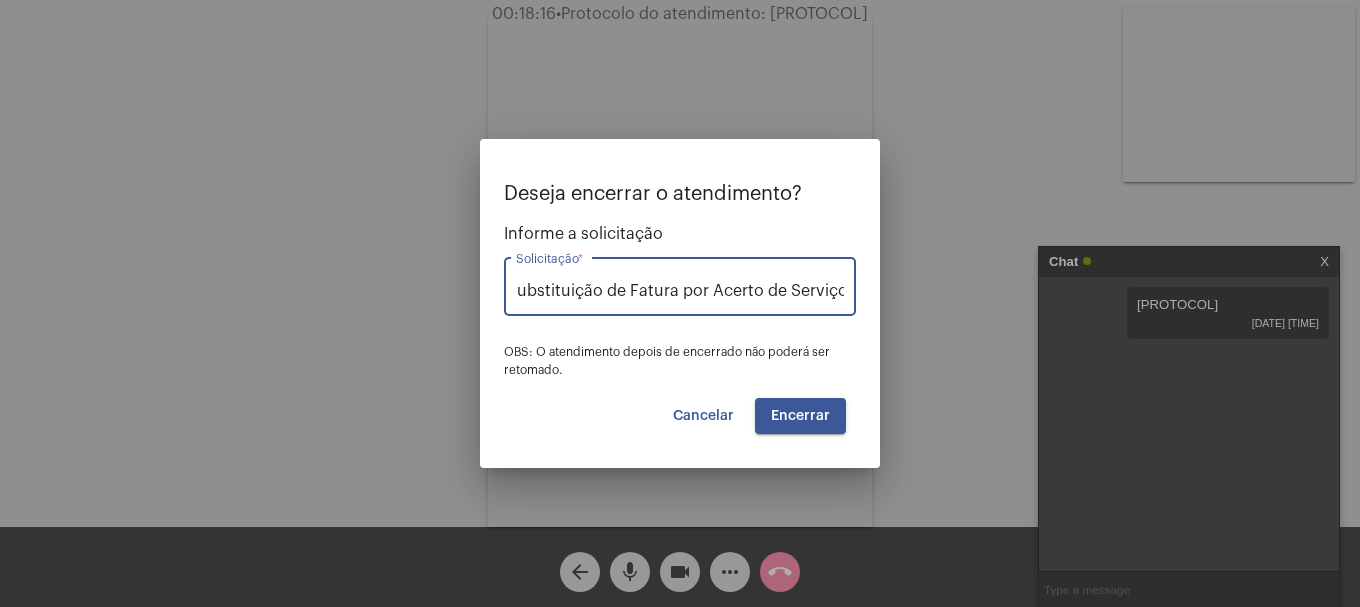 click on "Encerrar" at bounding box center (800, 416) 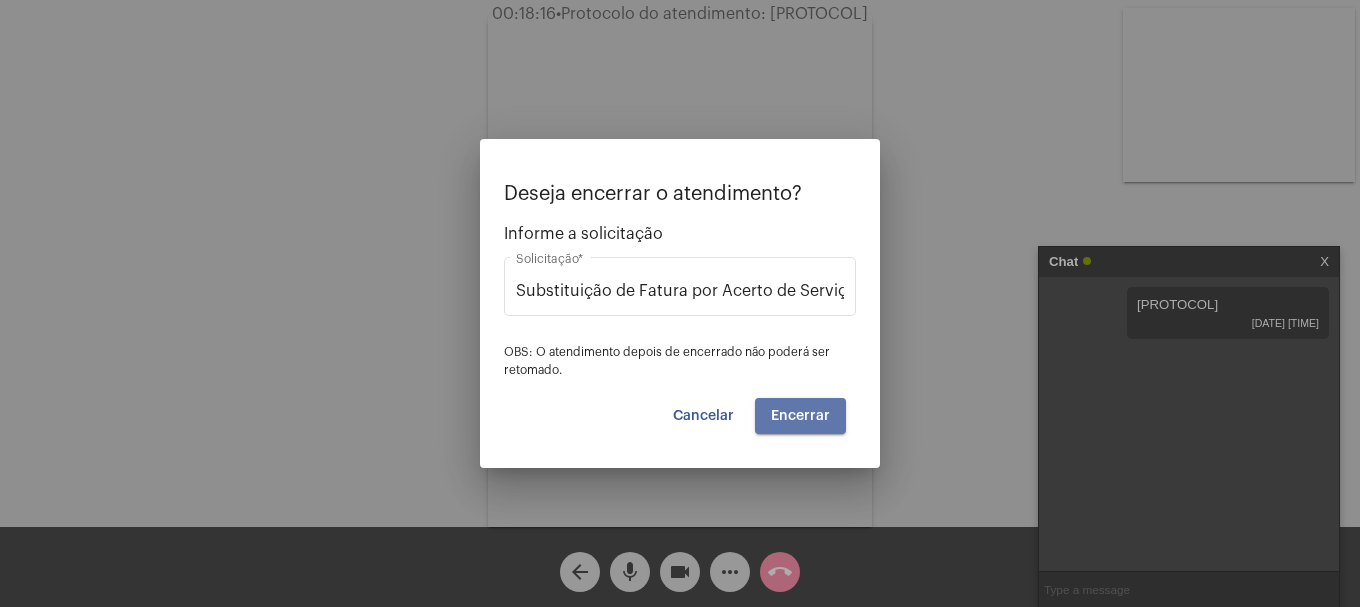 click on "Encerrar" at bounding box center (800, 416) 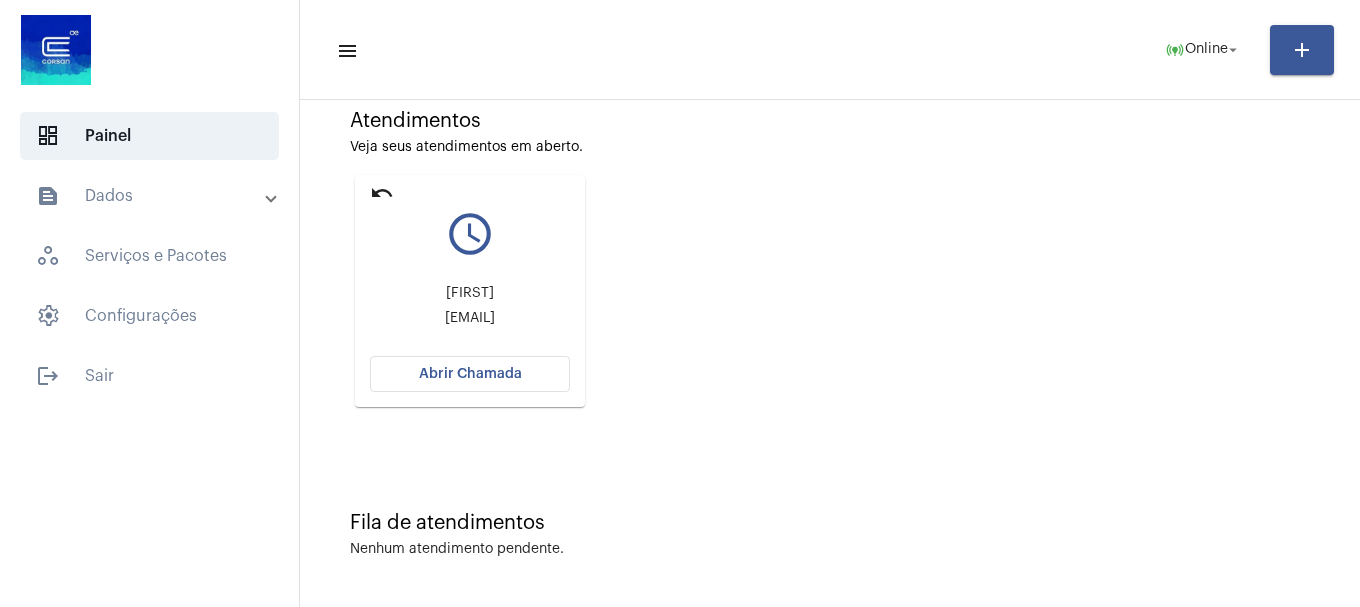 scroll, scrollTop: 0, scrollLeft: 0, axis: both 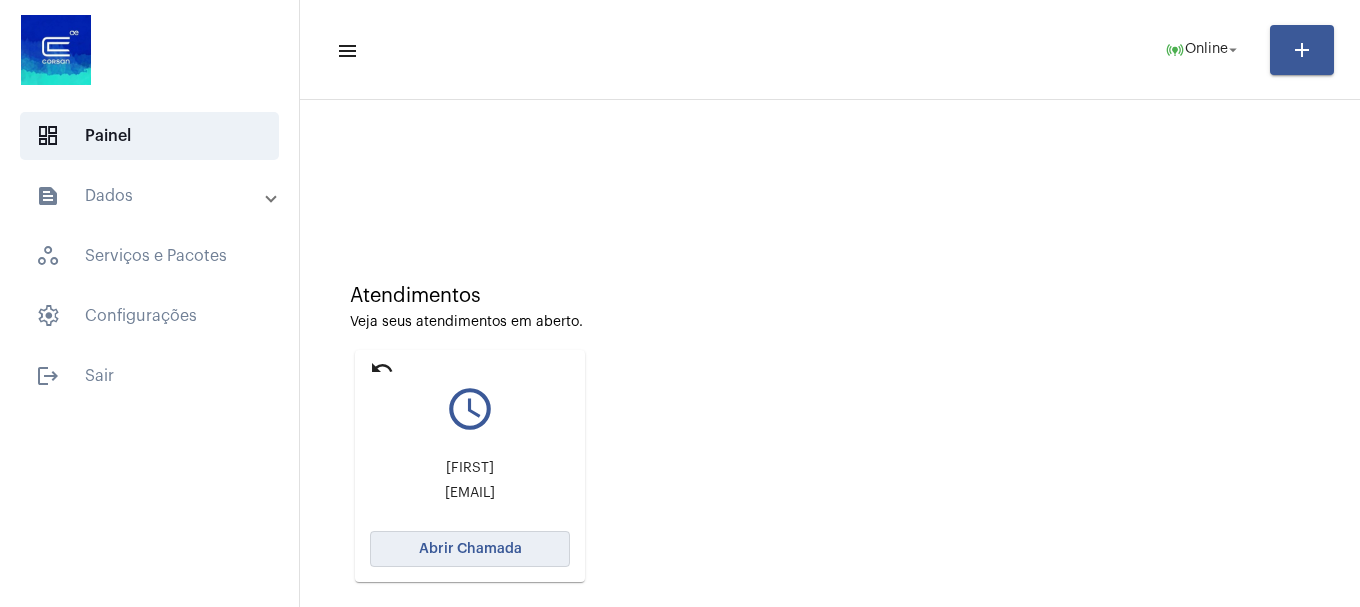 click on "Abrir Chamada" 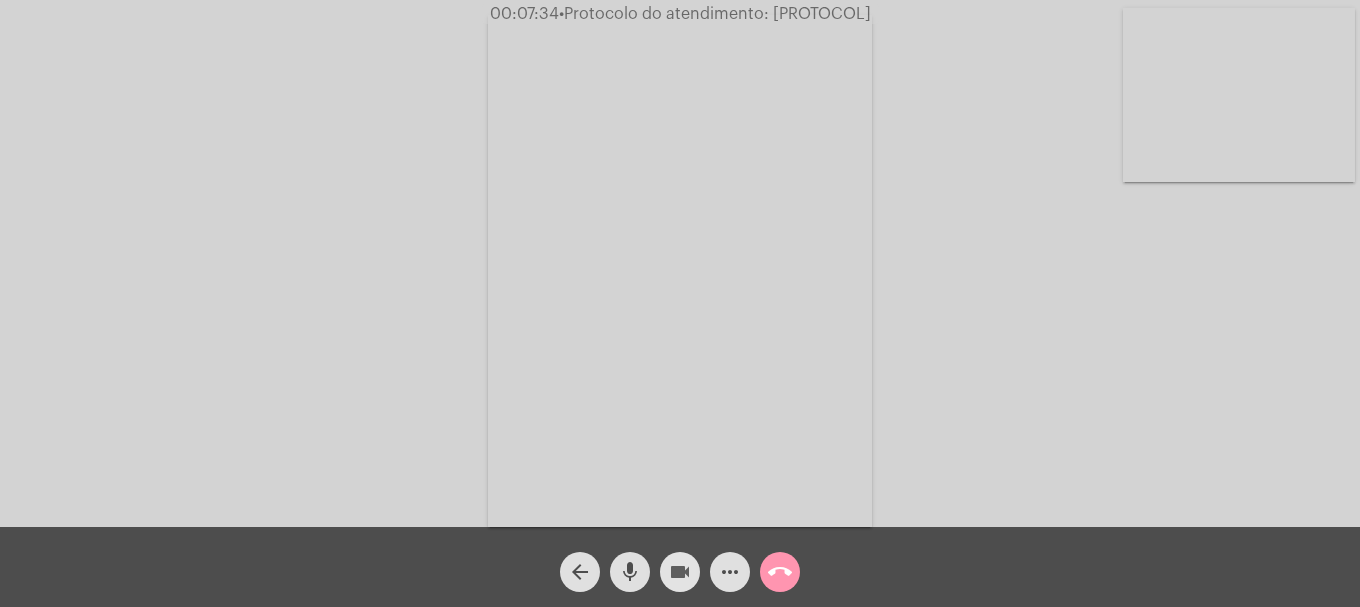 click on "videocam" 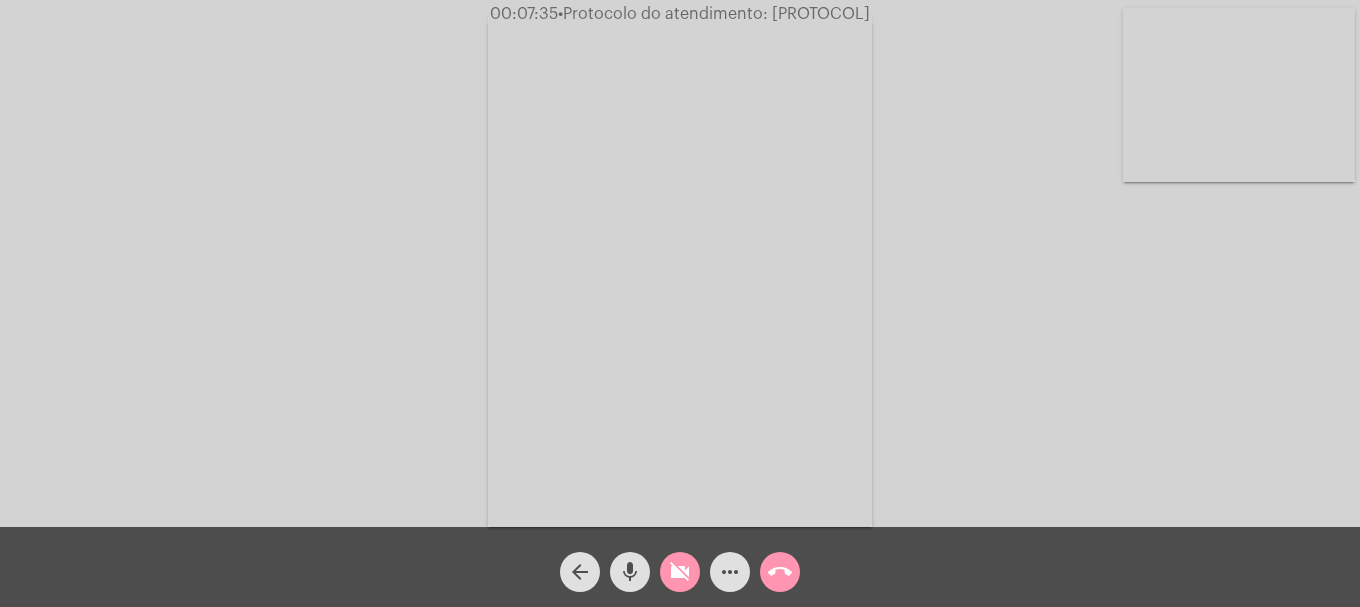 click on "mic" 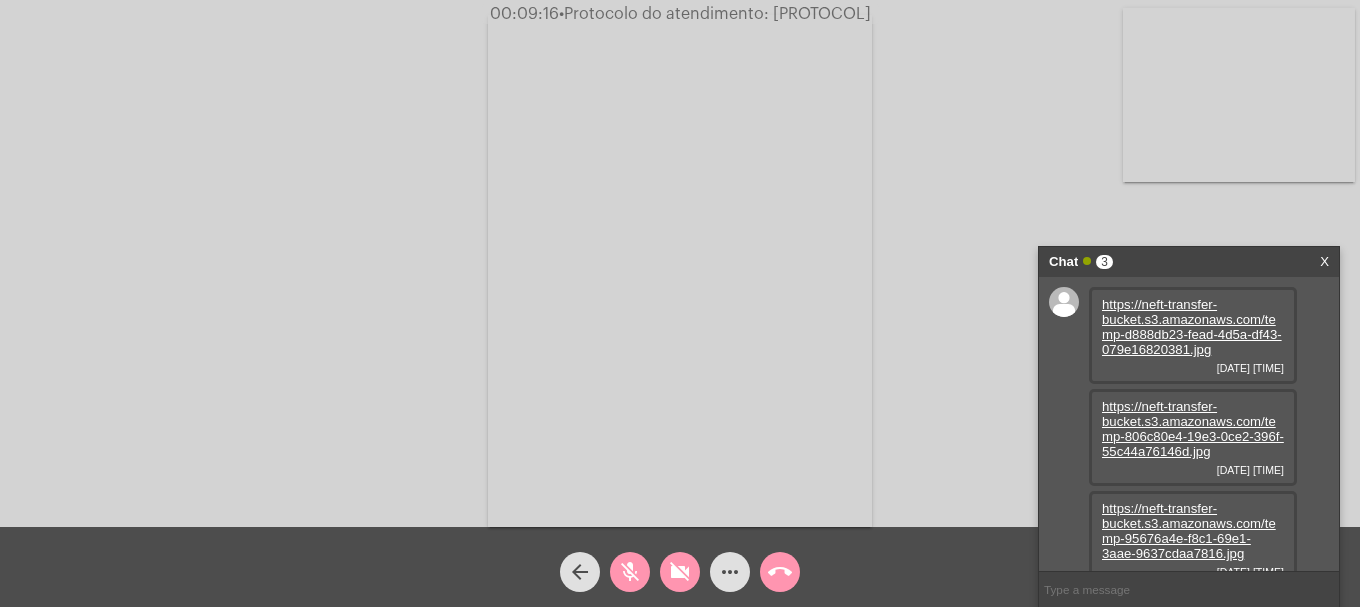 click on "videocam_off" 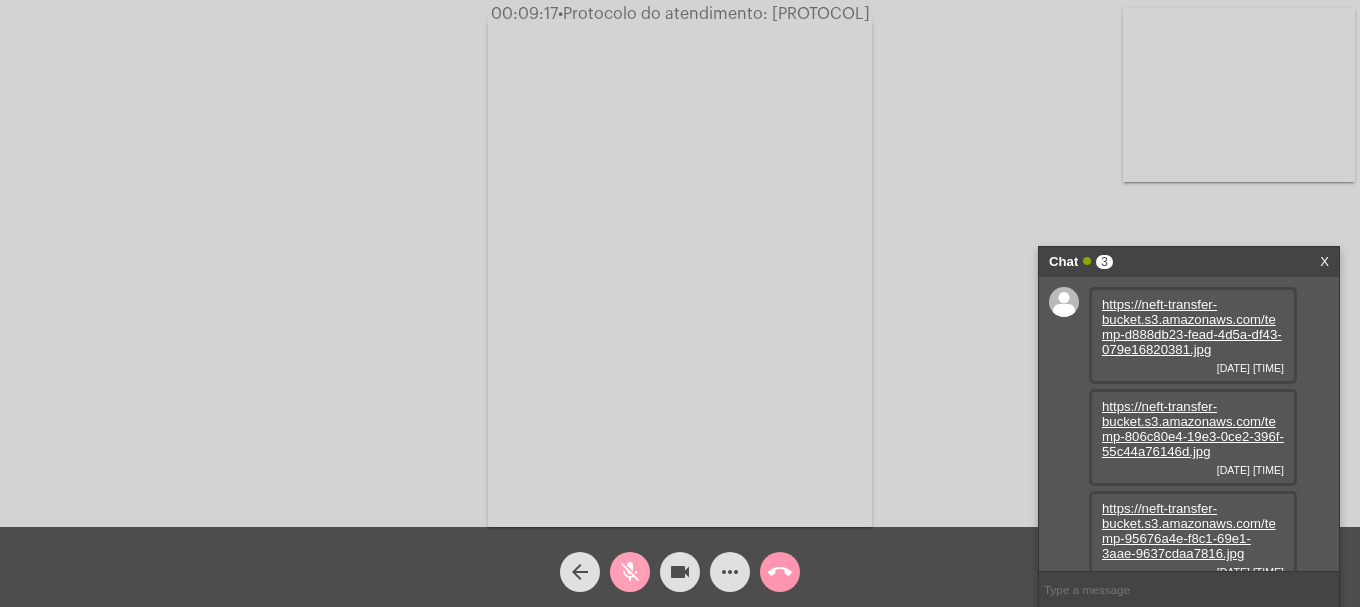 click on "mic_off" 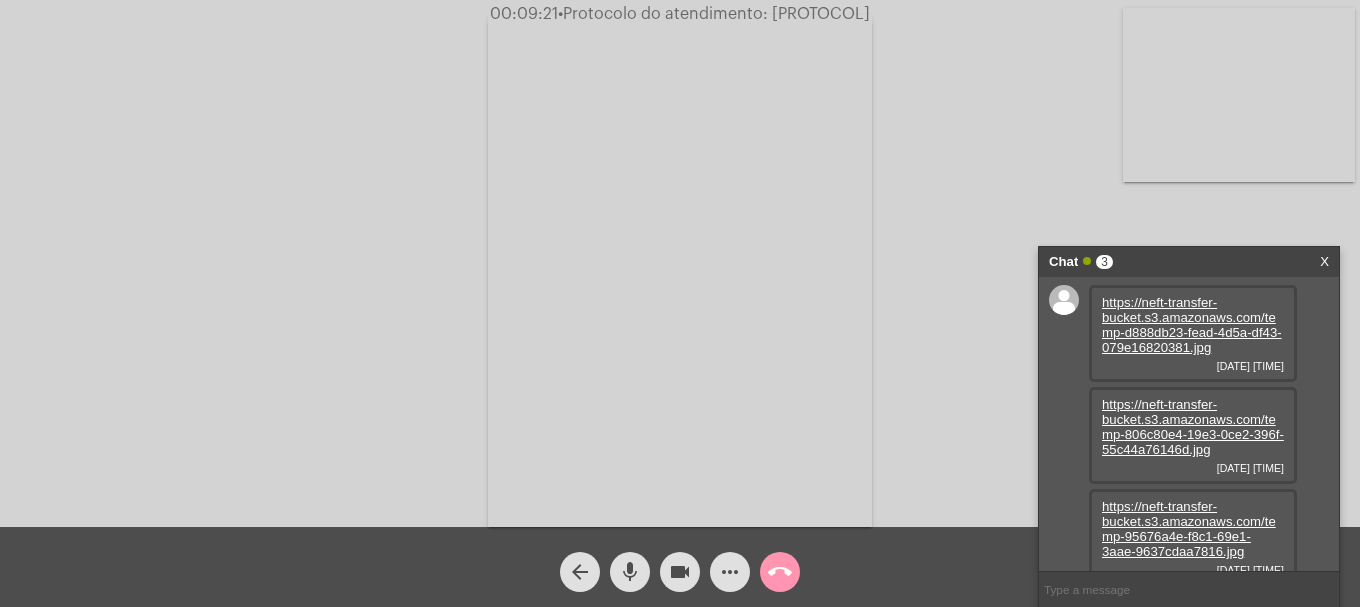 scroll, scrollTop: 0, scrollLeft: 0, axis: both 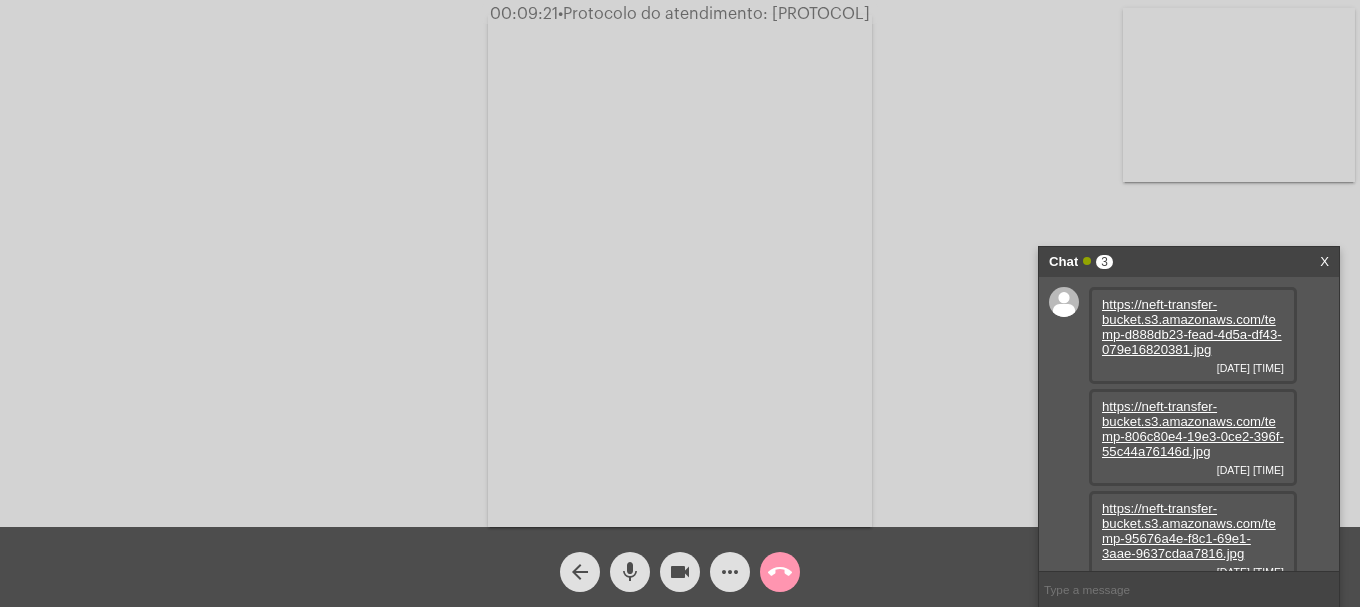 click on "https://neft-transfer-bucket.s3.amazonaws.com/temp-d888db23-fead-4d5a-df43-079e16820381.jpg" at bounding box center [1192, 327] 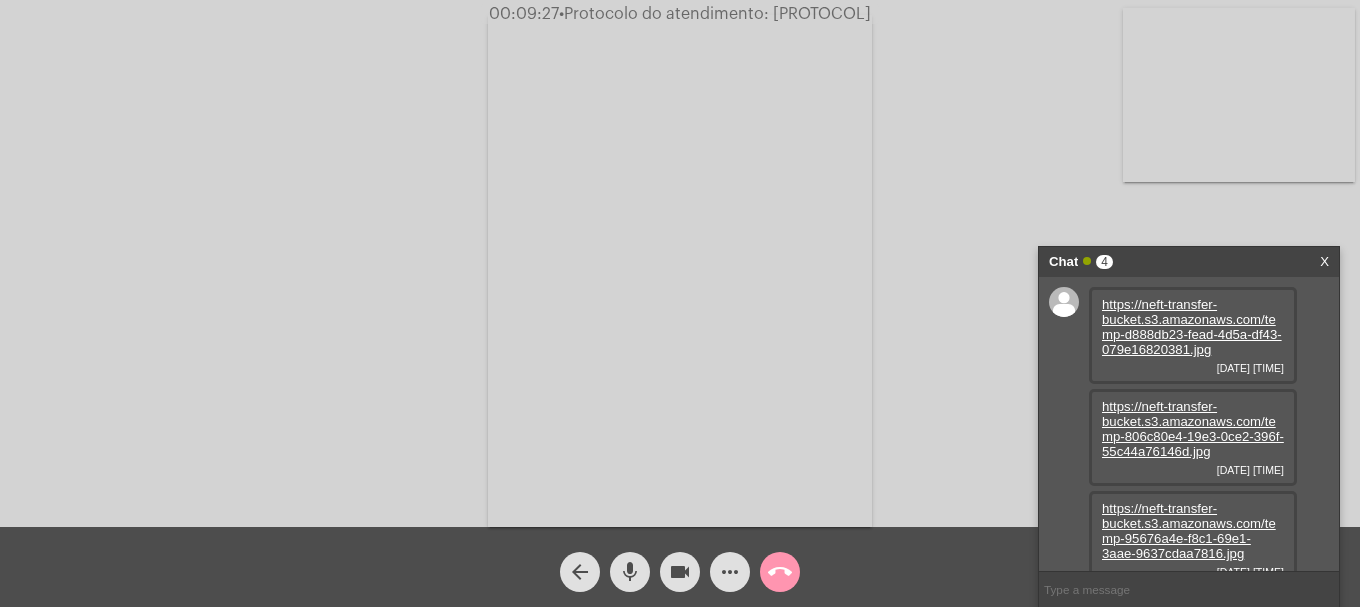 scroll, scrollTop: 17, scrollLeft: 0, axis: vertical 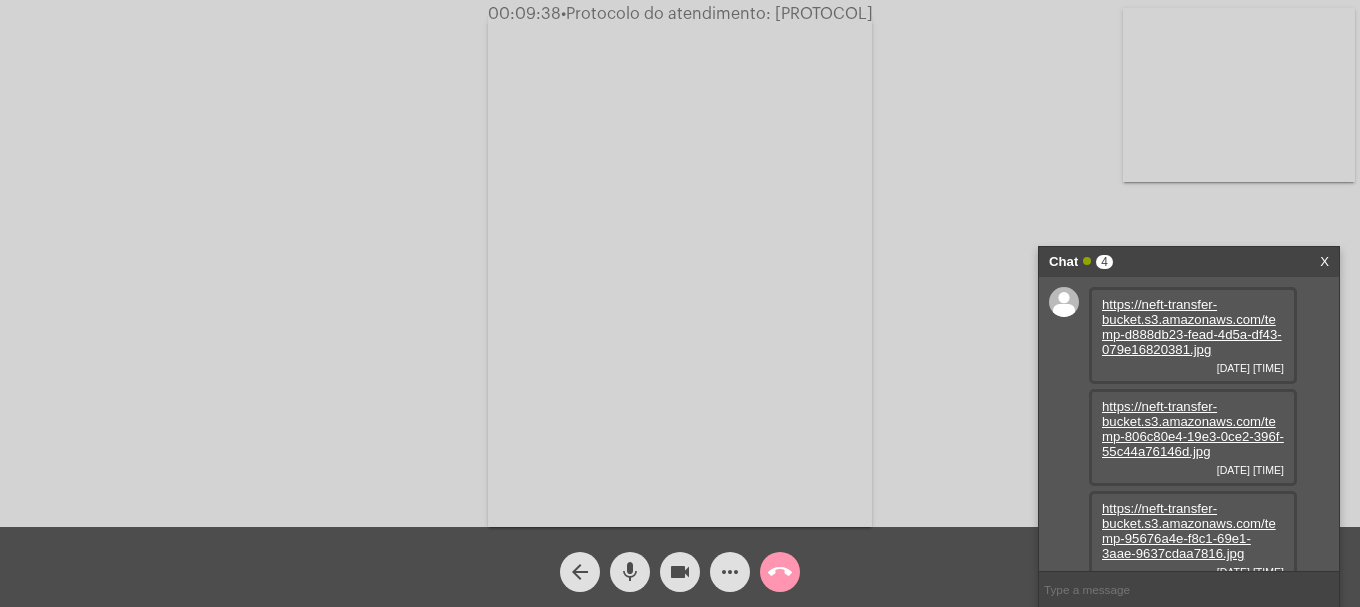 click on "https://neft-transfer-bucket.s3.amazonaws.com/temp-d888db23-fead-4d5a-df43-079e16820381.jpg" at bounding box center [1192, 327] 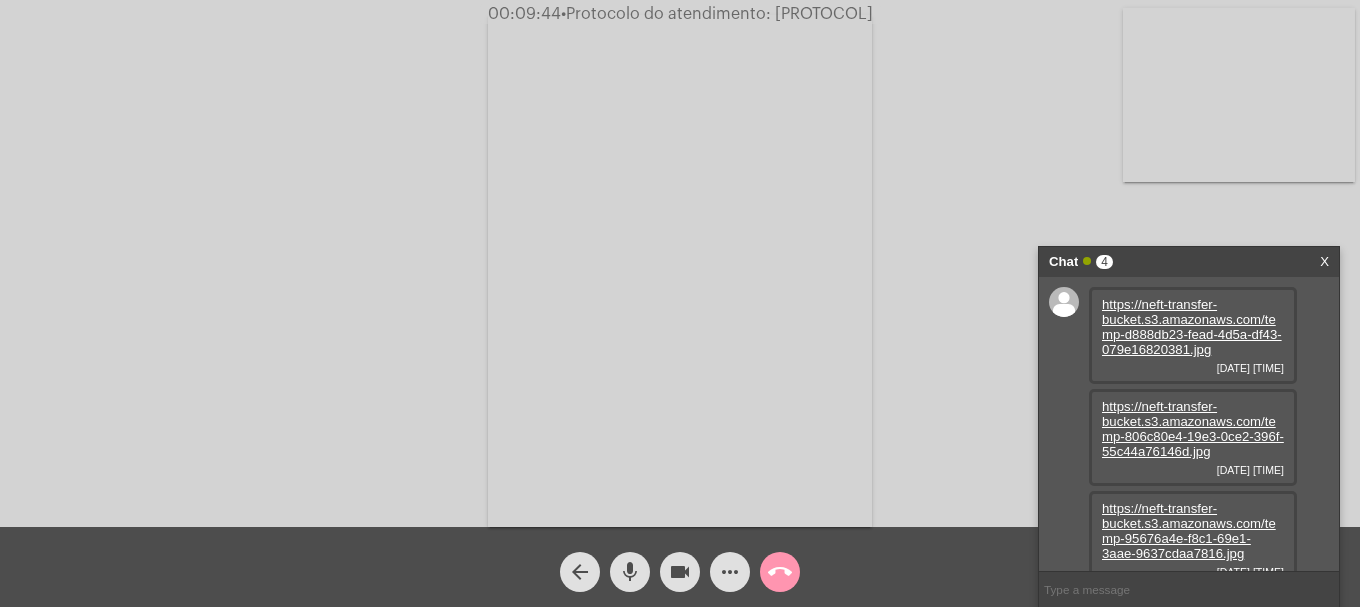 scroll, scrollTop: 119, scrollLeft: 0, axis: vertical 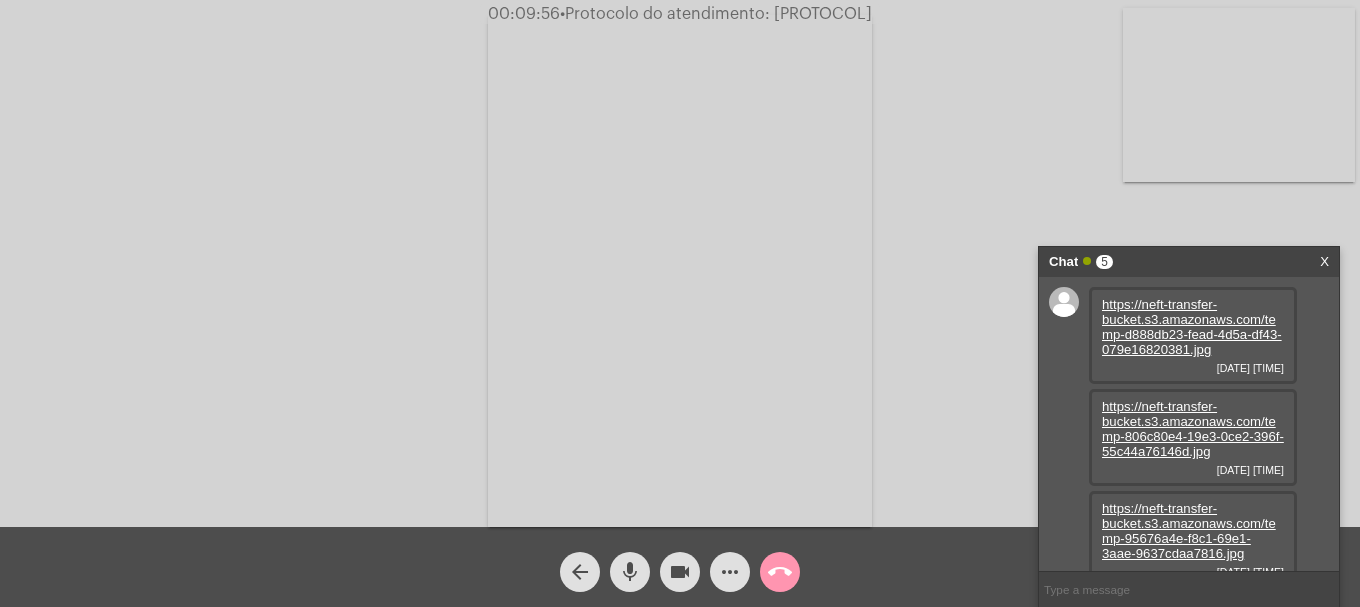click on "https://neft-transfer-bucket.s3.amazonaws.com/temp-806c80e4-19e3-0ce2-396f-55c44a76146d.jpg" at bounding box center [1193, 429] 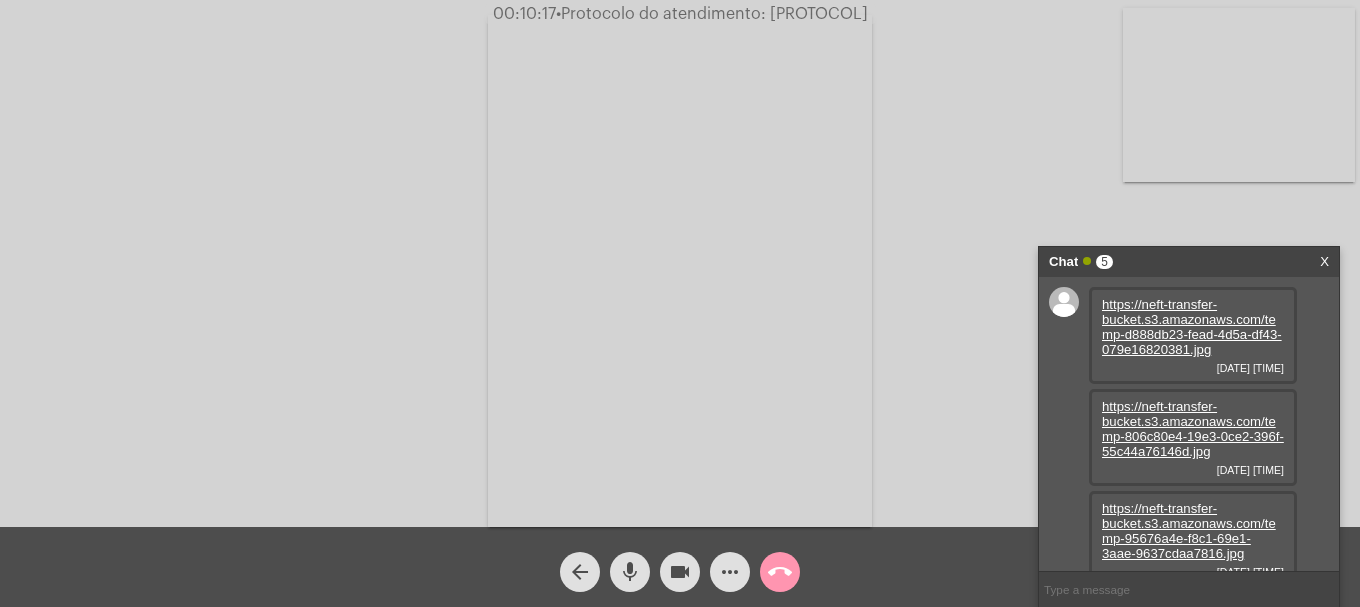 drag, startPoint x: 119, startPoint y: 195, endPoint x: 119, endPoint y: 105, distance: 90 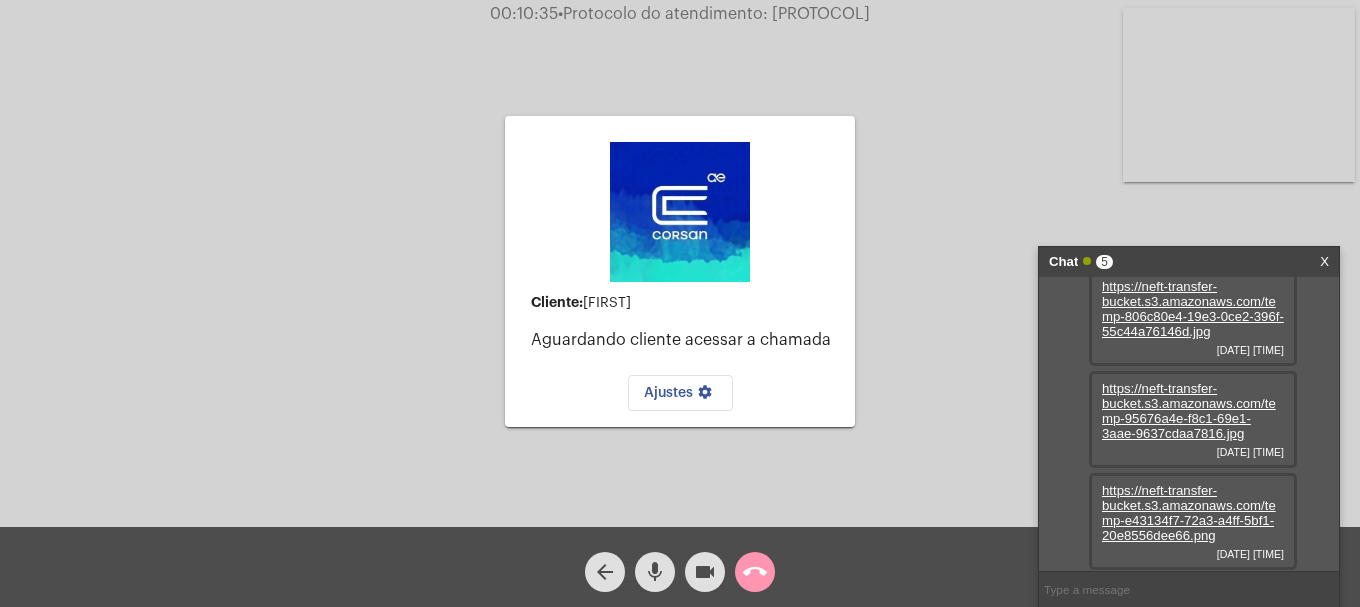 scroll, scrollTop: 221, scrollLeft: 0, axis: vertical 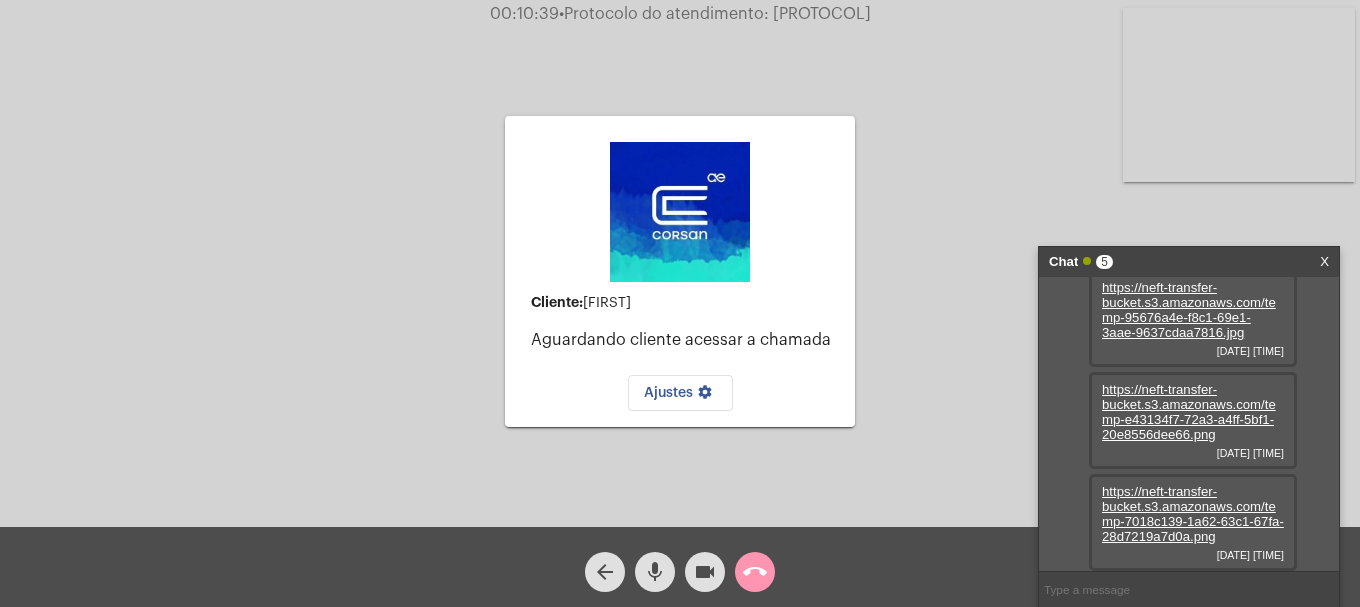 click on "Cliente:   [FIRST]   Aguardando cliente acessar a chamada   Ajustes settings Acessando Câmera e Microfone..." 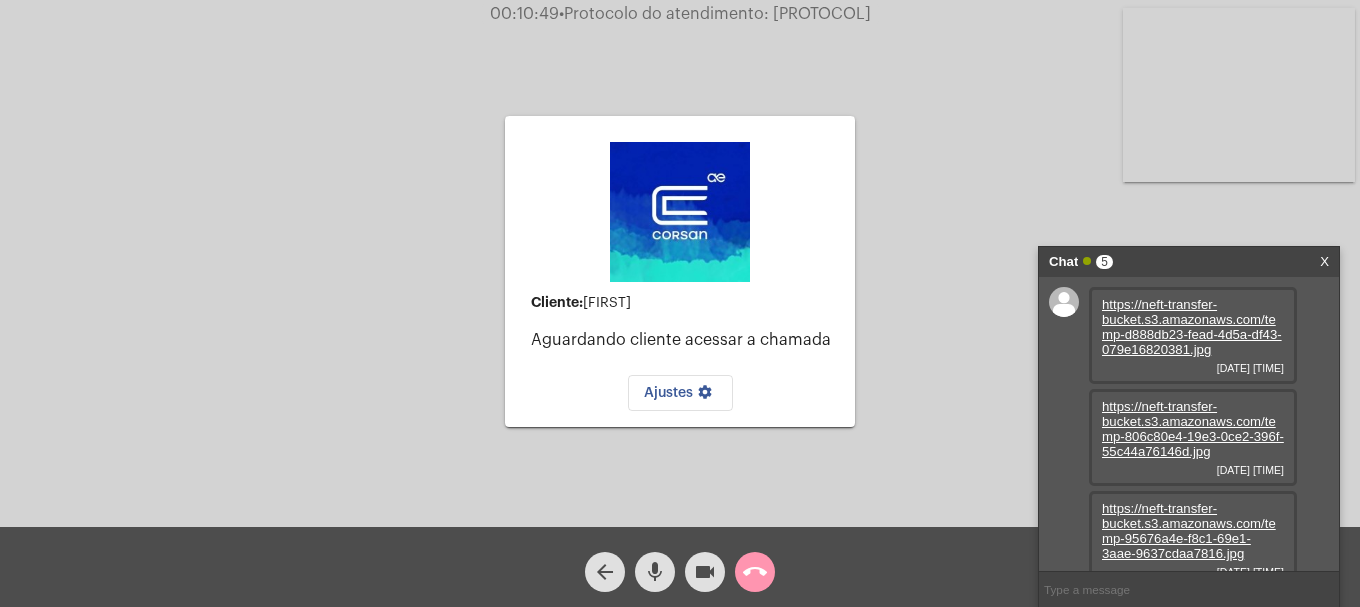 scroll, scrollTop: 100, scrollLeft: 0, axis: vertical 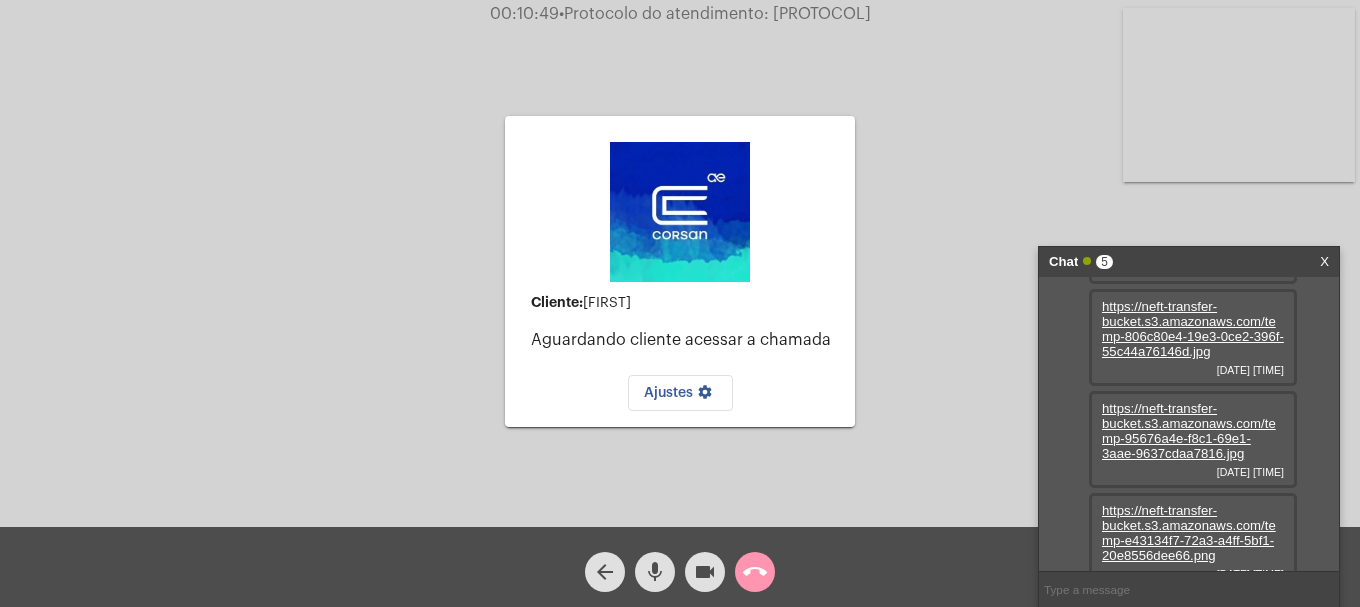 click on "https://neft-transfer-bucket.s3.amazonaws.com/temp-95676a4e-f8c1-69e1-3aae-9637cdaa7816.jpg" at bounding box center [1189, 431] 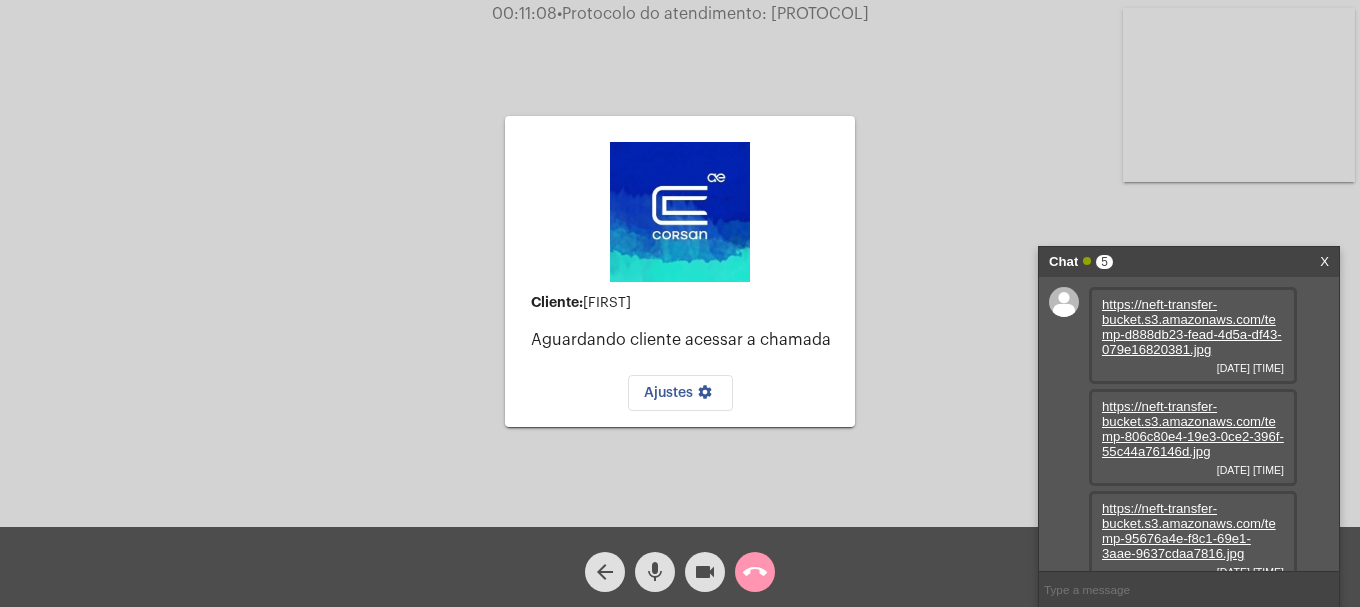 scroll, scrollTop: 200, scrollLeft: 0, axis: vertical 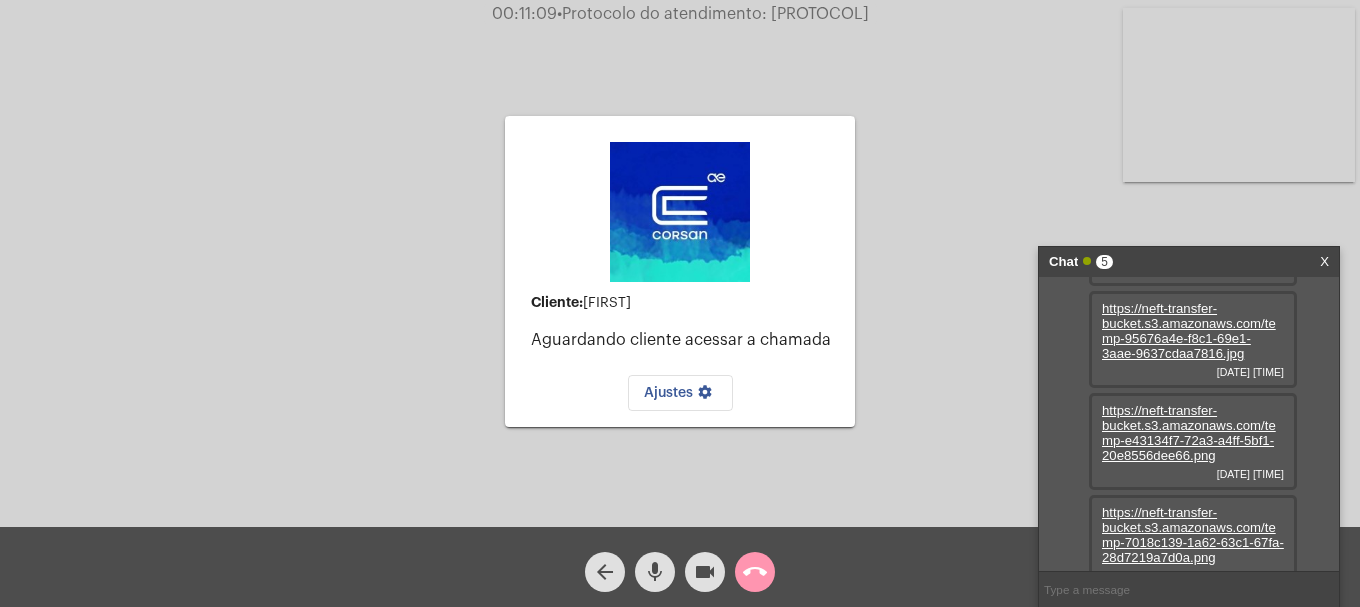 click on "https://neft-transfer-bucket.s3.amazonaws.com/temp-95676a4e-f8c1-69e1-3aae-9637cdaa7816.jpg" at bounding box center (1189, 331) 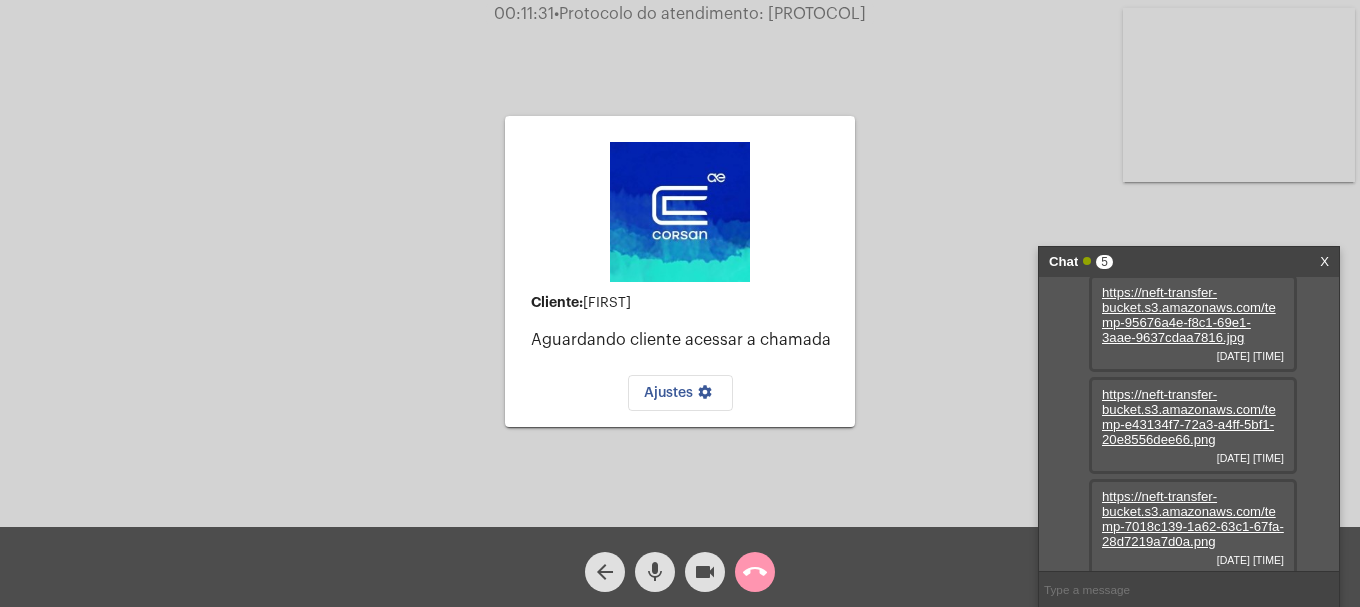 scroll, scrollTop: 221, scrollLeft: 0, axis: vertical 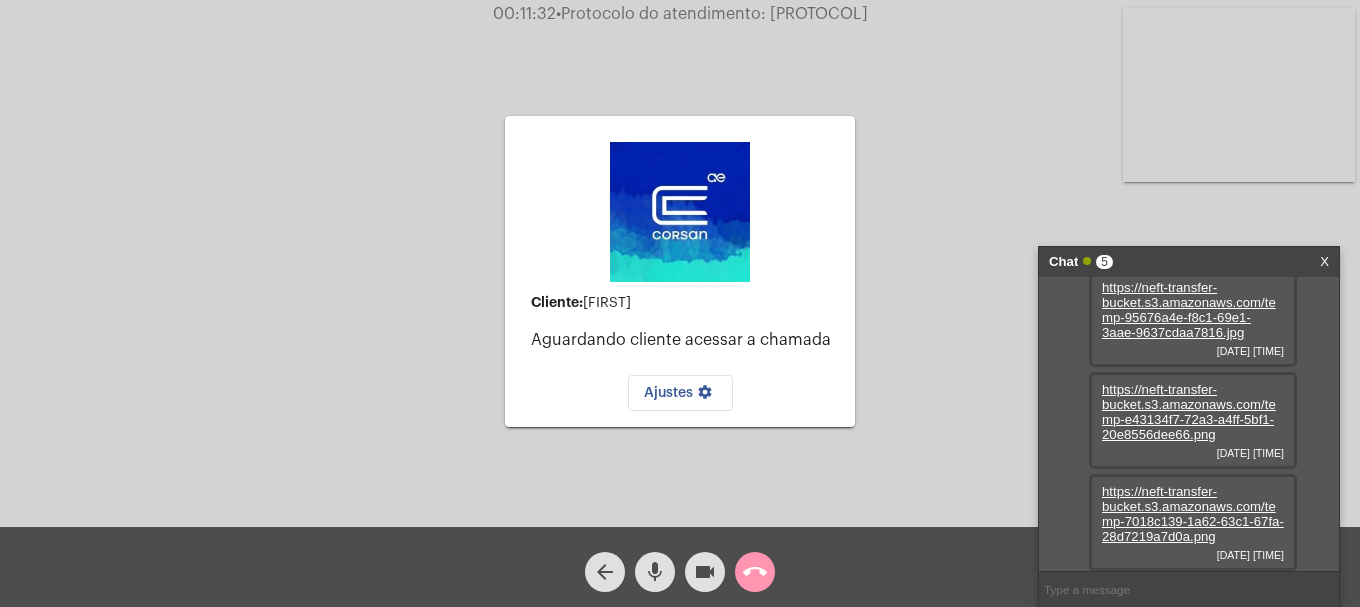 click on "https://neft-transfer-bucket.s3.amazonaws.com/temp-7018c139-1a62-63c1-67fa-28d7219a7d0a.png" at bounding box center (1193, 514) 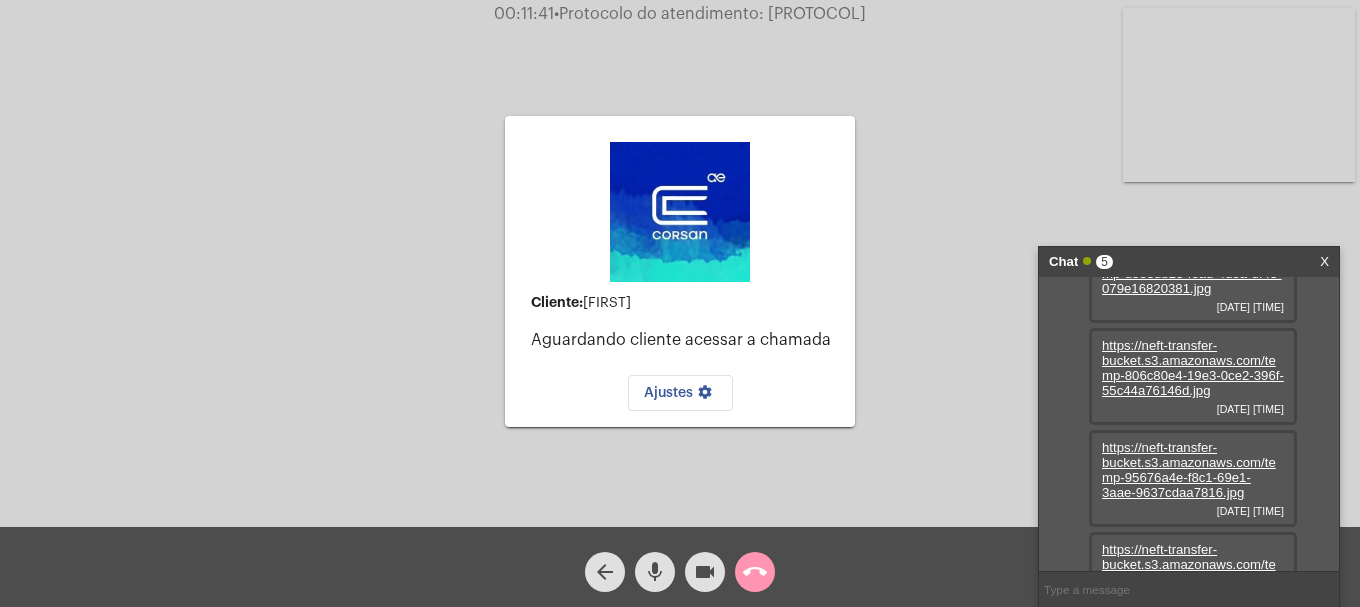 scroll, scrollTop: 221, scrollLeft: 0, axis: vertical 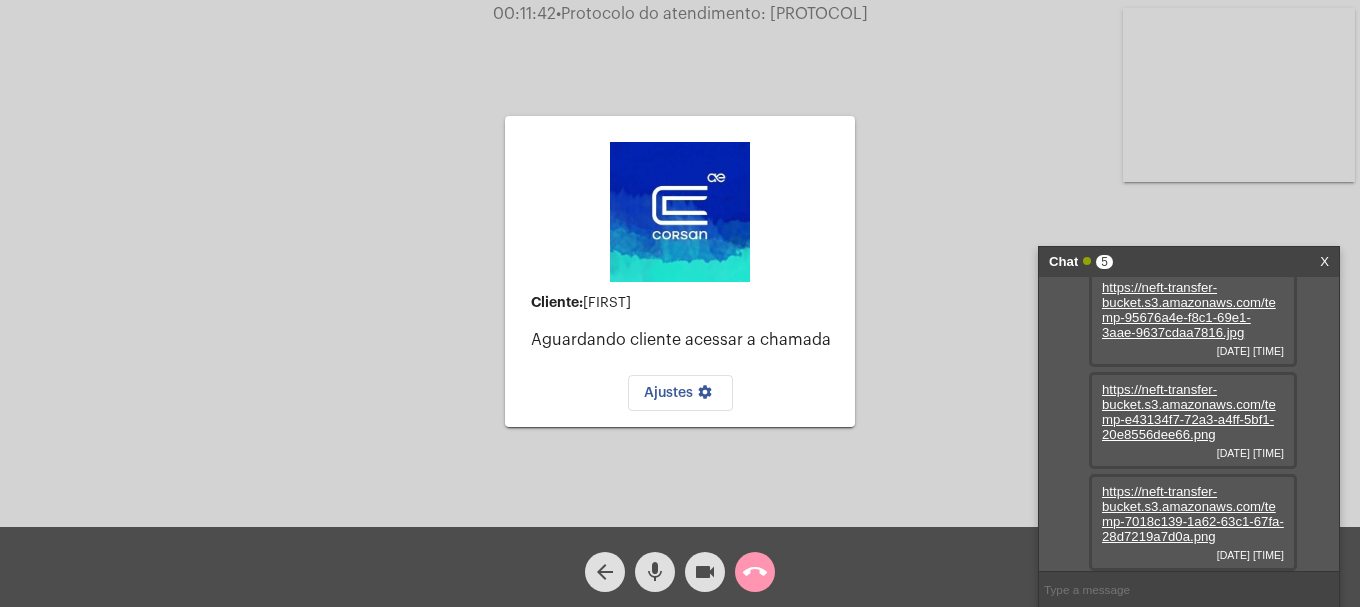 click on "videocam" 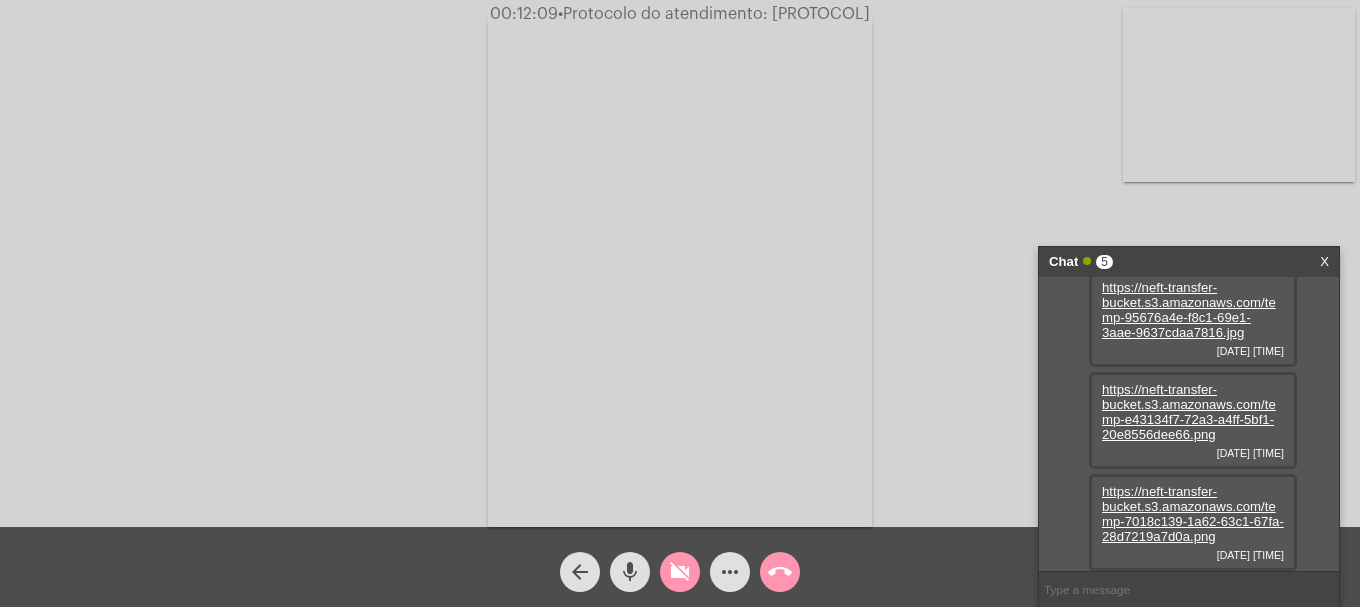 click on "videocam_off" 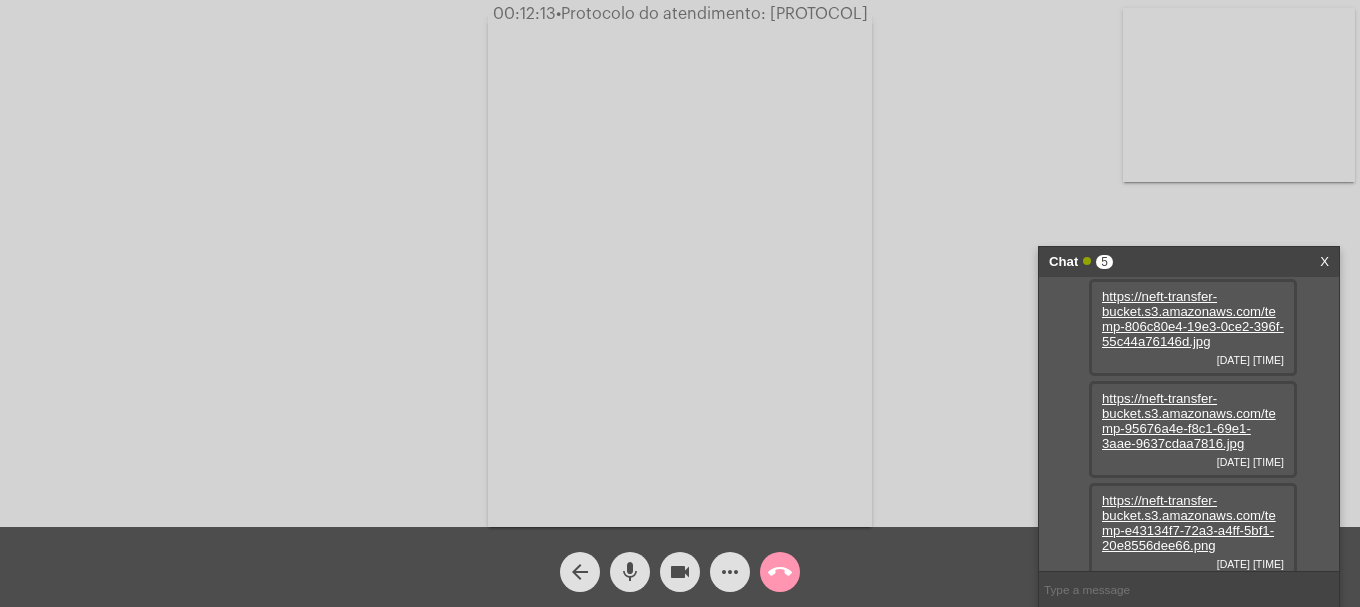 scroll, scrollTop: 0, scrollLeft: 0, axis: both 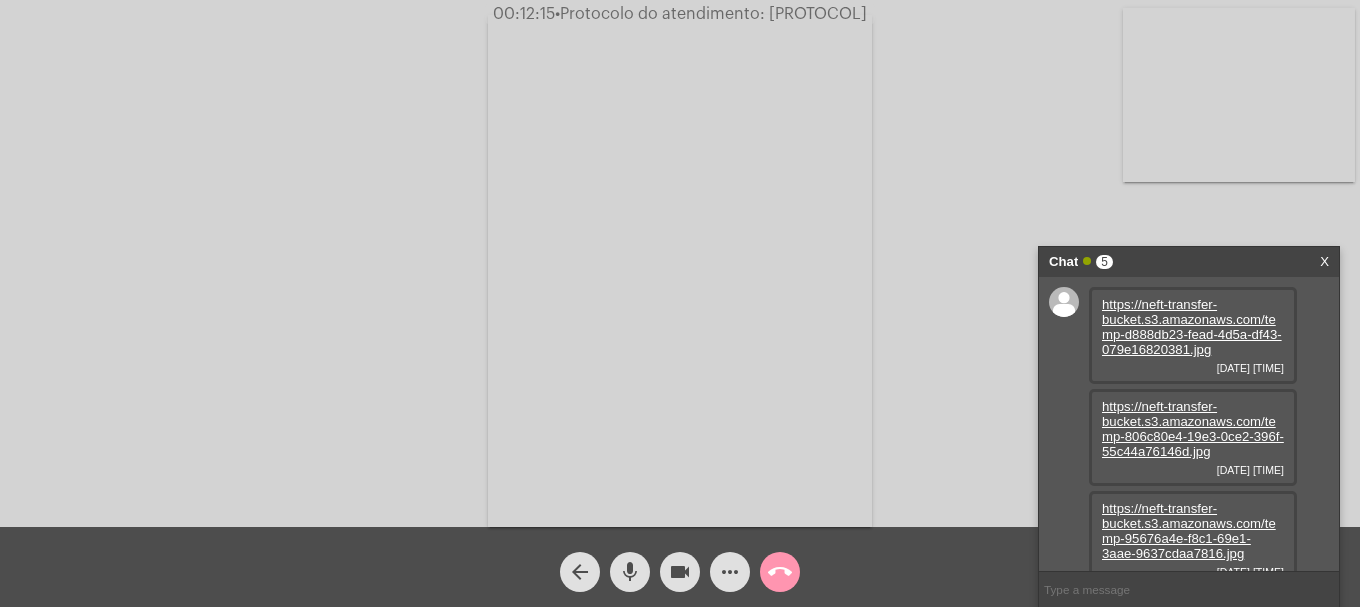 click on "videocam" 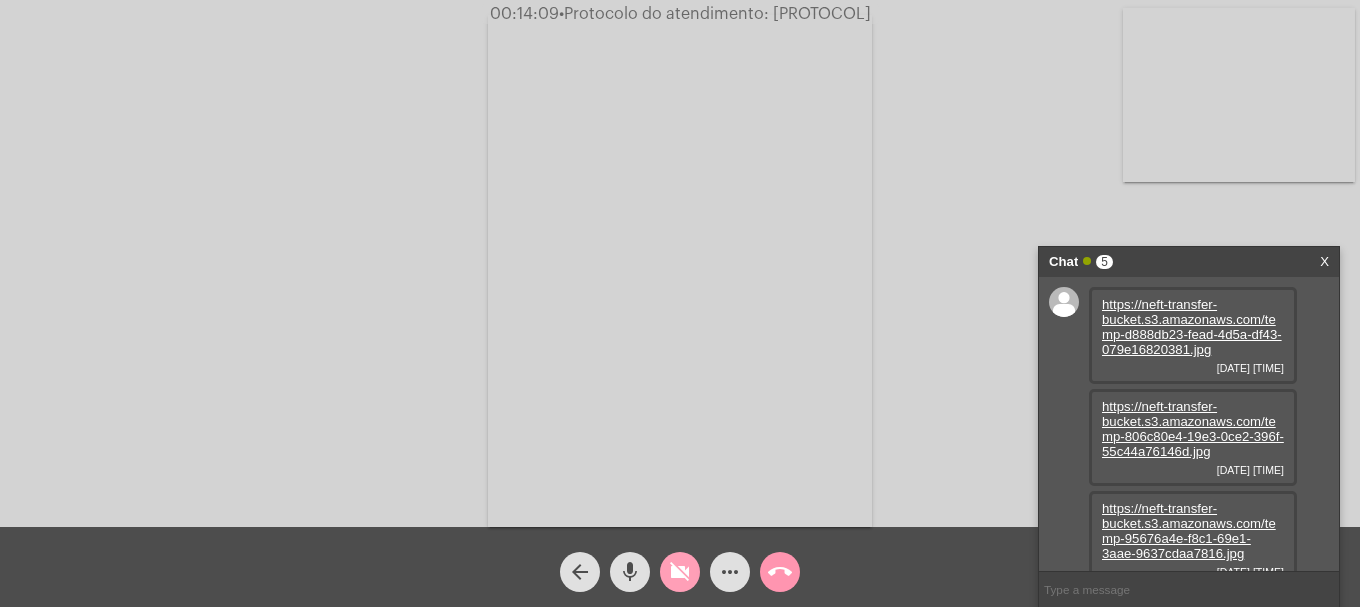 click on "videocam_off" 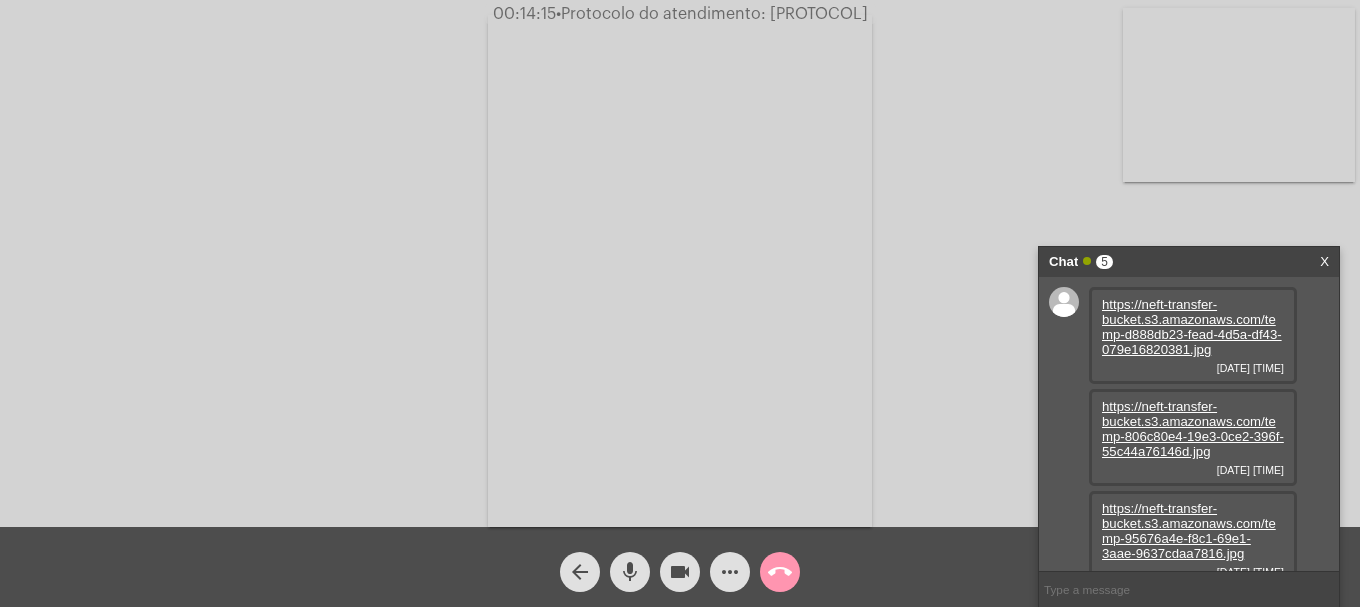 scroll, scrollTop: 221, scrollLeft: 0, axis: vertical 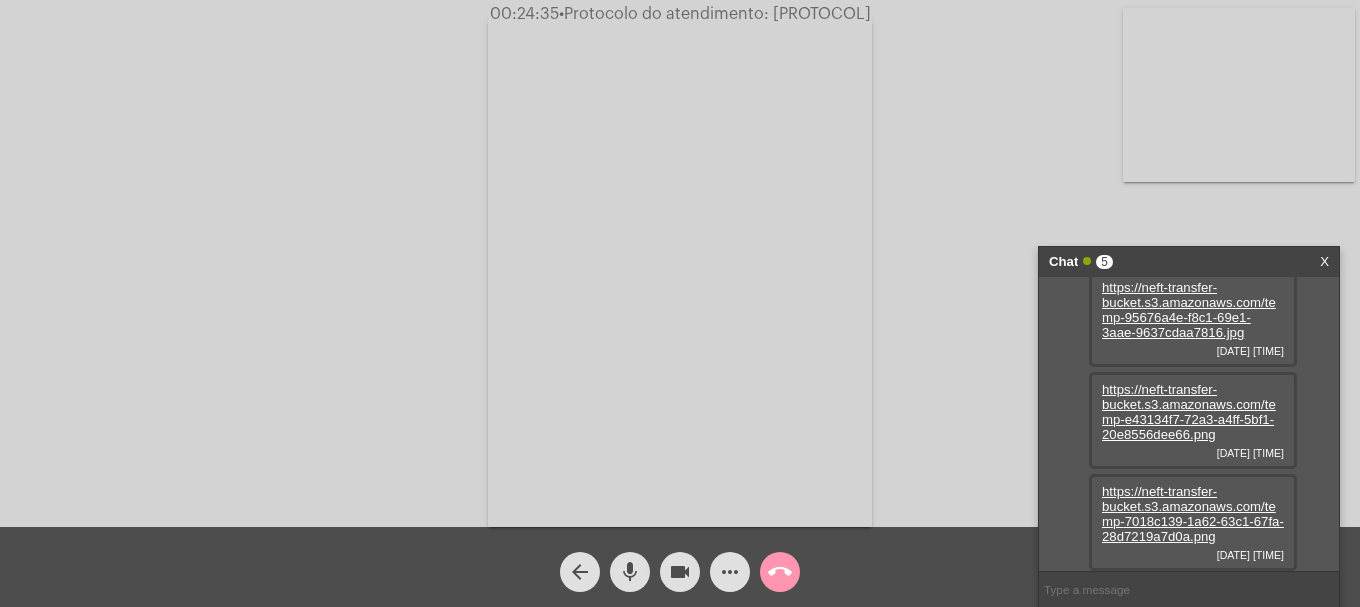 click on "•  Protocolo do atendimento: [PROTOCOL]" 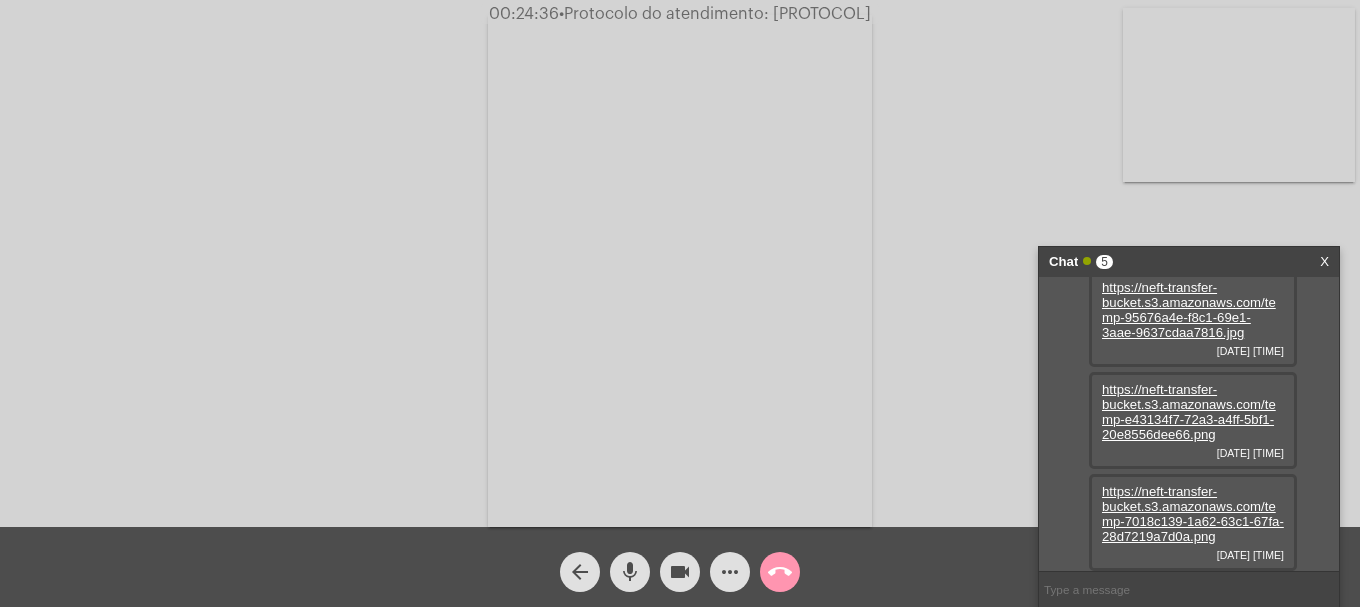 copy on "[PROTOCOL]" 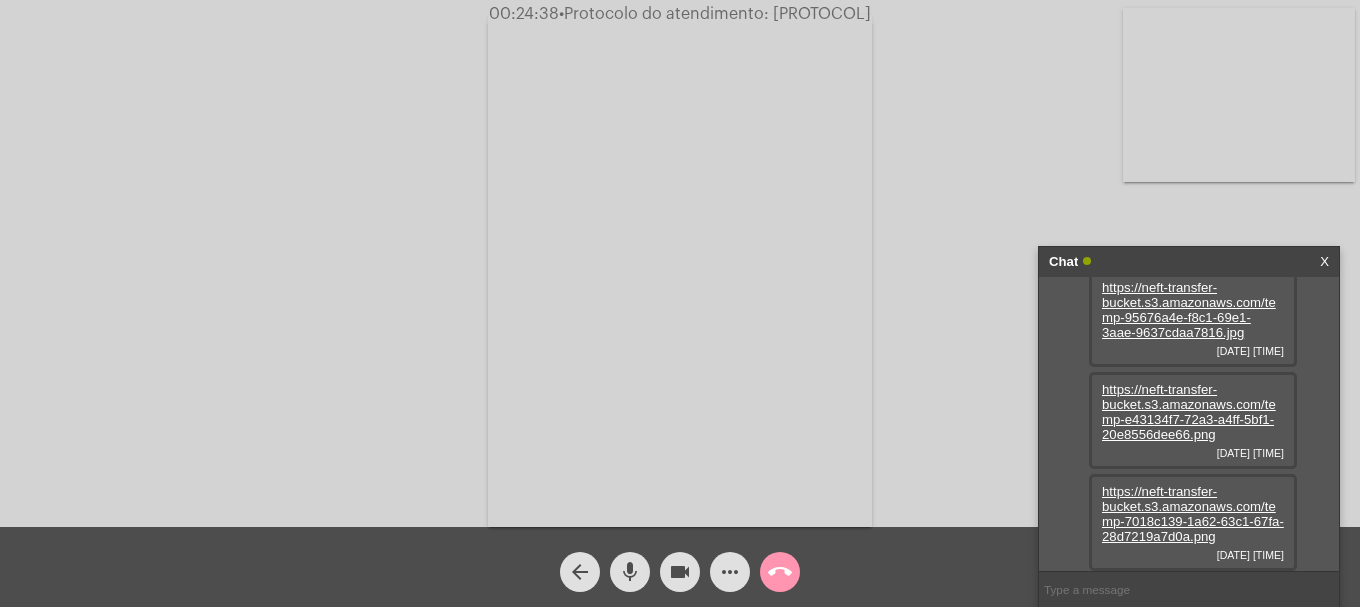 click at bounding box center [1189, 589] 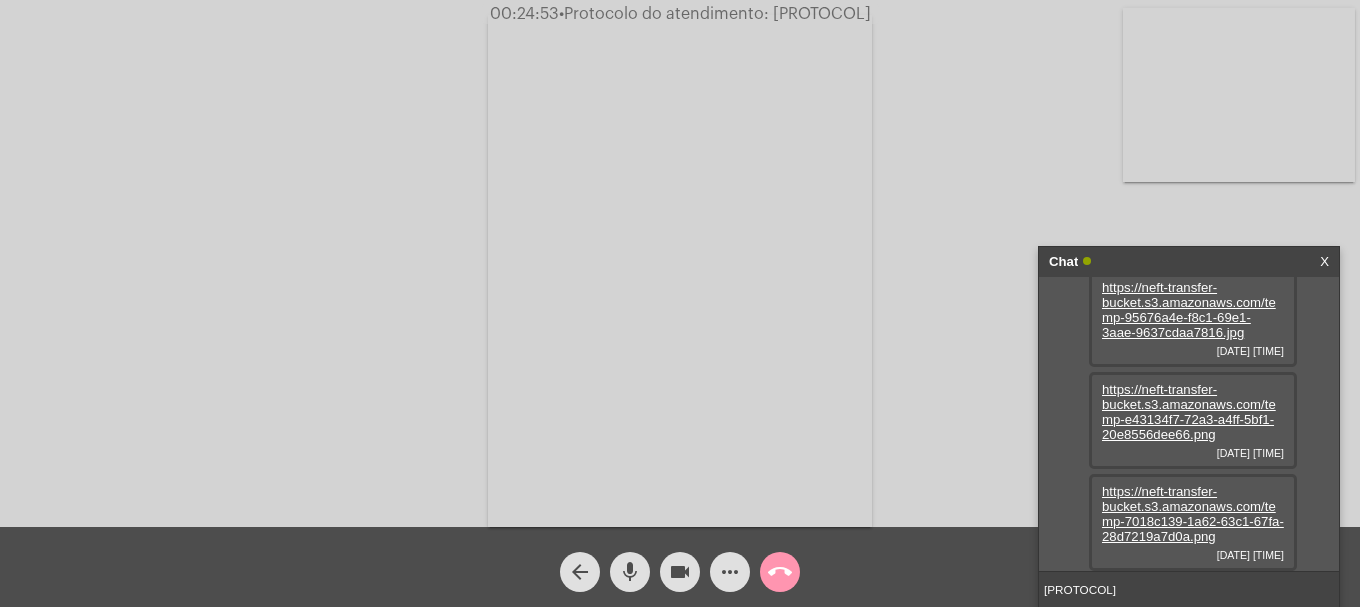 type 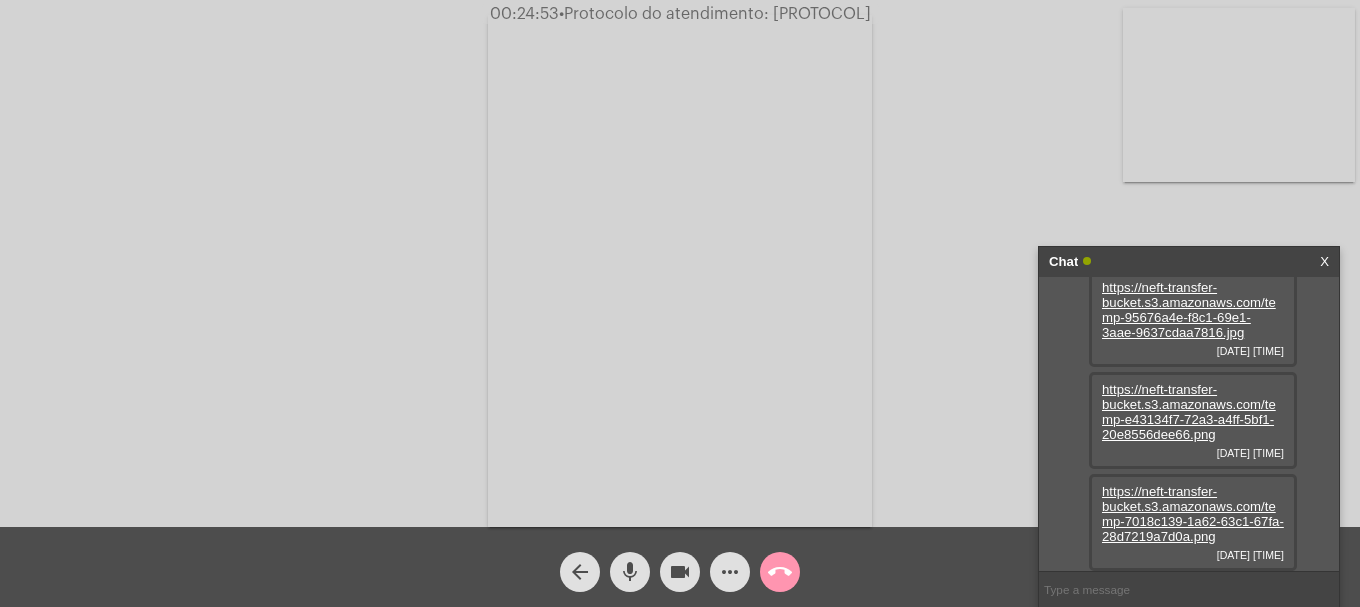 scroll, scrollTop: 278, scrollLeft: 0, axis: vertical 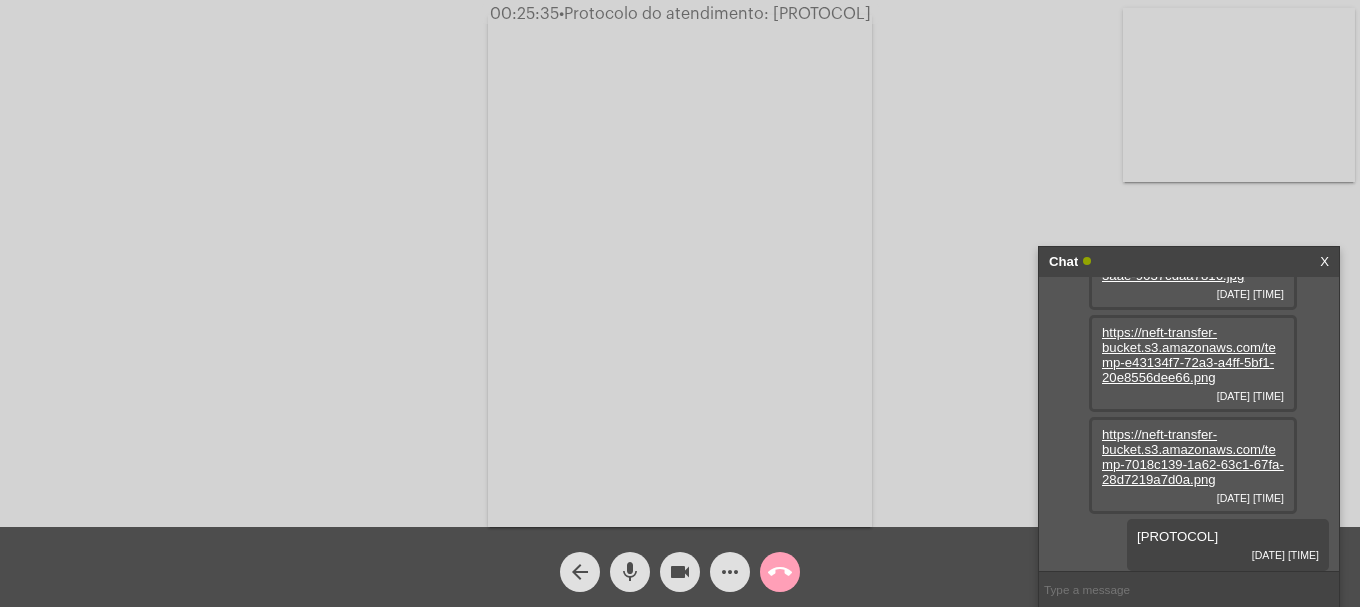 click on "call_end" 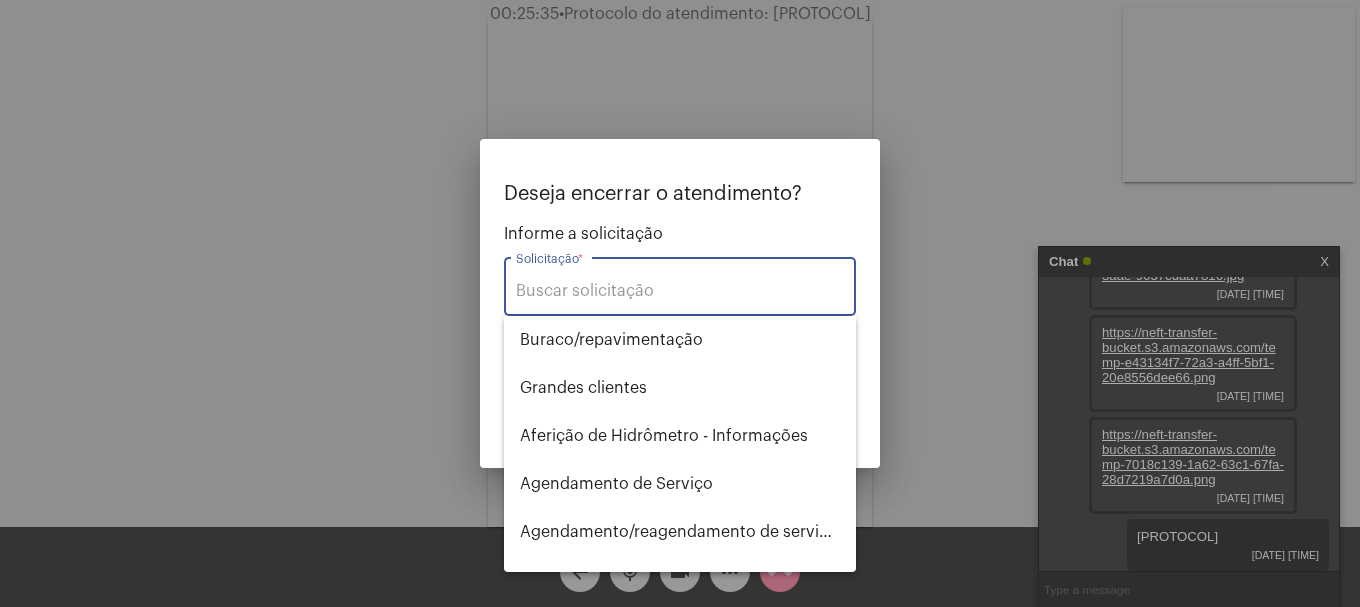 click on "Solicitação  *" at bounding box center [680, 284] 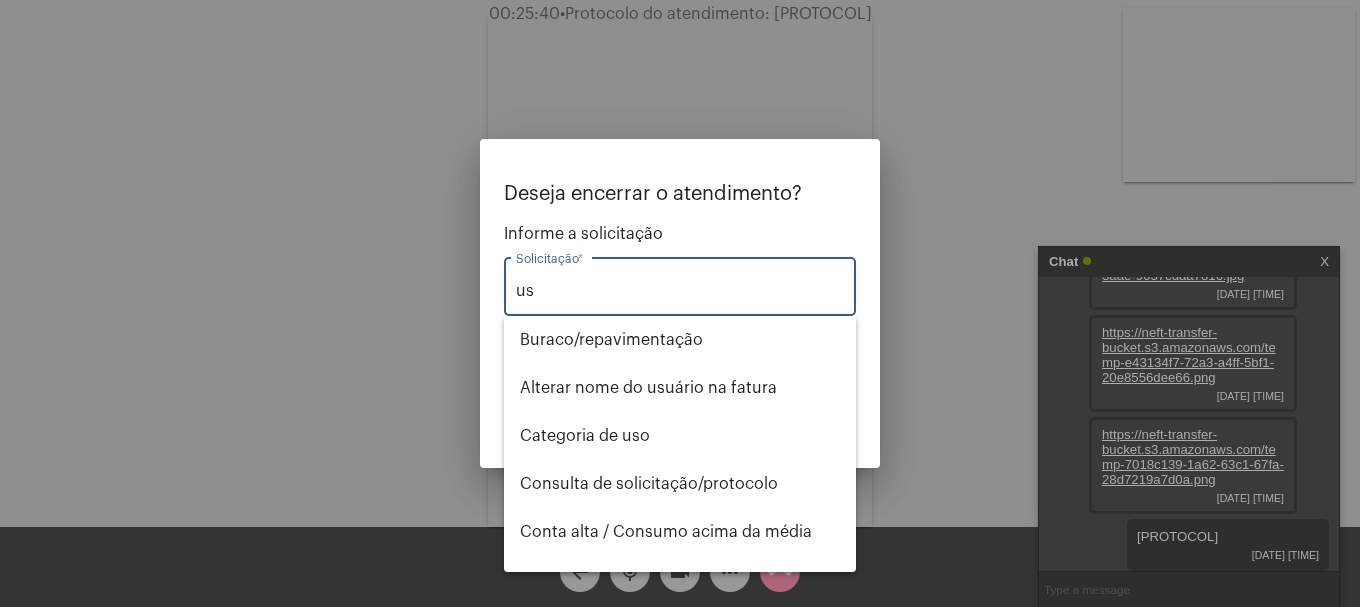 type on "u" 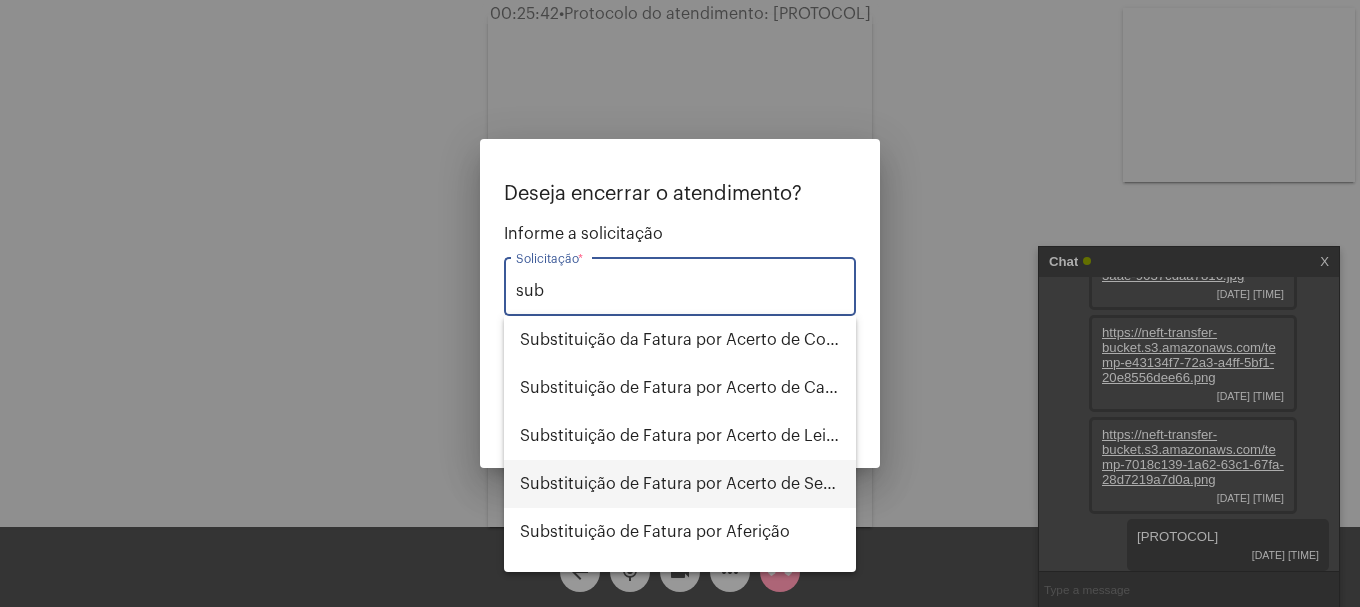 click on "Substituição de Fatura por Acerto de Serviço" at bounding box center (680, 484) 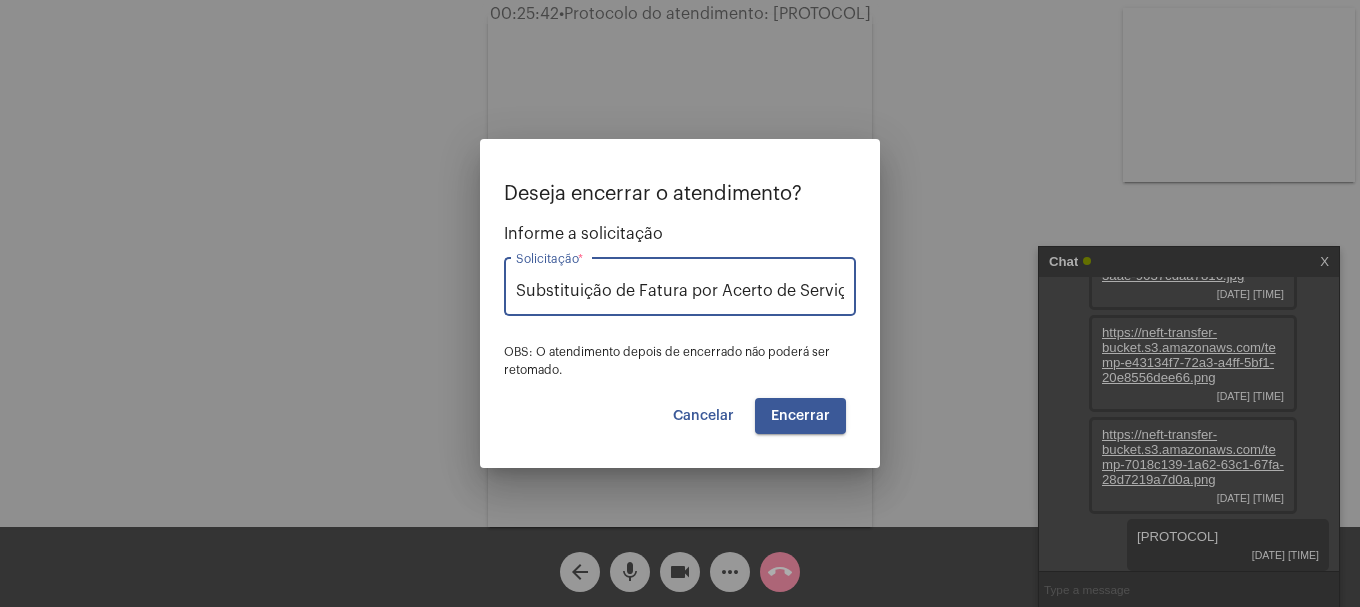 scroll, scrollTop: 0, scrollLeft: 9, axis: horizontal 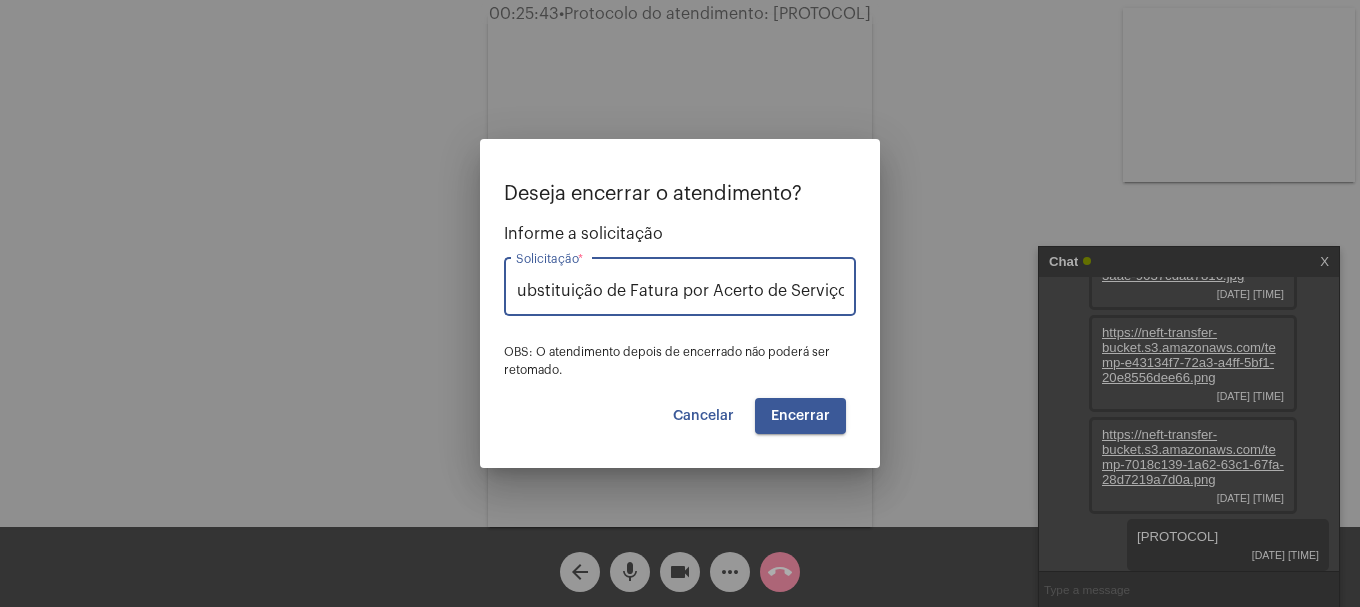 click on "Encerrar" at bounding box center (800, 416) 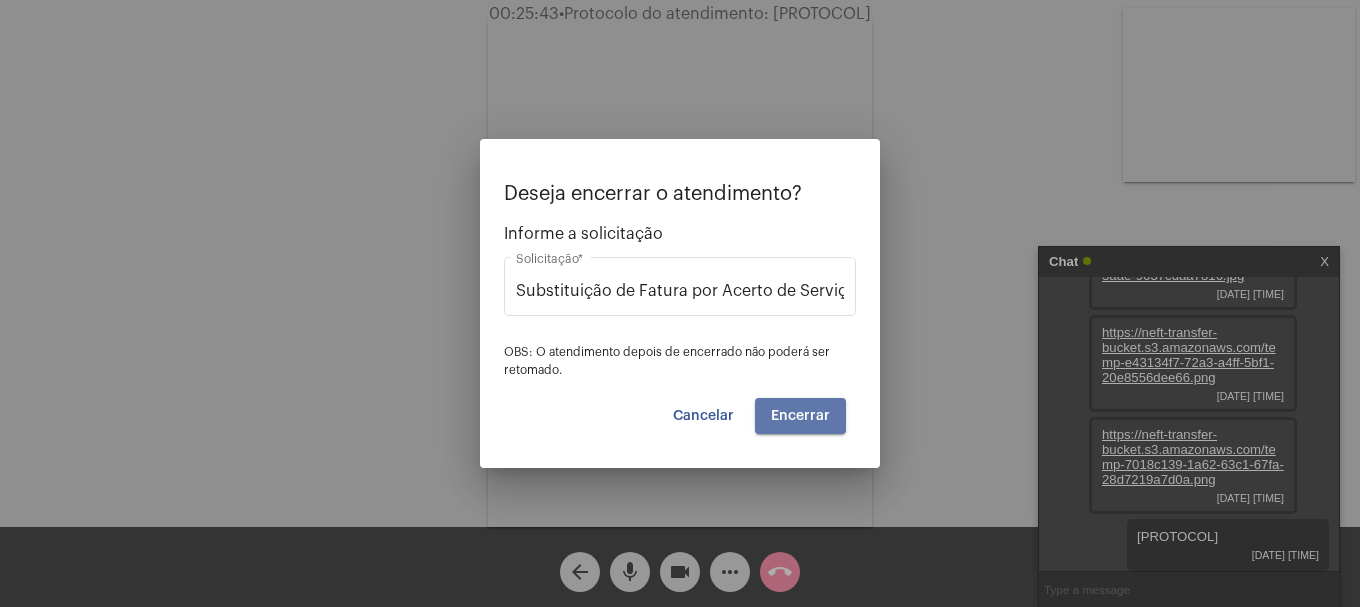 click on "Encerrar" at bounding box center [800, 416] 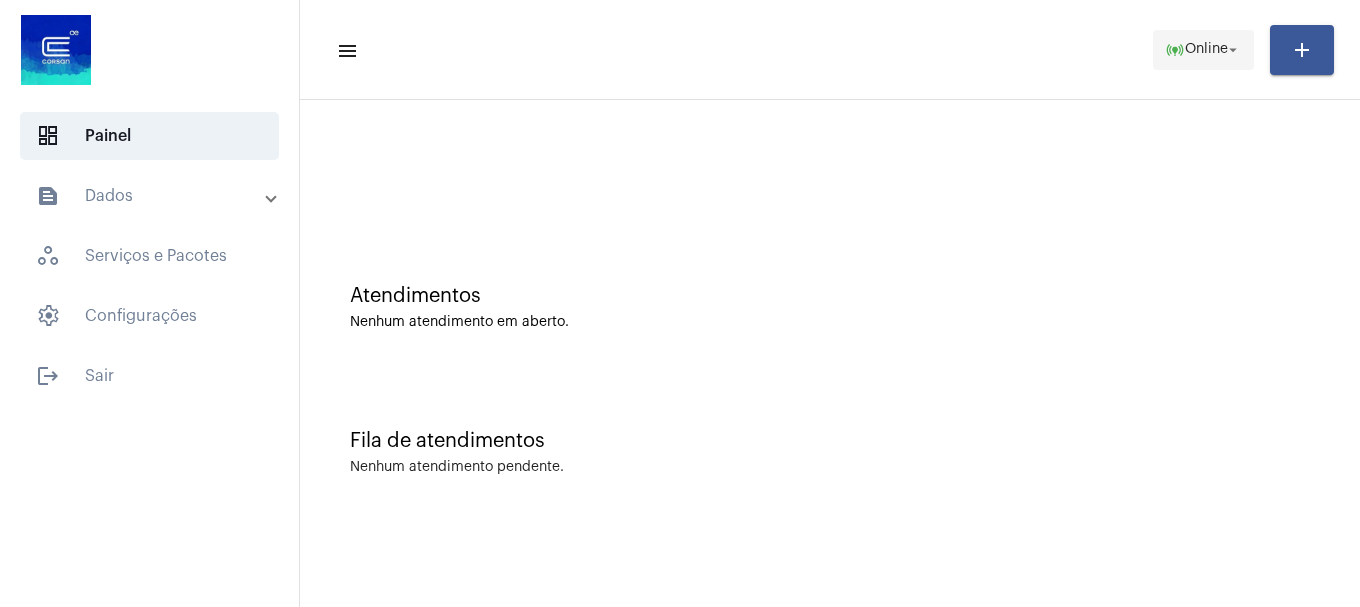 click on "online_prediction" 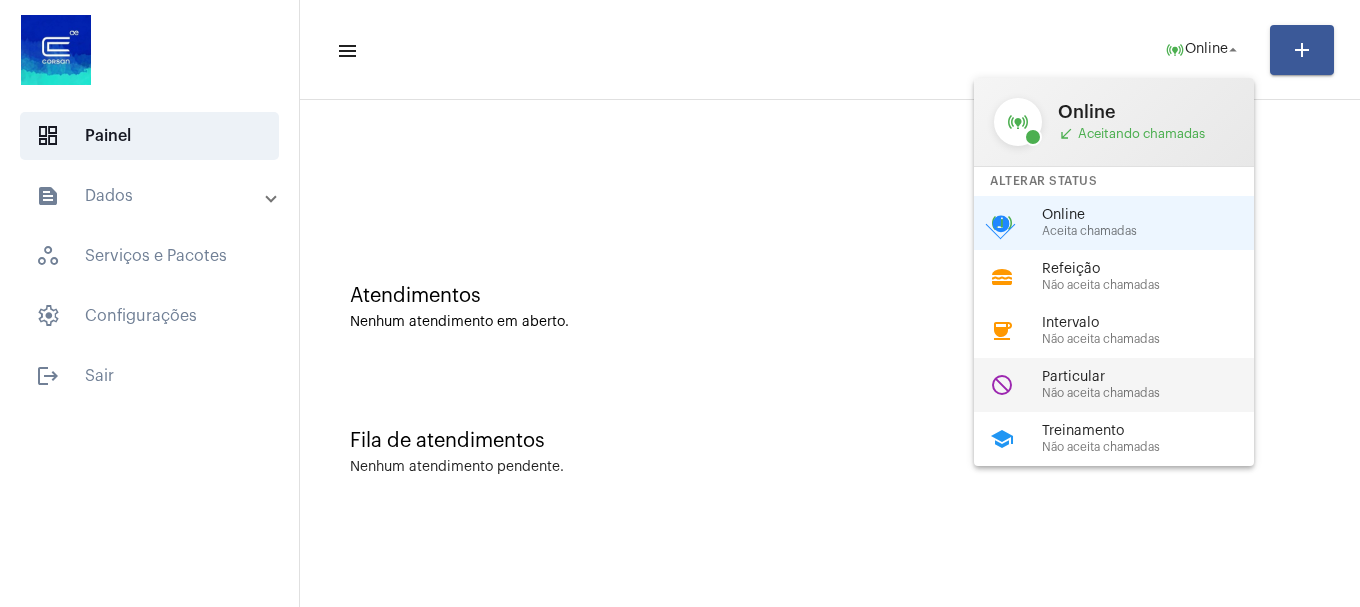 click on "Particular" at bounding box center [1156, 377] 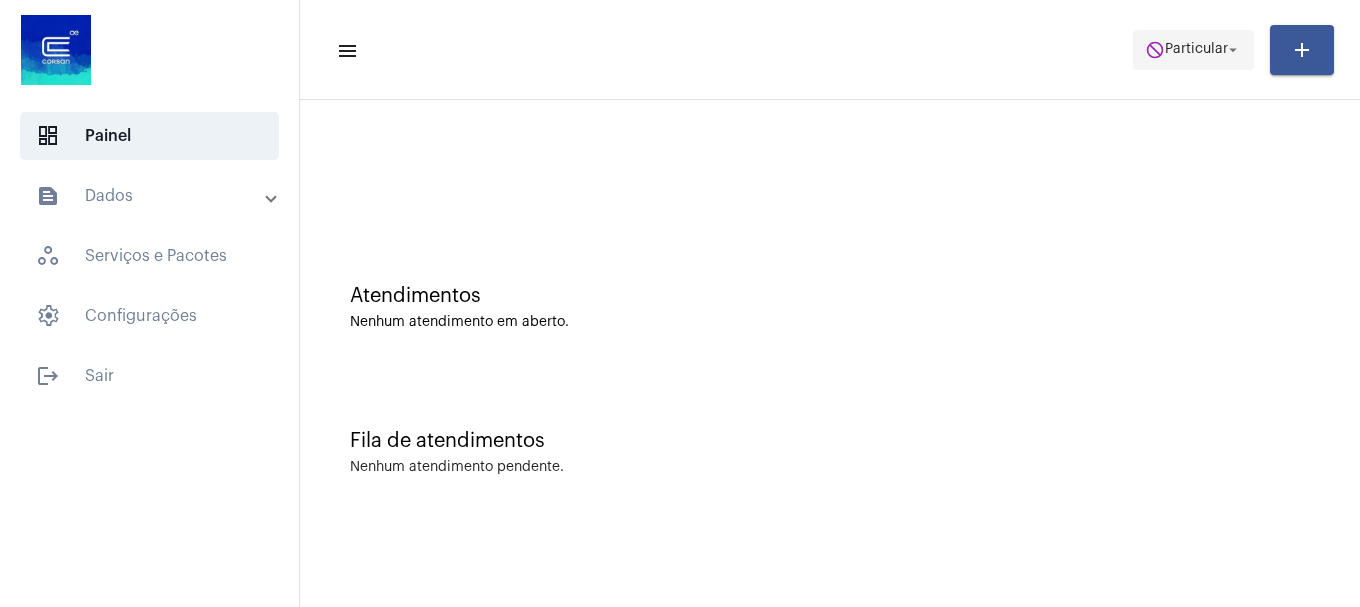 click on "Particular" 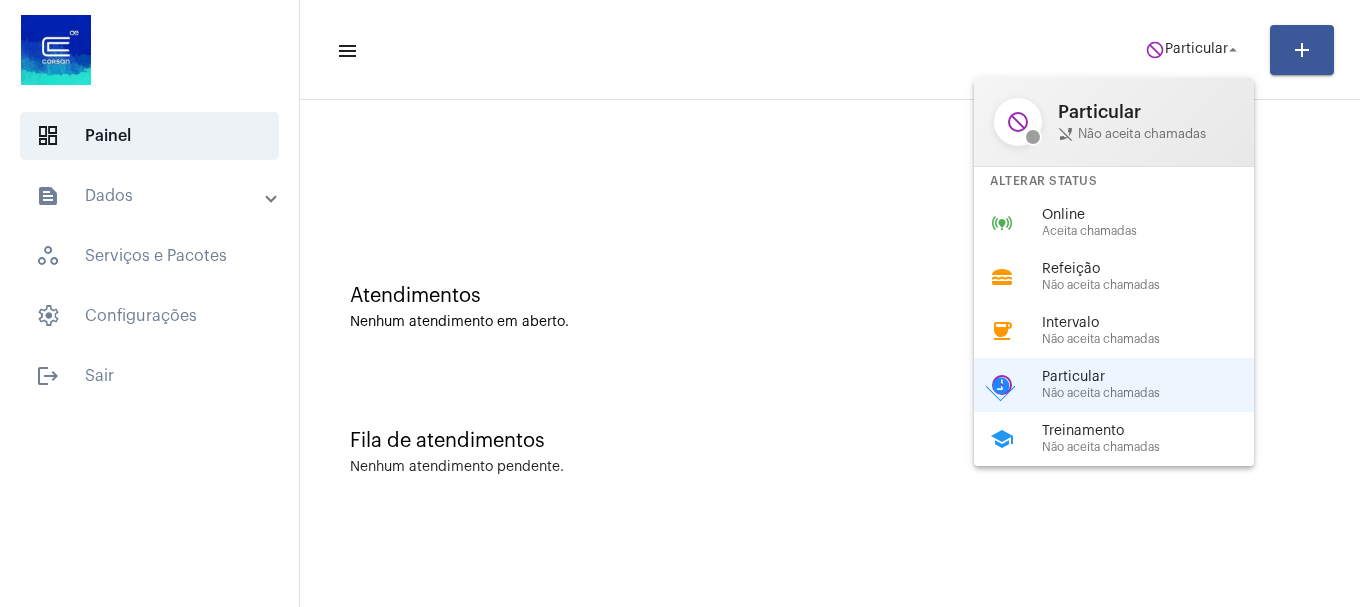 click on "Aceita chamadas" at bounding box center (1156, 231) 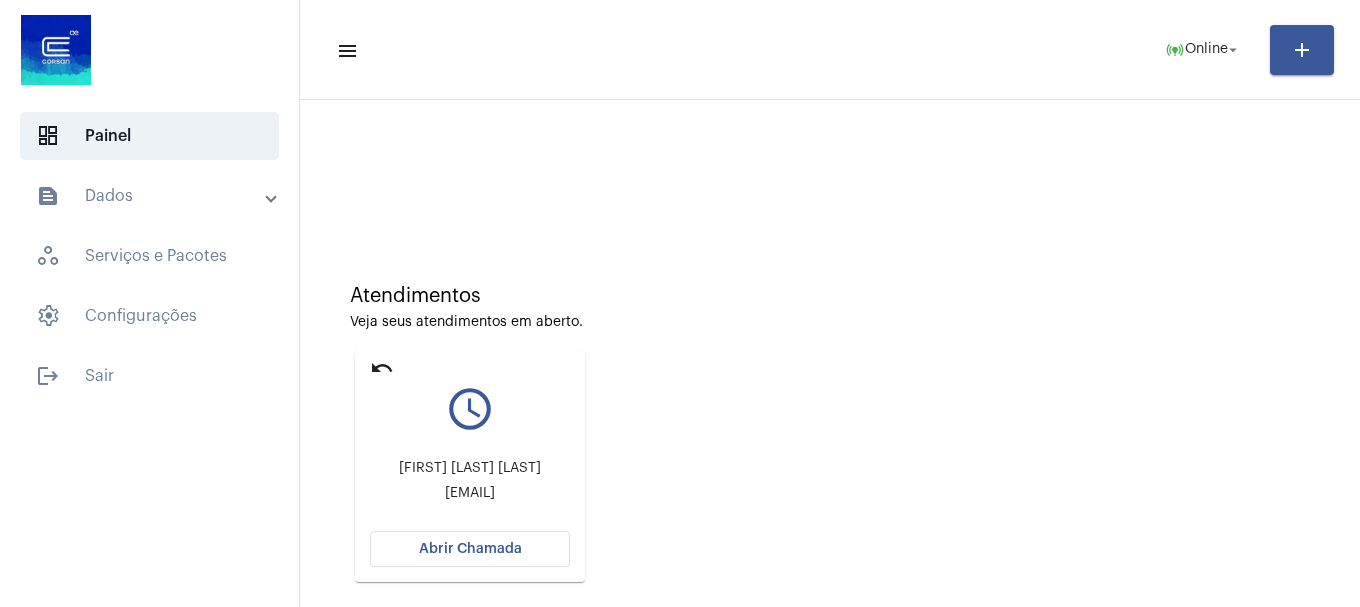 scroll, scrollTop: 175, scrollLeft: 0, axis: vertical 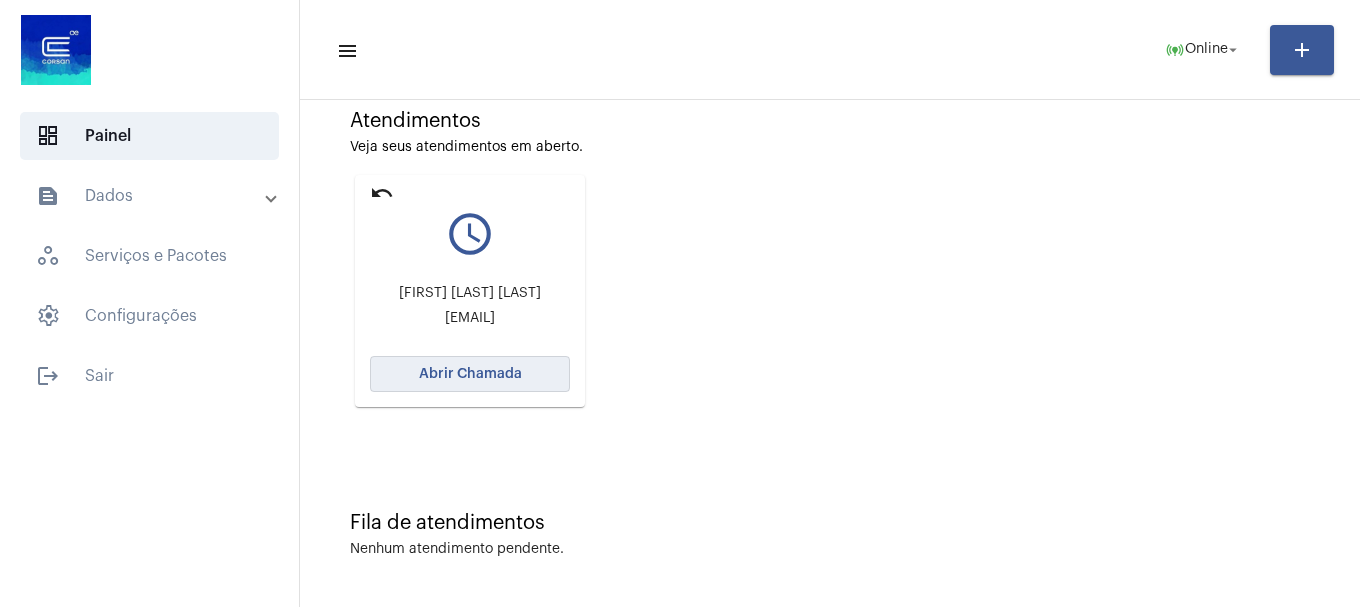 click on "Abrir Chamada" 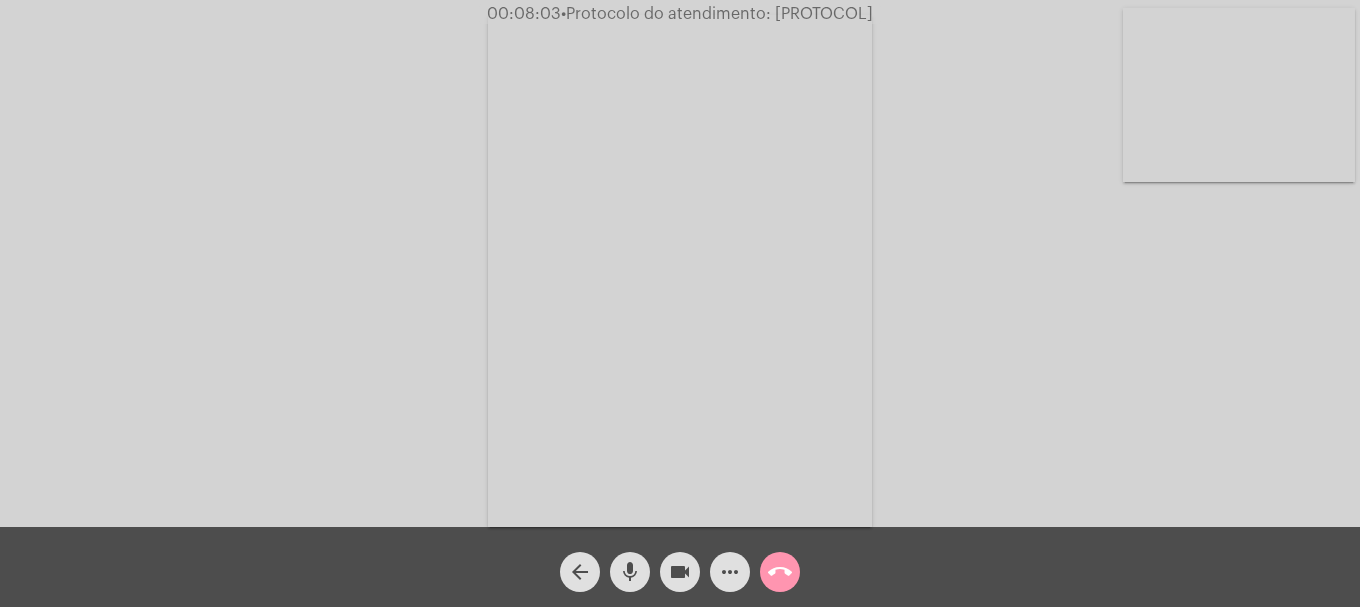 click on "•  Protocolo do atendimento: [PROTOCOL]" 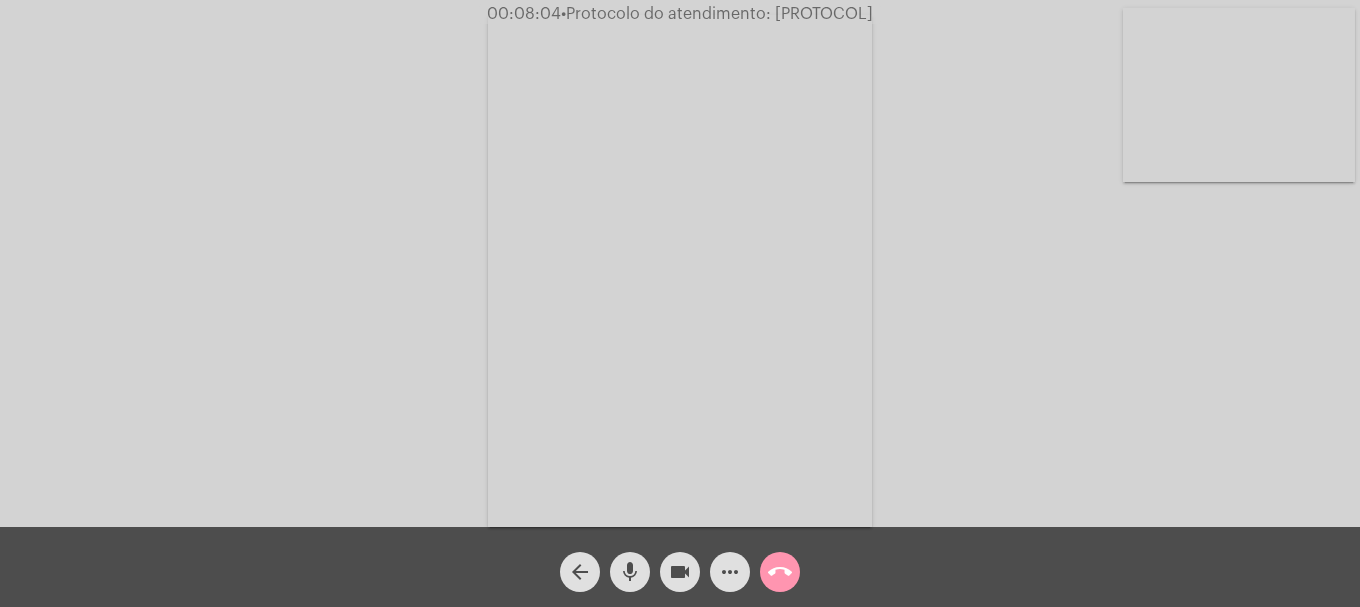 click on "•  Protocolo do atendimento: [PROTOCOL]" 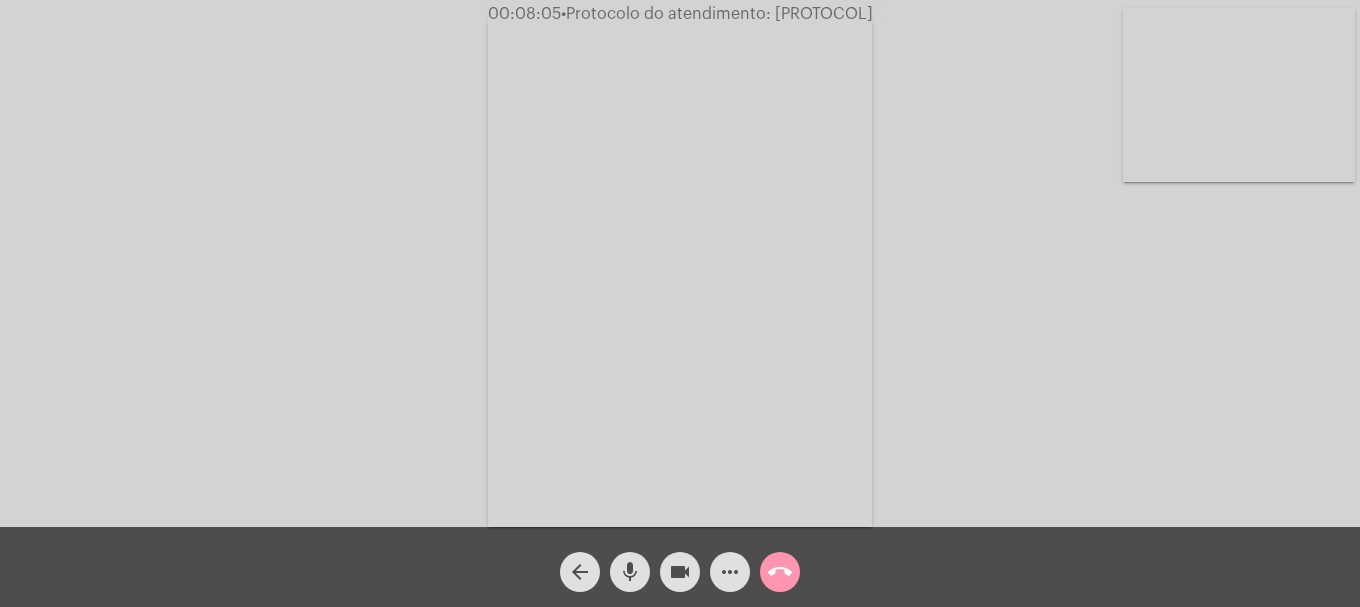 copy on "[PROTOCOL]" 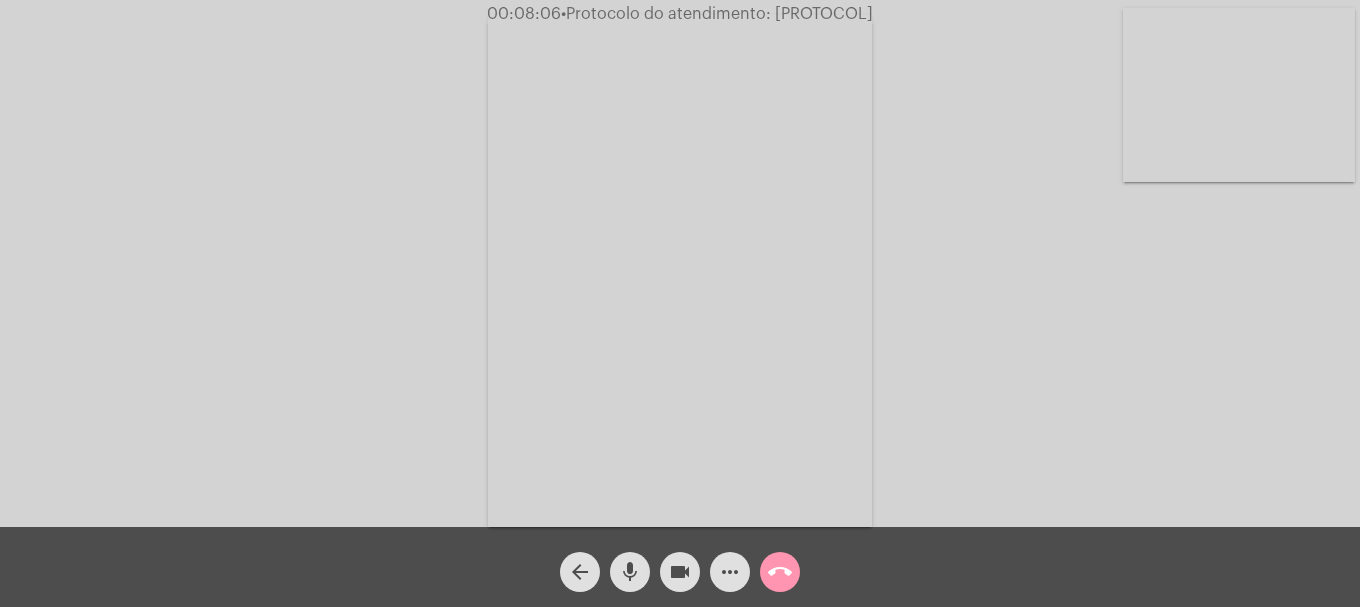 click on "more_horiz" 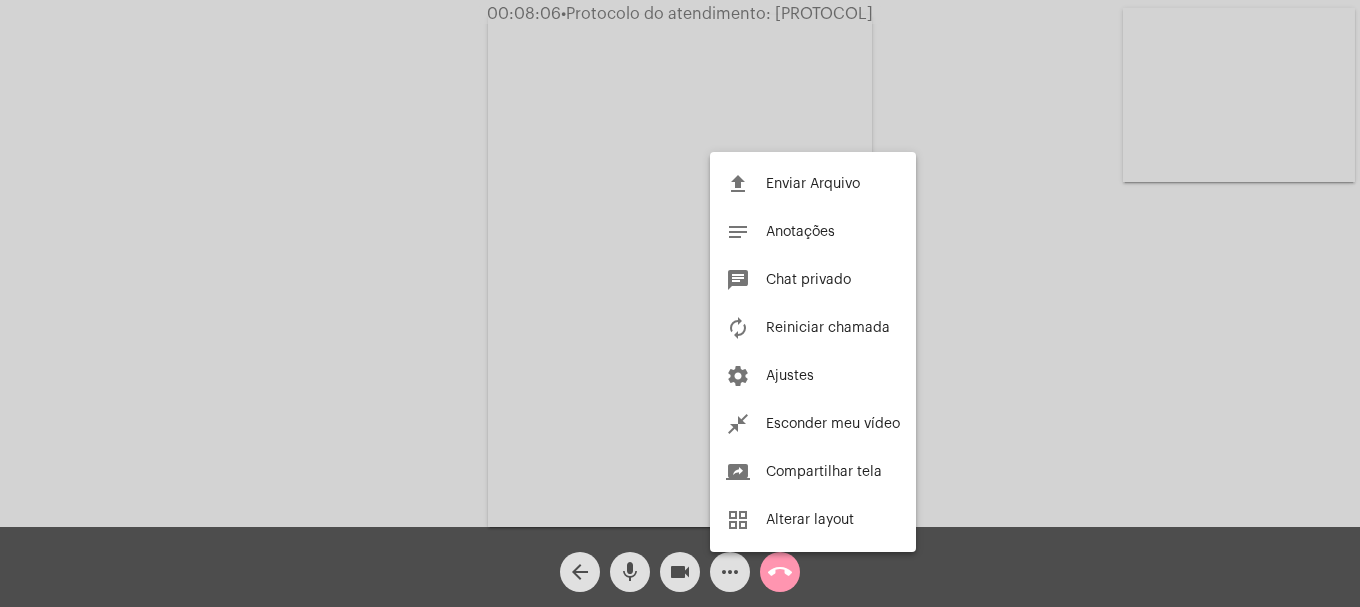 click at bounding box center (680, 303) 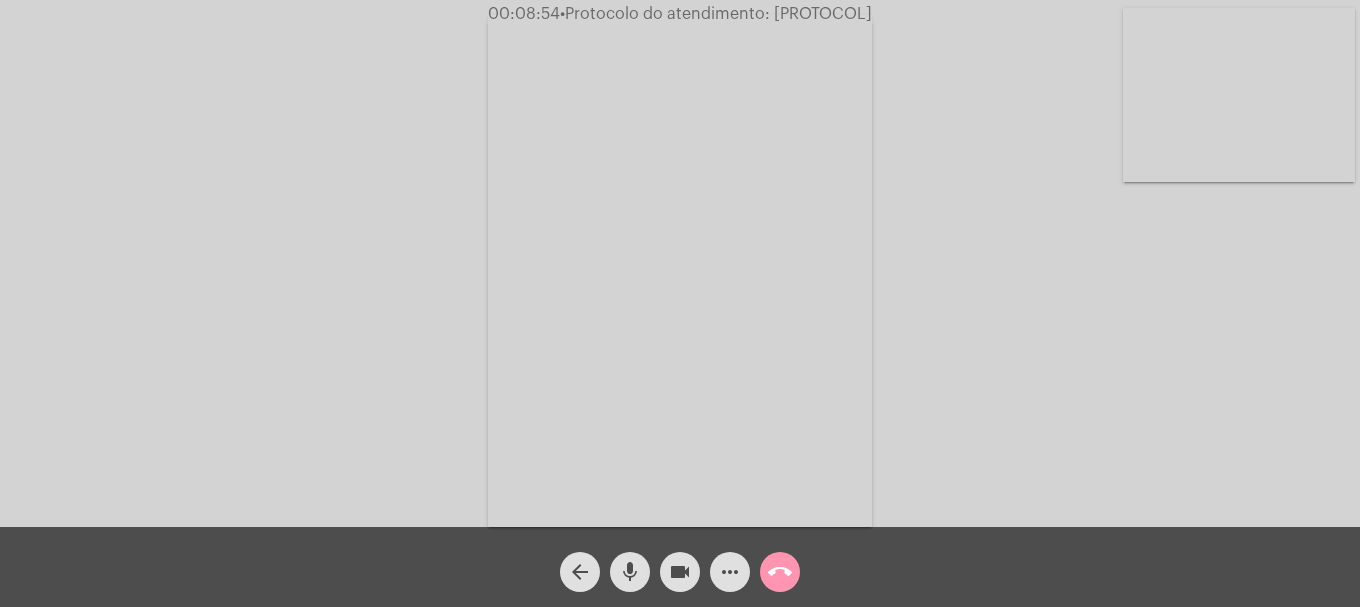 click on "•  Protocolo do atendimento: [PROTOCOL]" 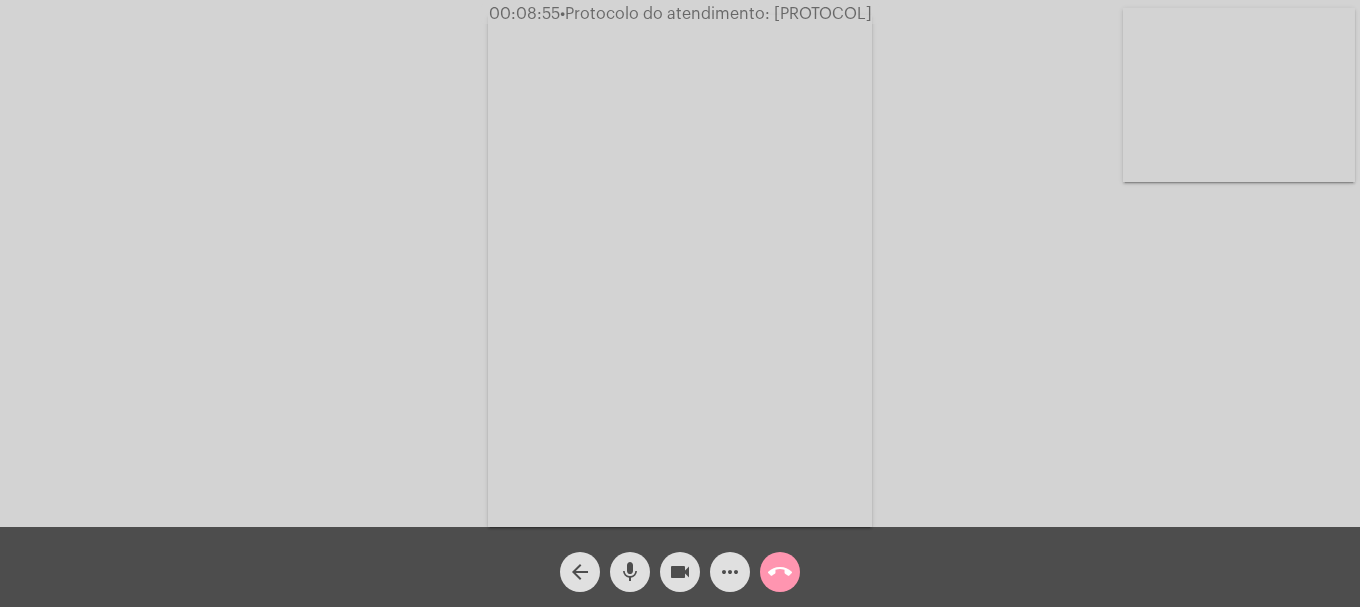 click on "•  Protocolo do atendimento: [PROTOCOL]" 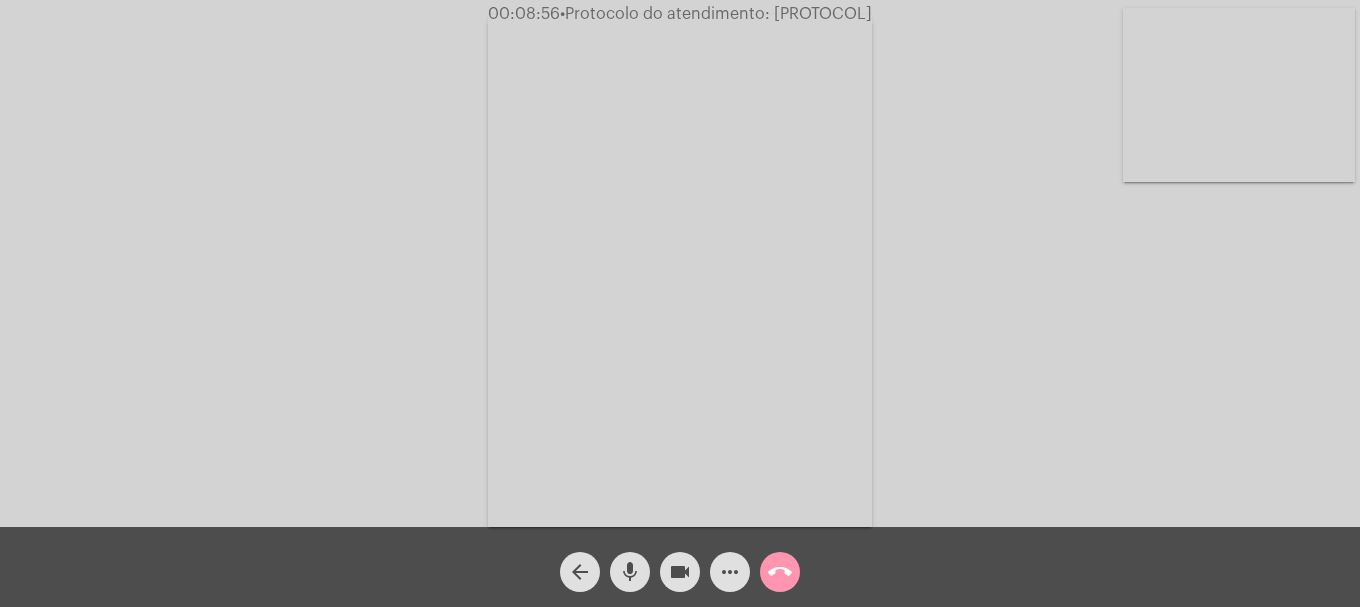 copy on "[PROTOCOL]" 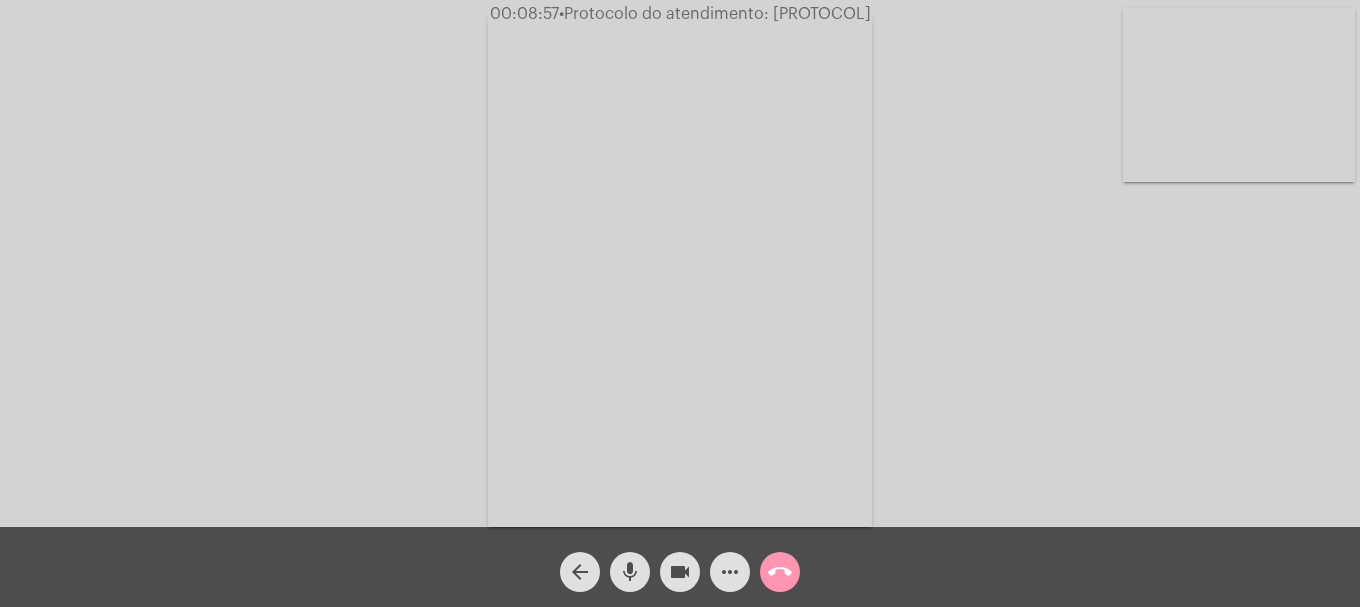 click on "more_horiz" 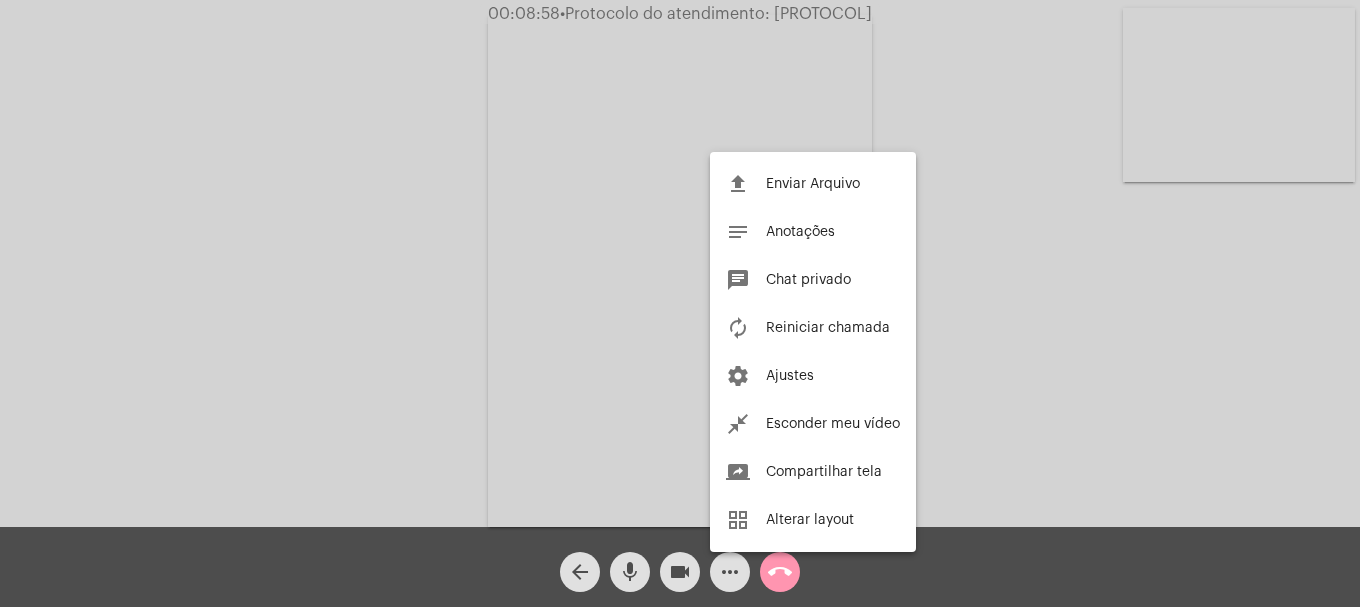 click on "Chat privado" at bounding box center [808, 280] 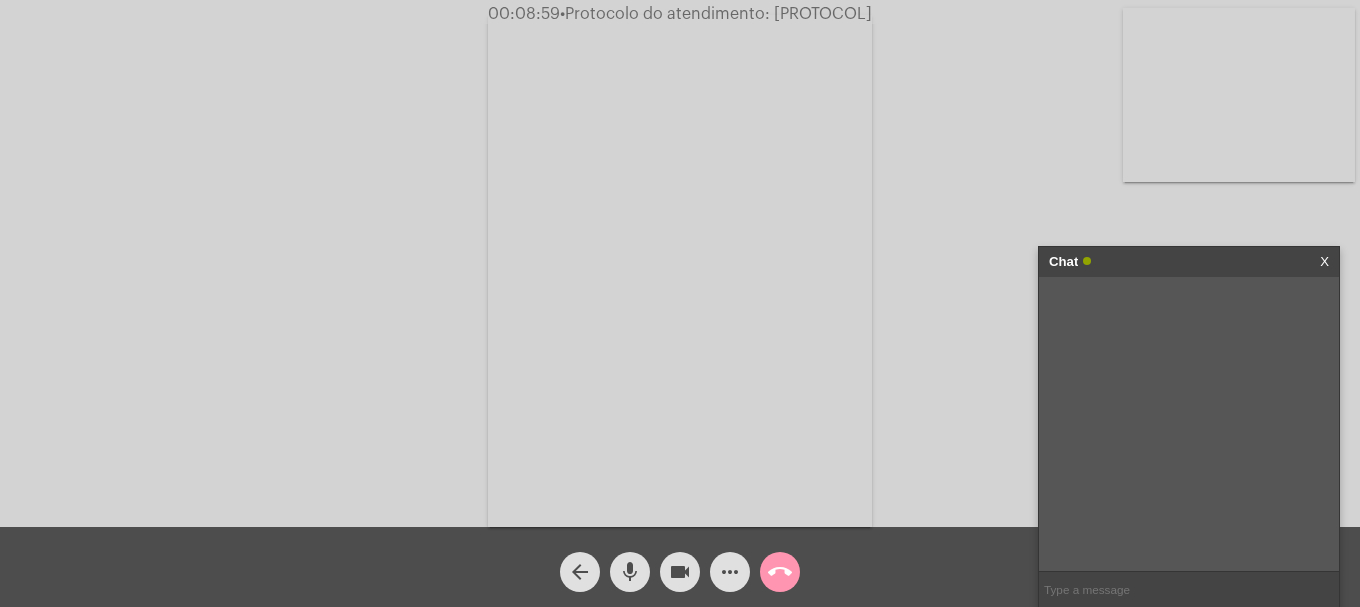 click at bounding box center (1189, 589) 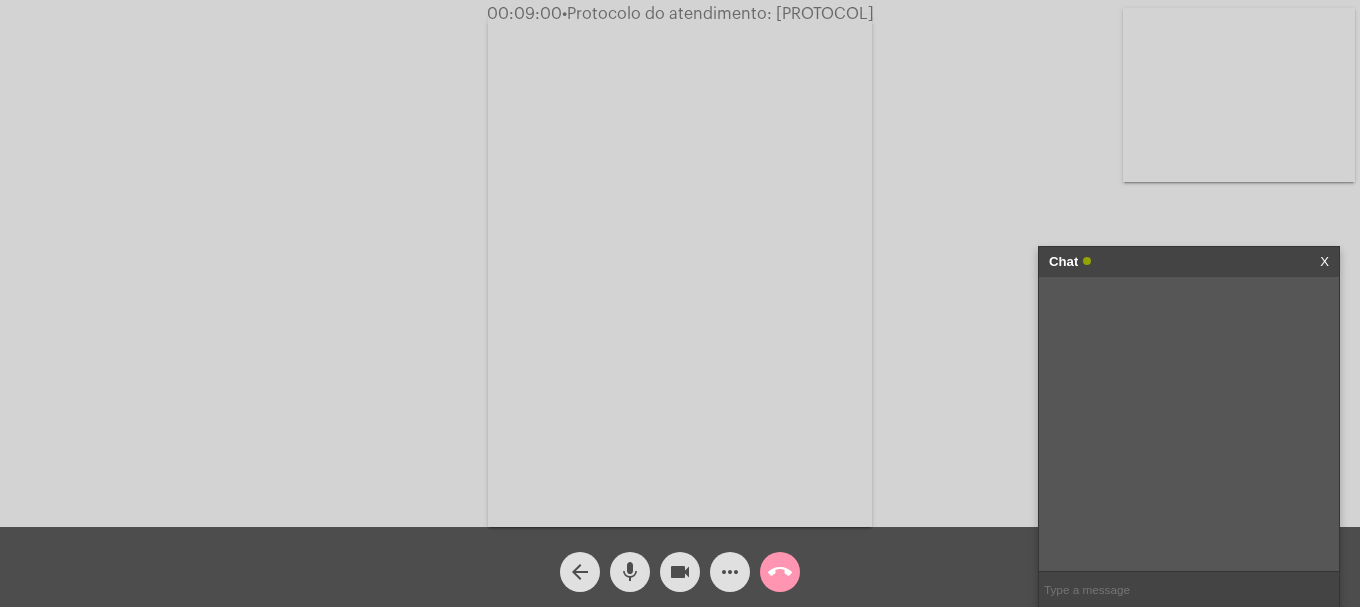 paste on "[PROTOCOL]" 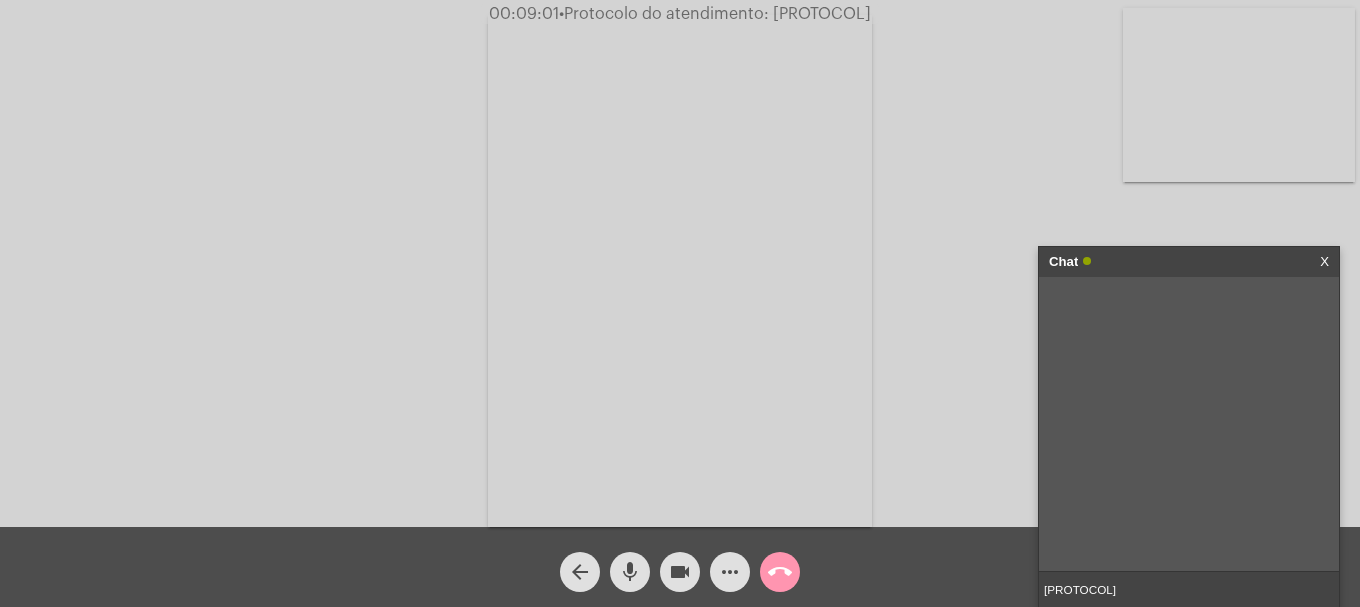 type 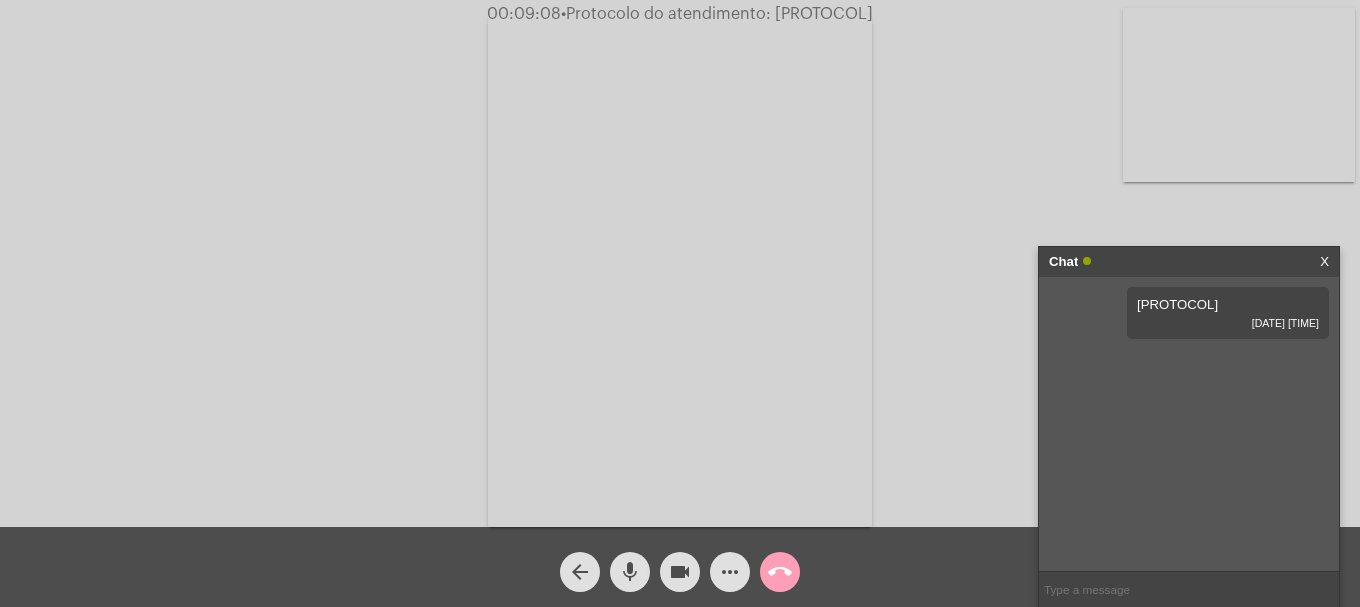click on "call_end" 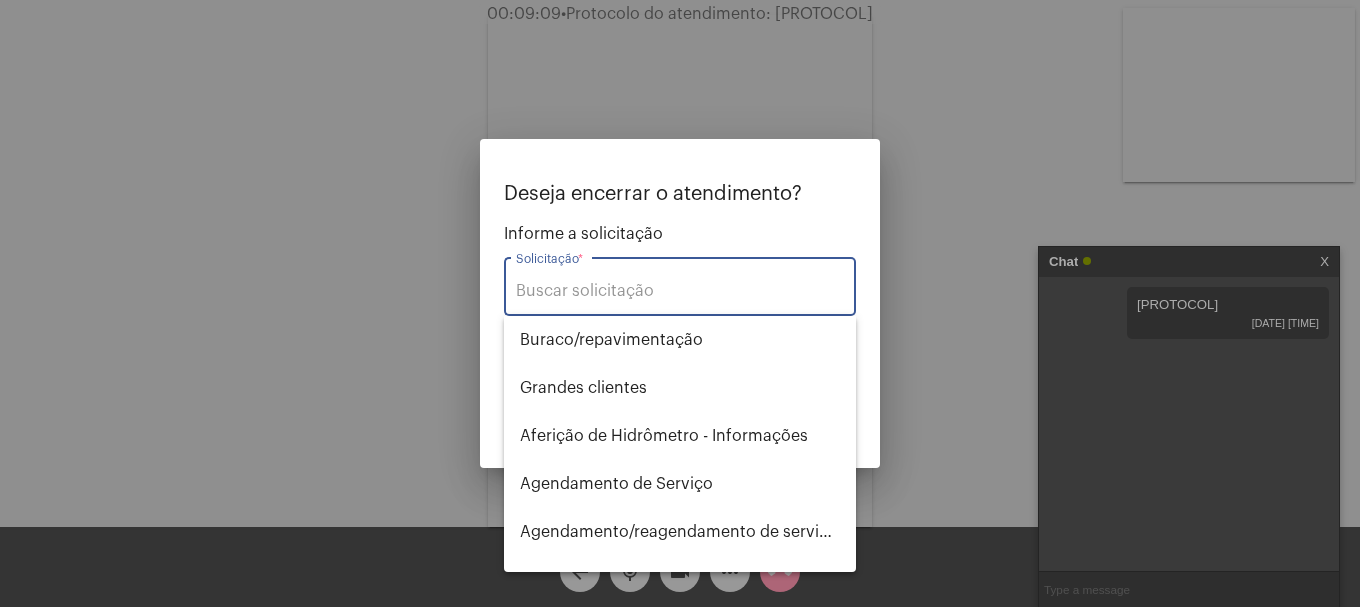 click on "Solicitação  *" at bounding box center (680, 291) 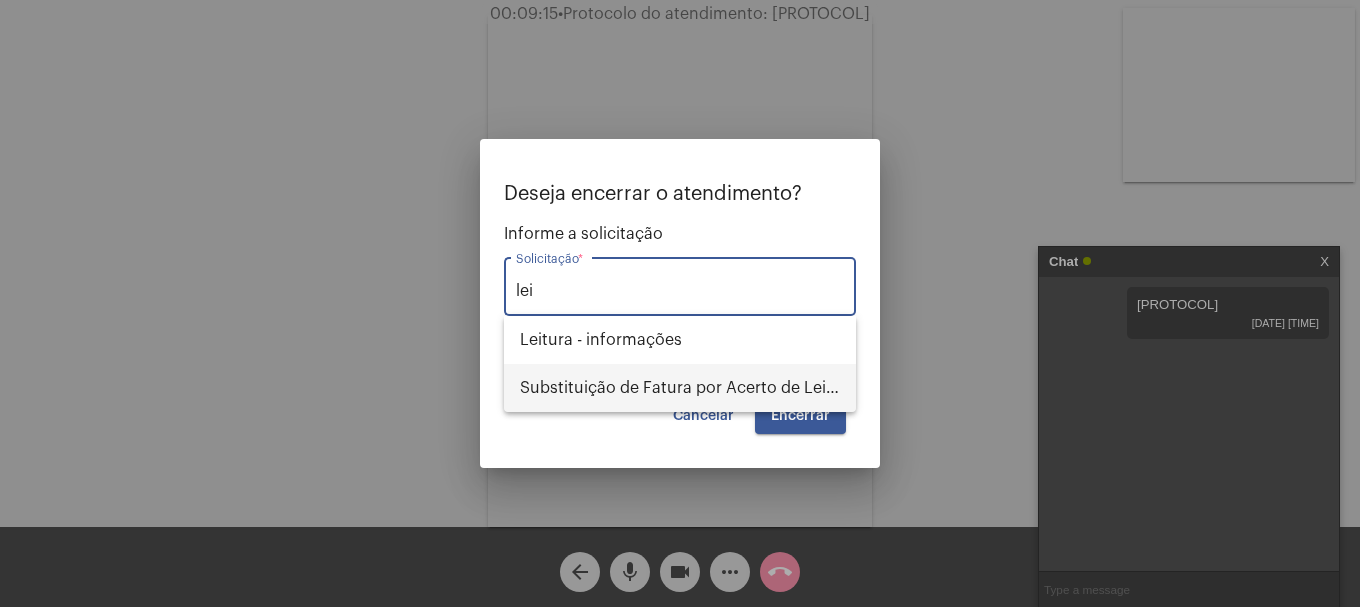 click on "Substituição de Fatura por Acerto de Leitura" at bounding box center [680, 388] 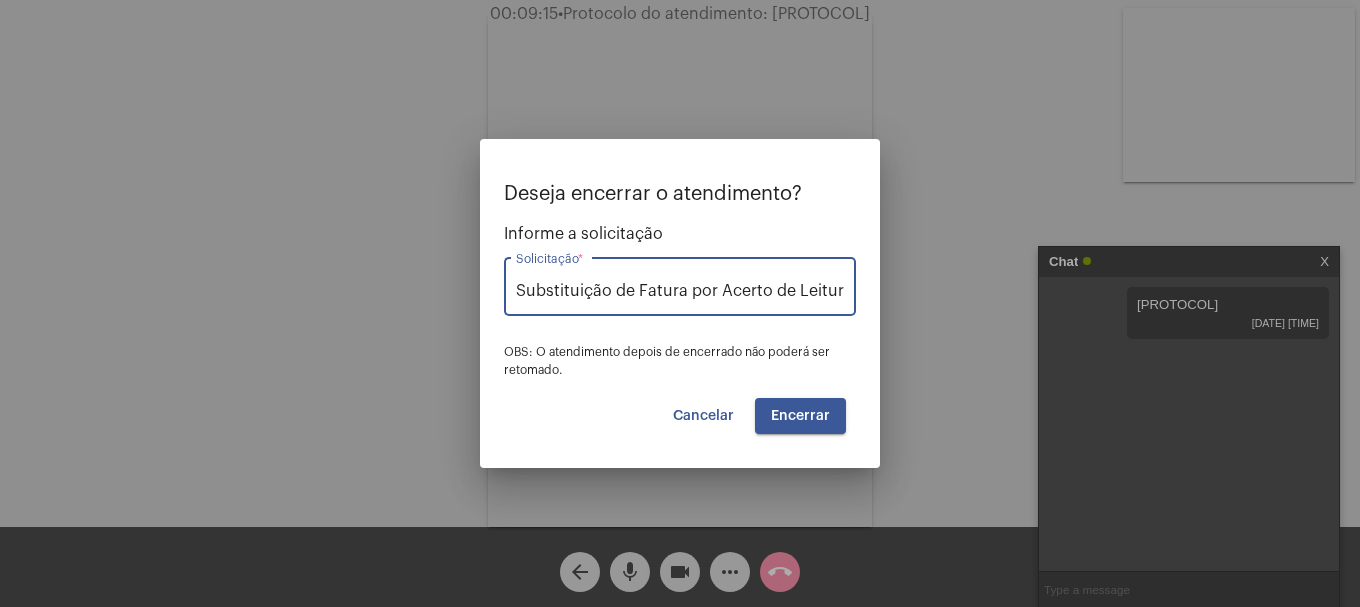 scroll, scrollTop: 0, scrollLeft: 3, axis: horizontal 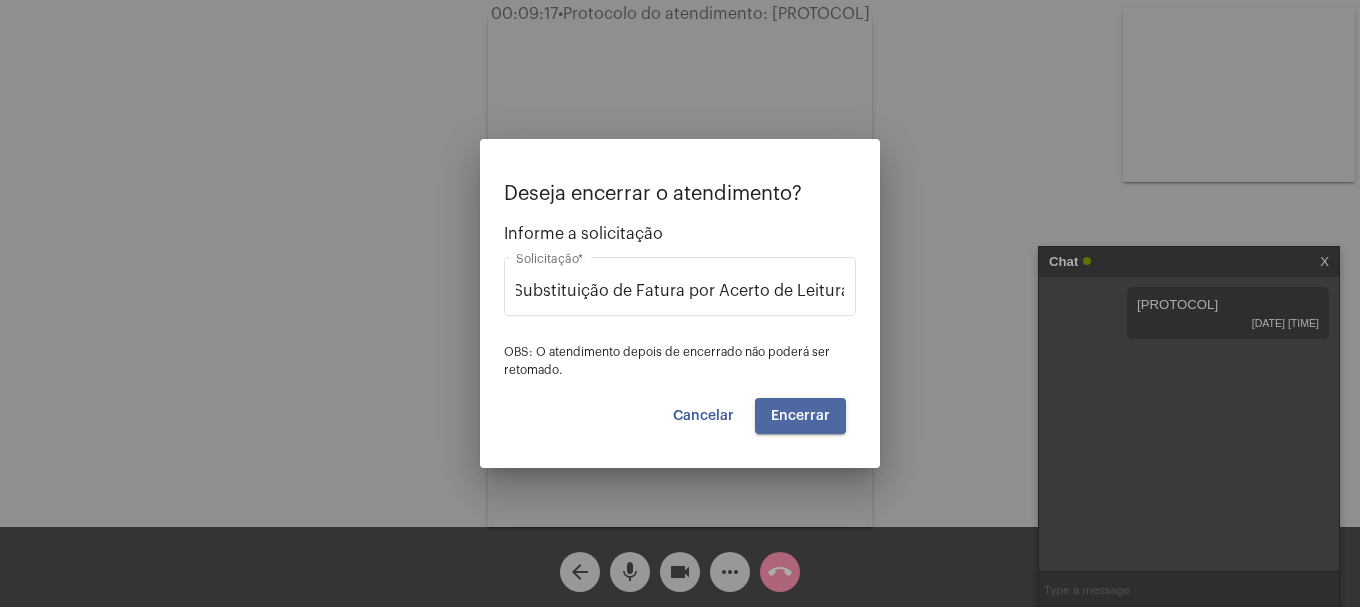 click on "Encerrar" at bounding box center [800, 416] 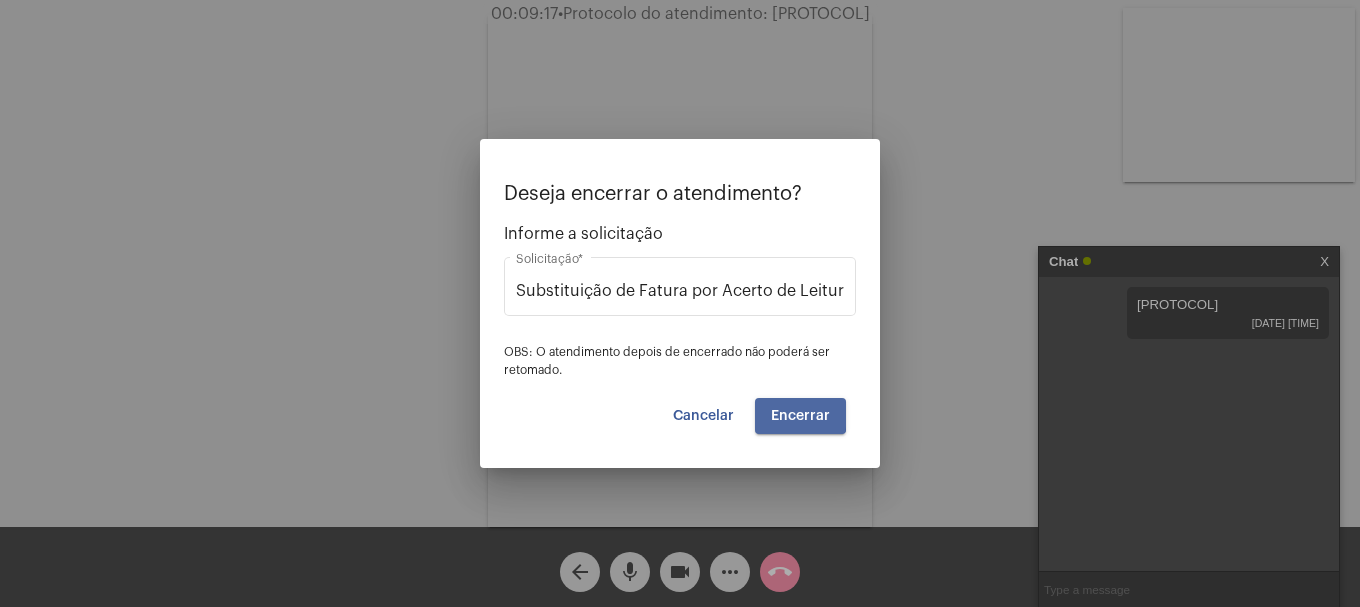 click on "Encerrar" at bounding box center (800, 416) 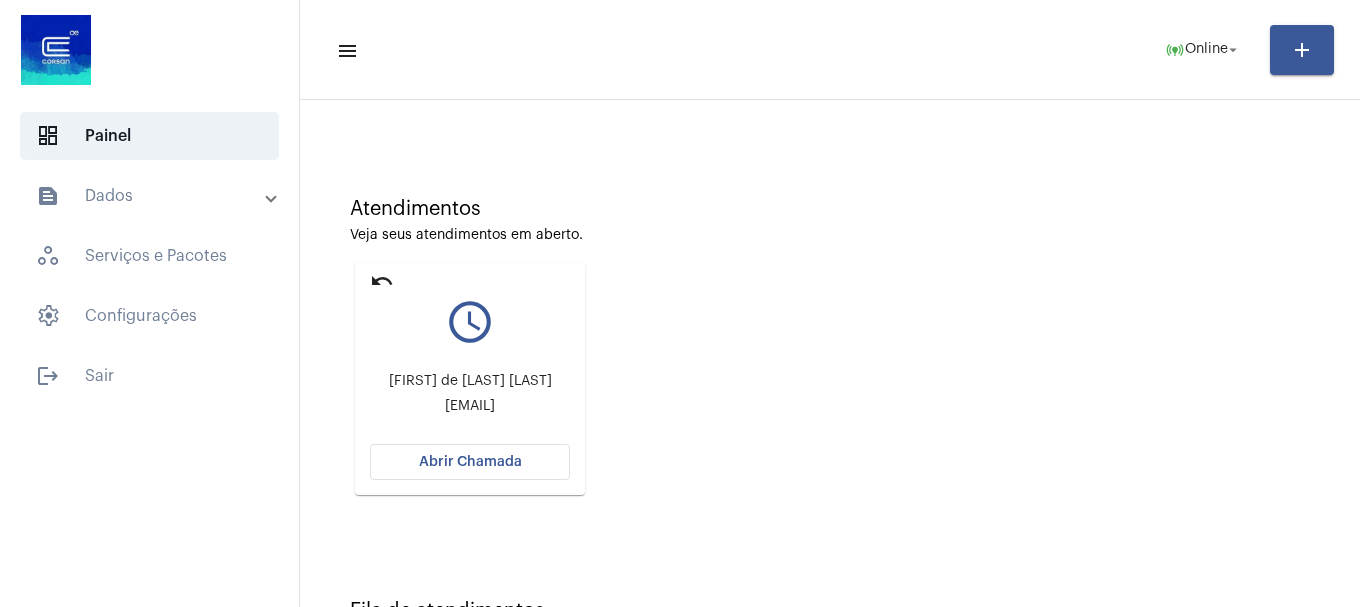 scroll, scrollTop: 175, scrollLeft: 0, axis: vertical 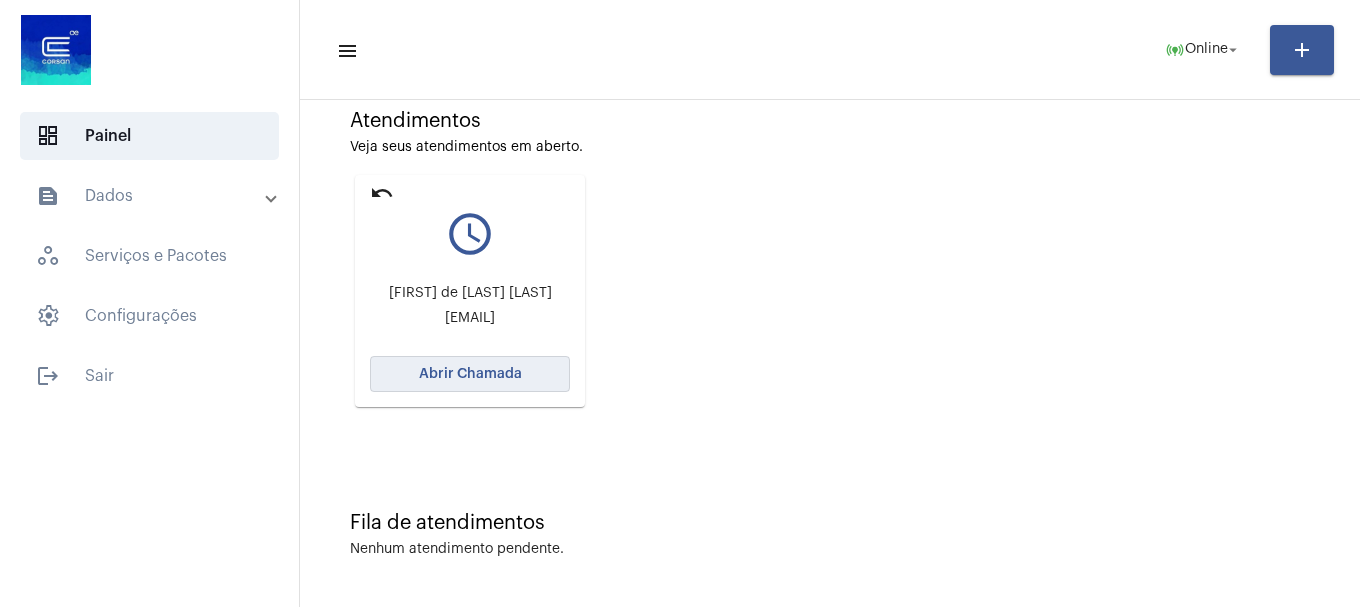 click on "Abrir Chamada" 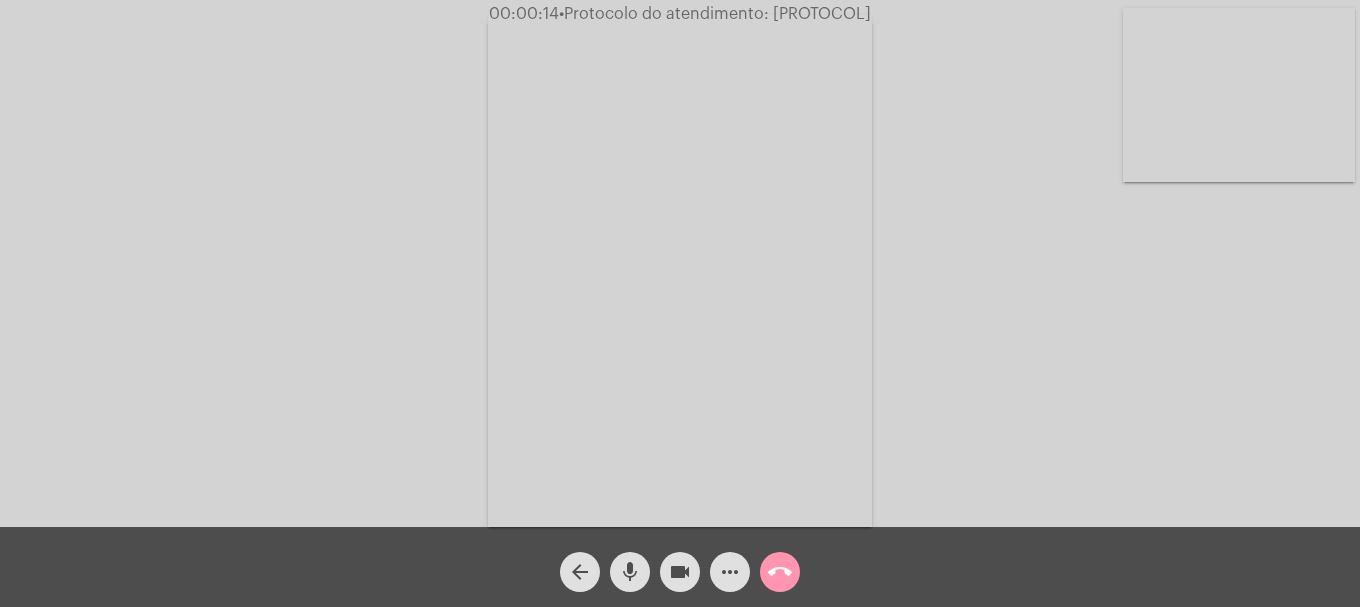 click at bounding box center [1239, 95] 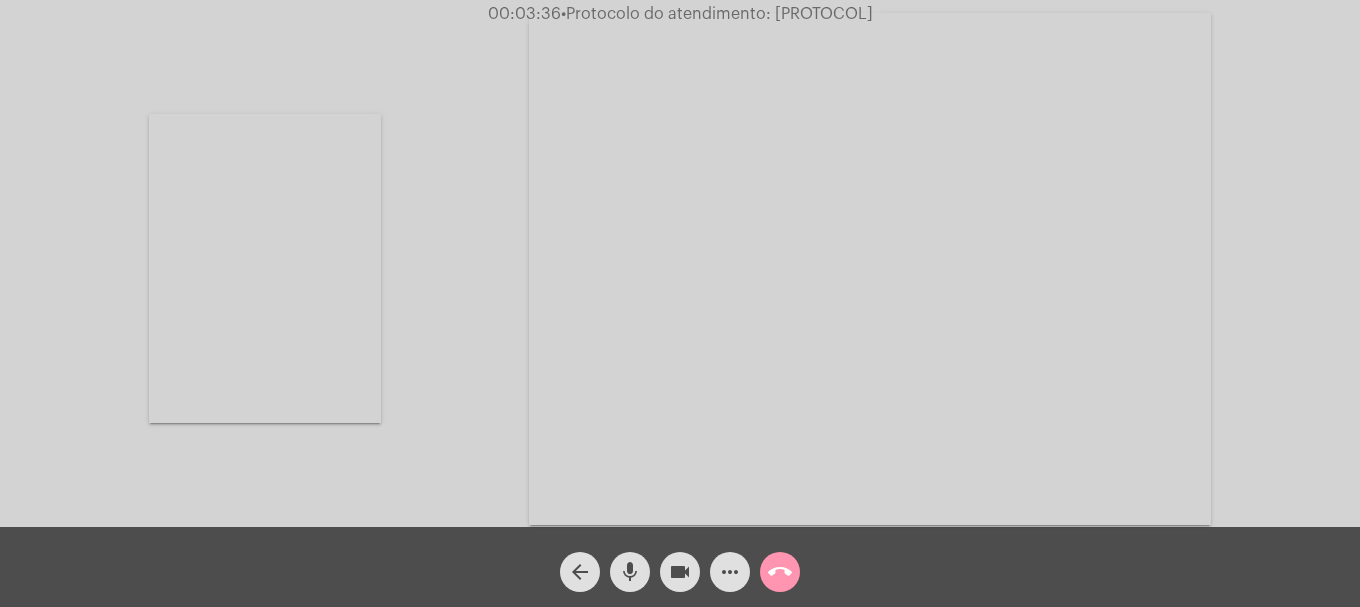 click on "videocam" 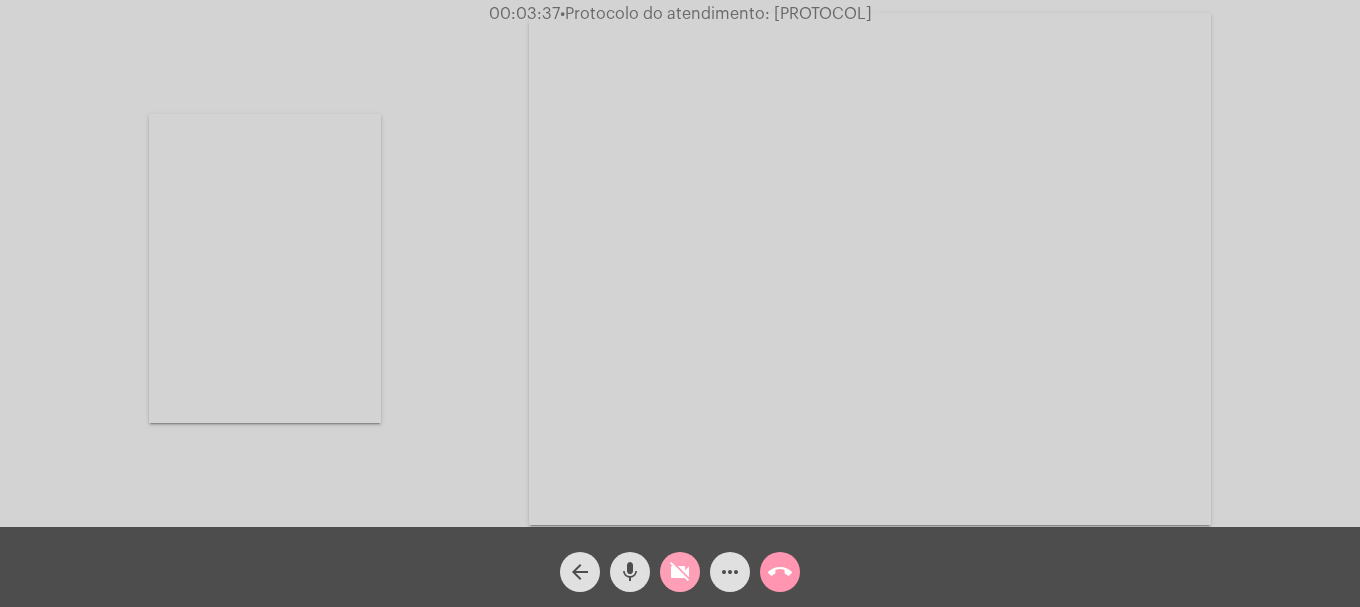 click on "mic" 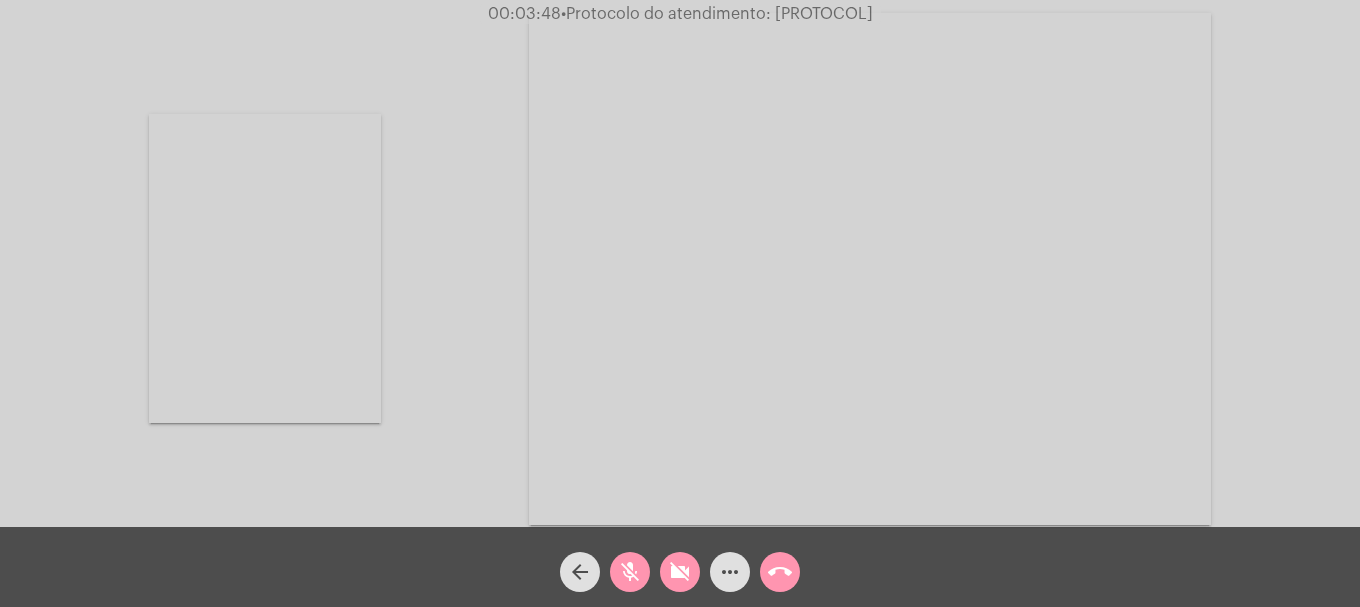click on "videocam_off" 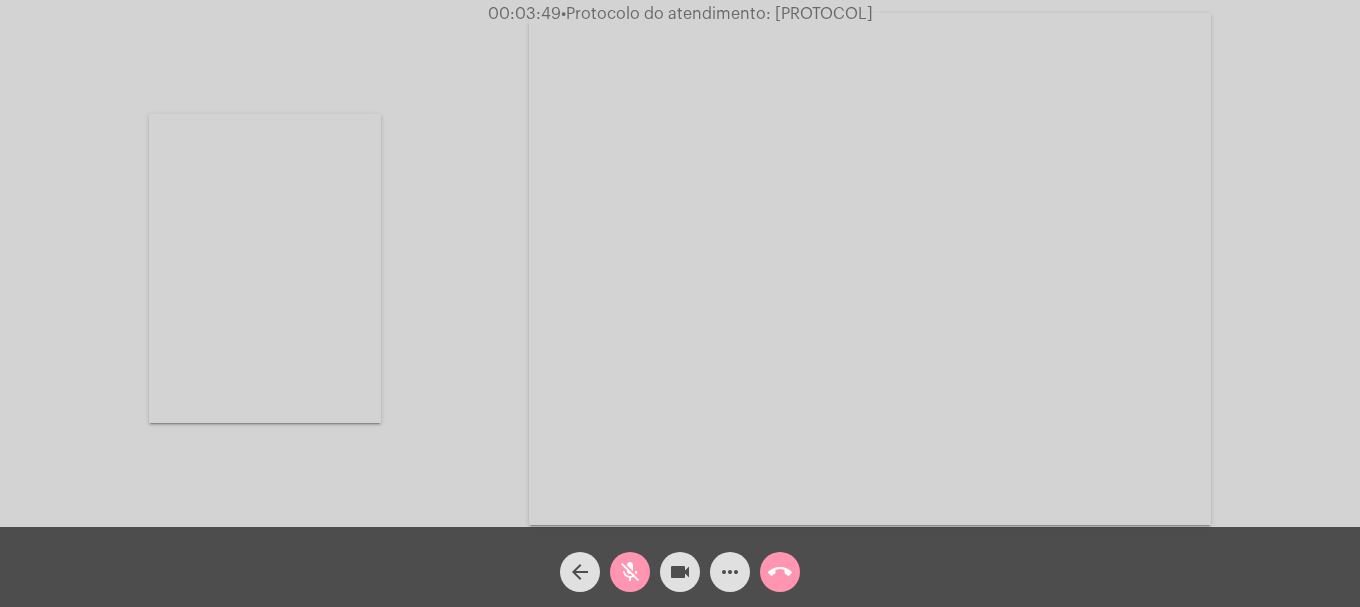 click on "mic_off" 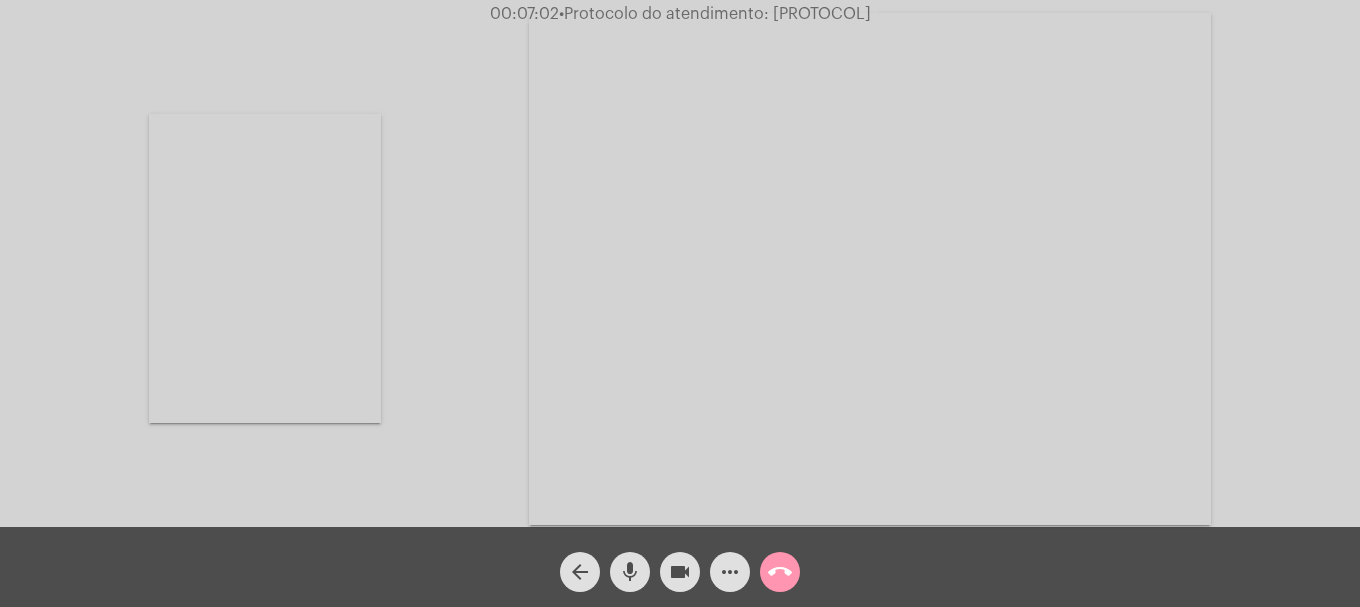 click on "call_end" 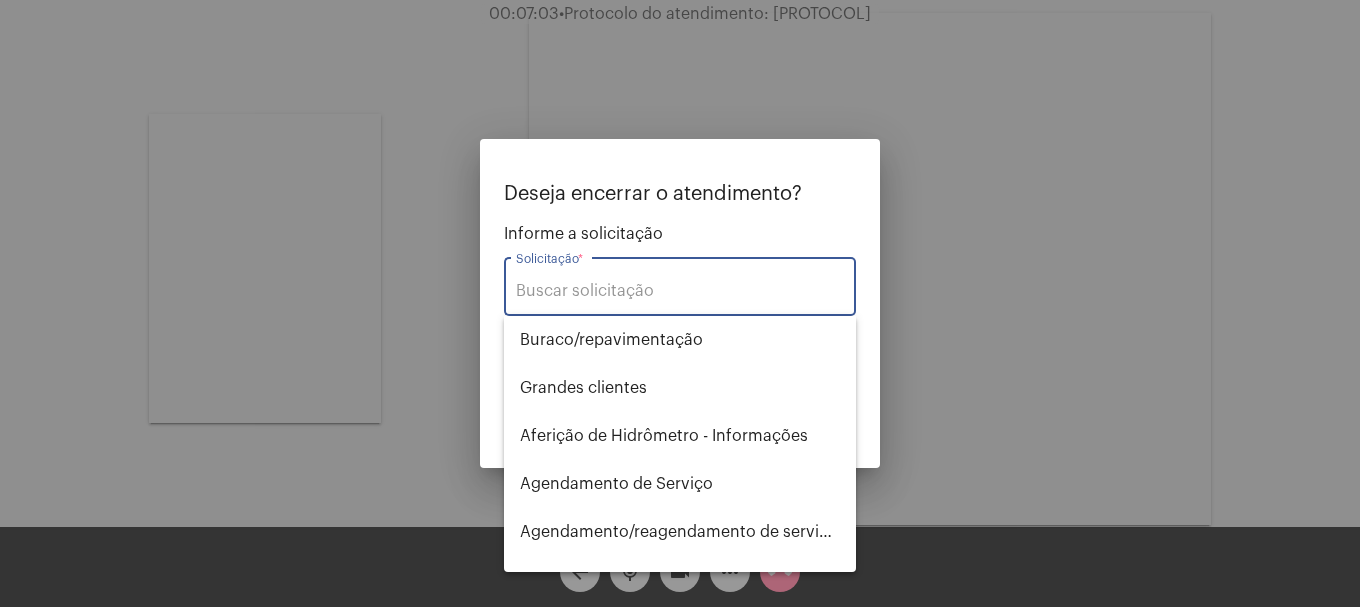 click on "Solicitação  *" at bounding box center [680, 291] 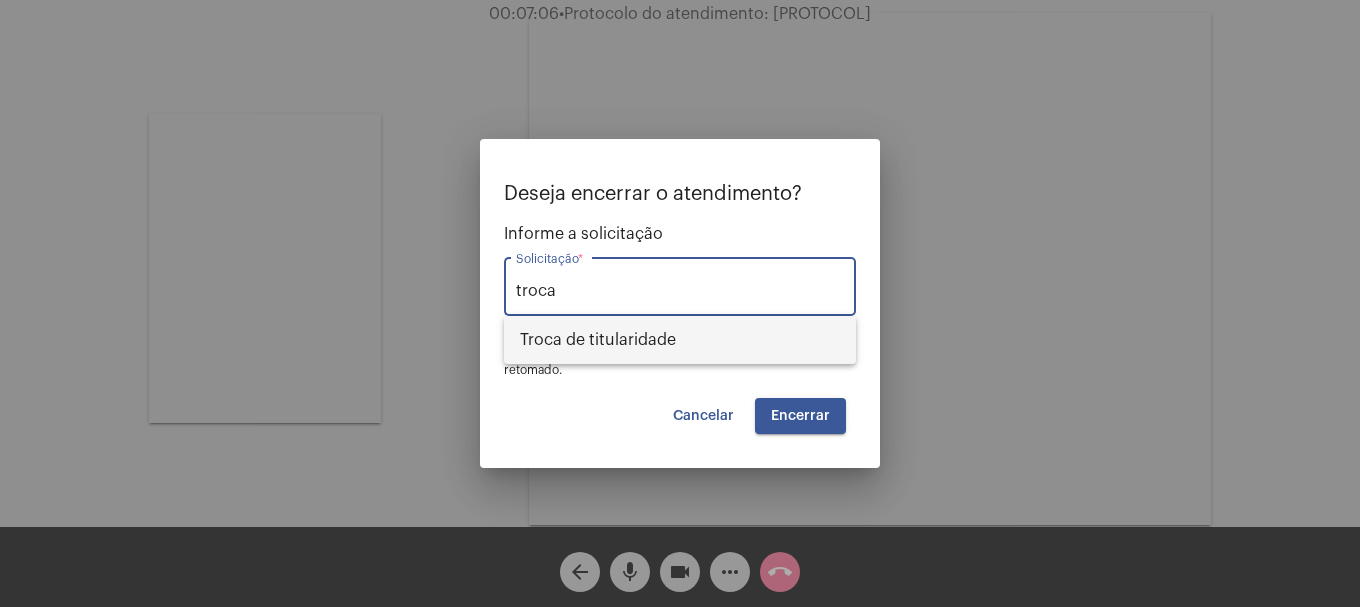 click on "Troca de titularidade" at bounding box center (680, 340) 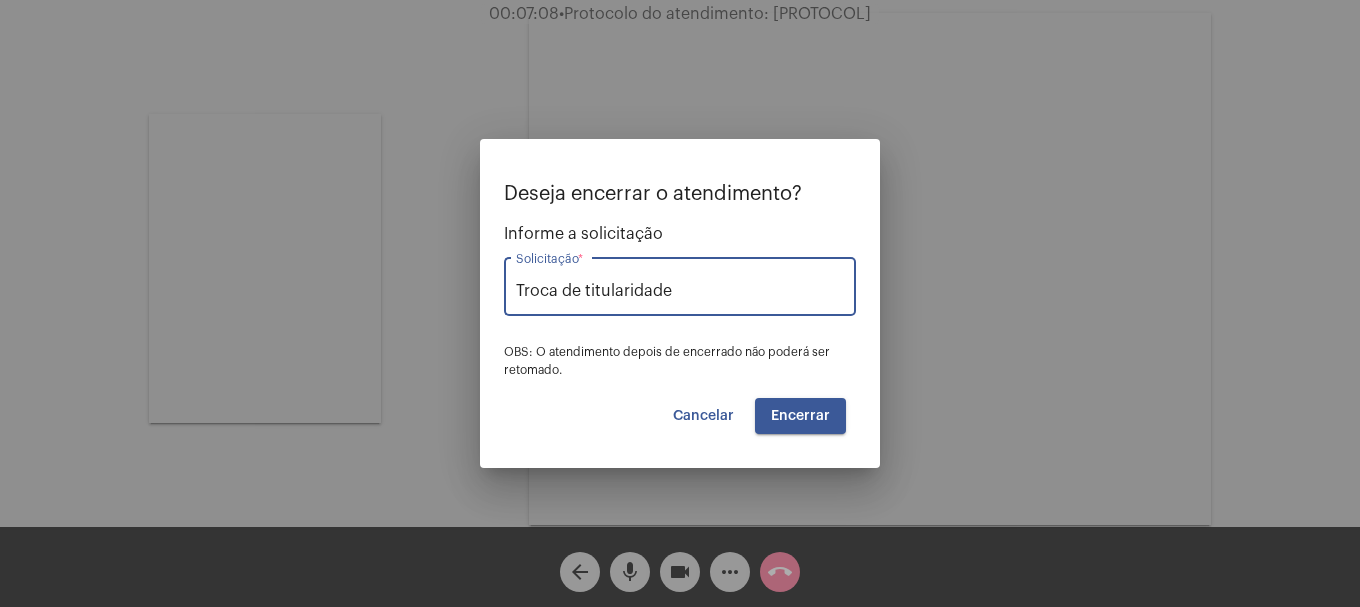 click on "Encerrar" at bounding box center (800, 416) 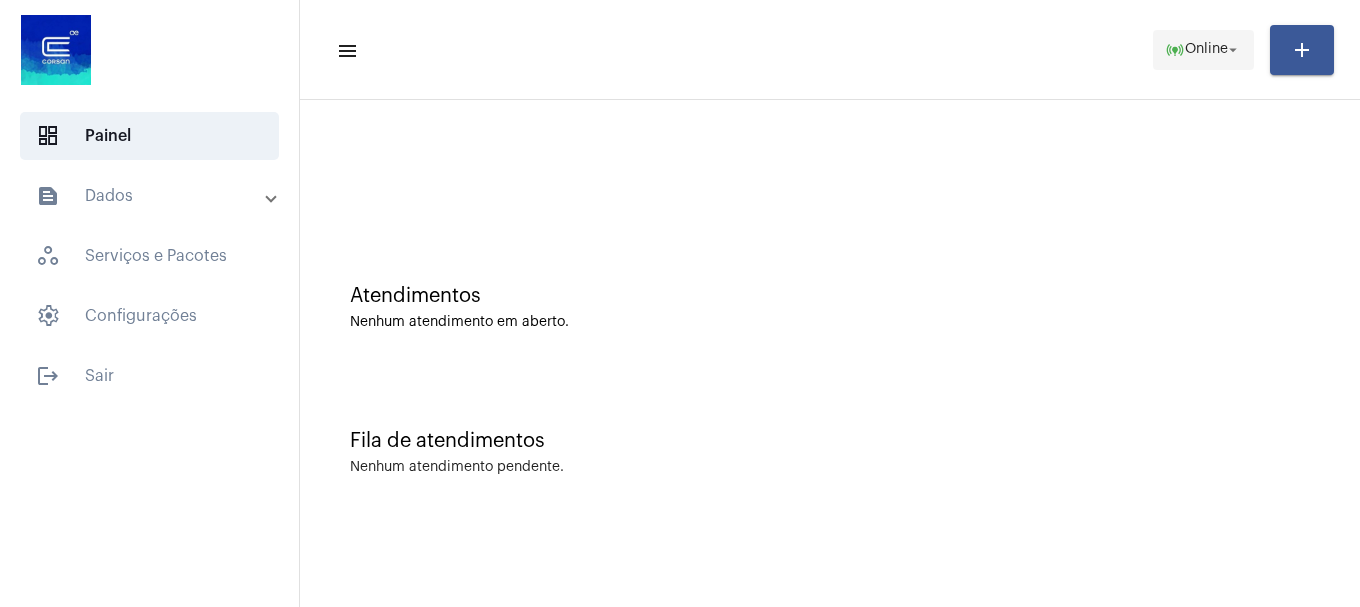 click on "online_prediction  Online arrow_drop_down" 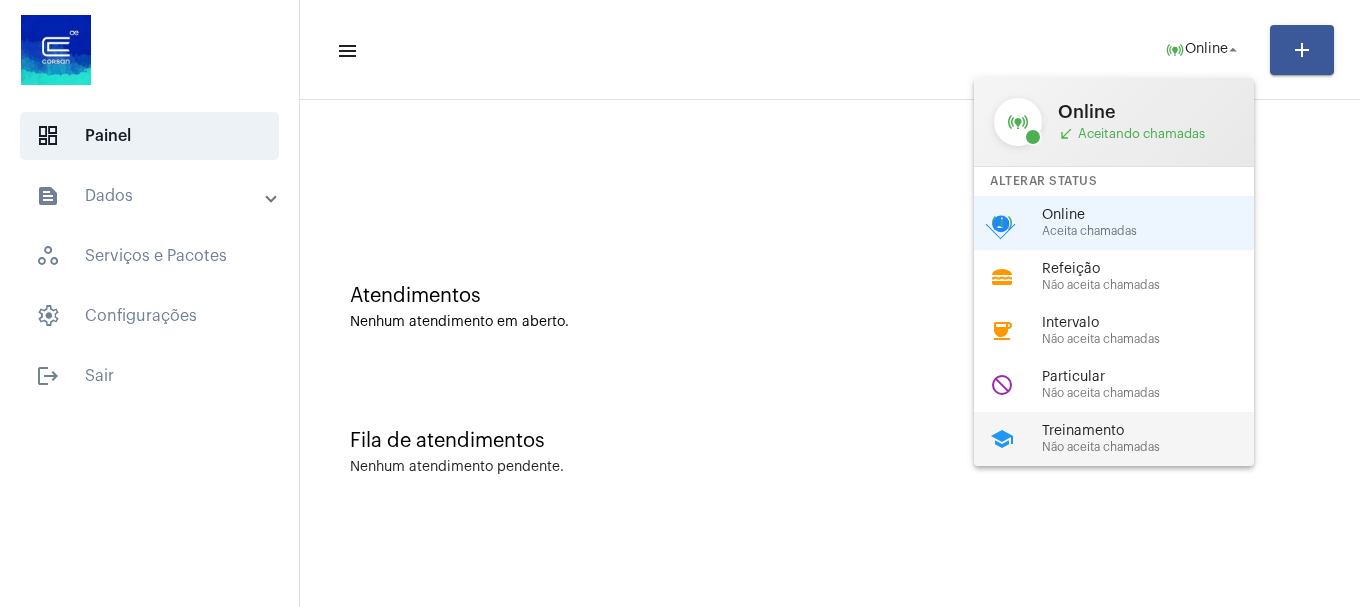 click on "Treinamento" at bounding box center [1156, 431] 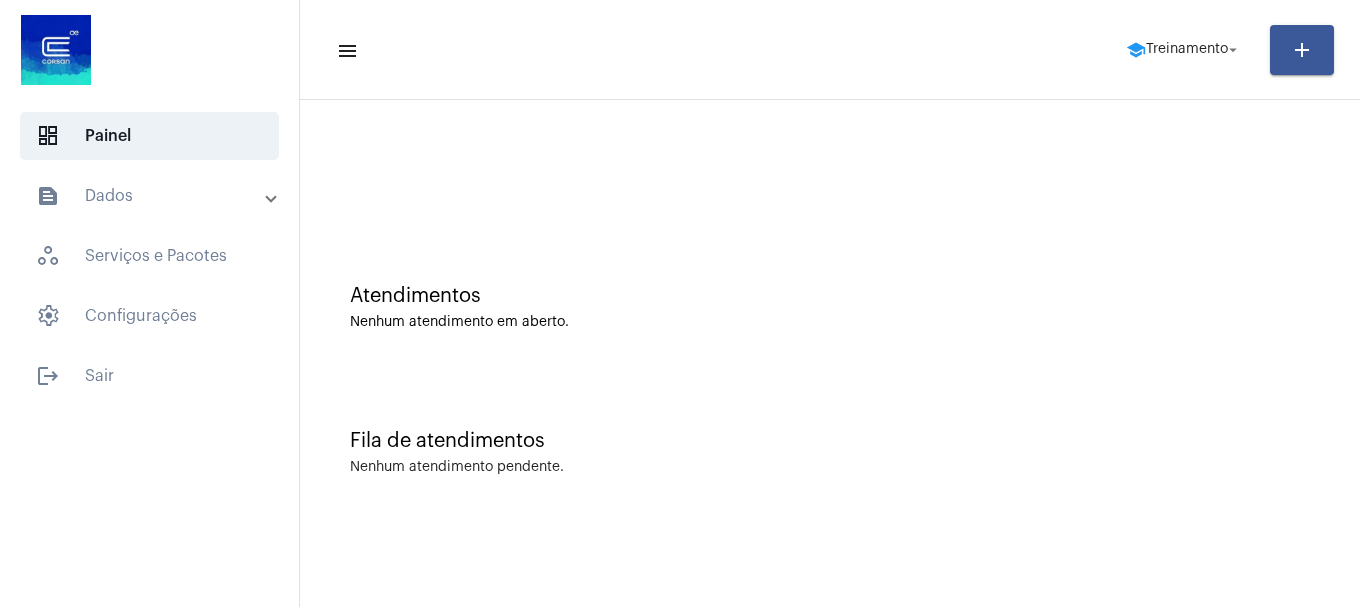 scroll, scrollTop: 0, scrollLeft: 0, axis: both 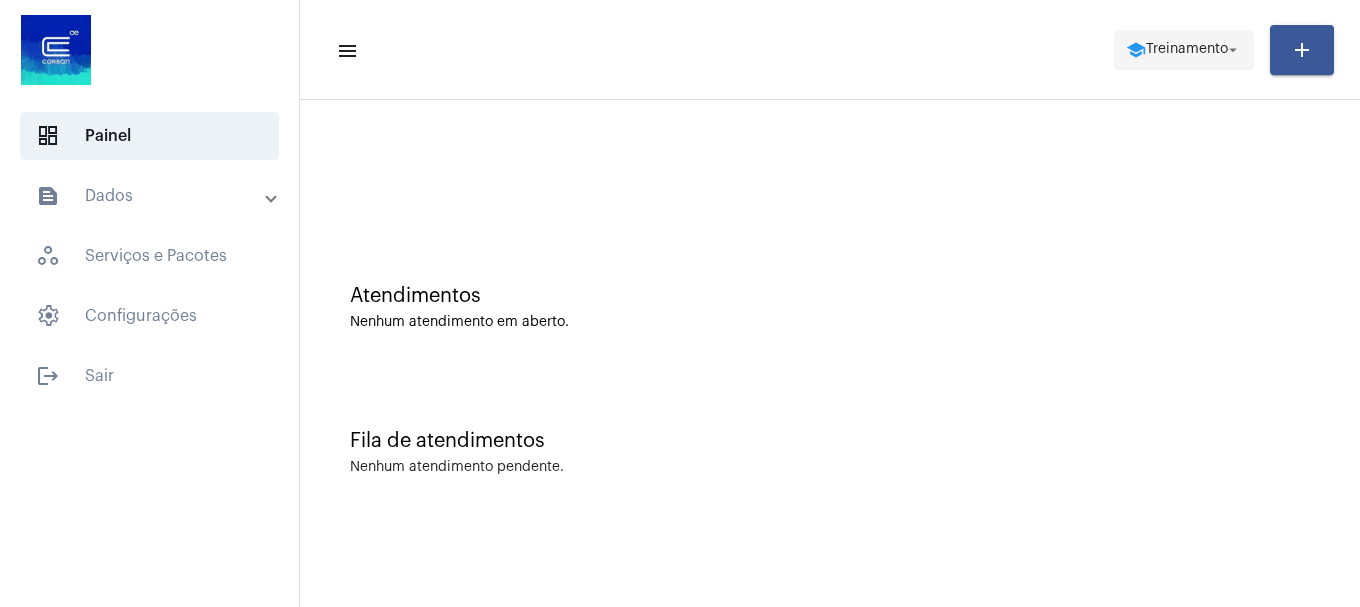 click on "school  Treinamento  arrow_drop_down" 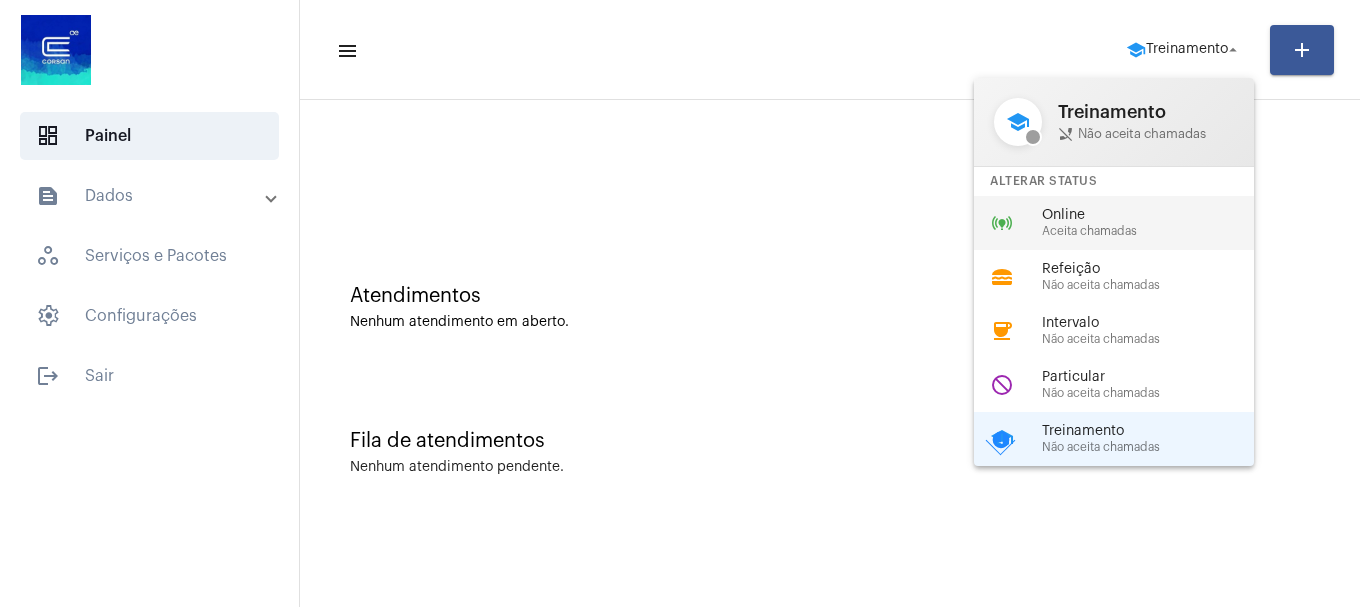 click on "Aceita chamadas" at bounding box center (1156, 231) 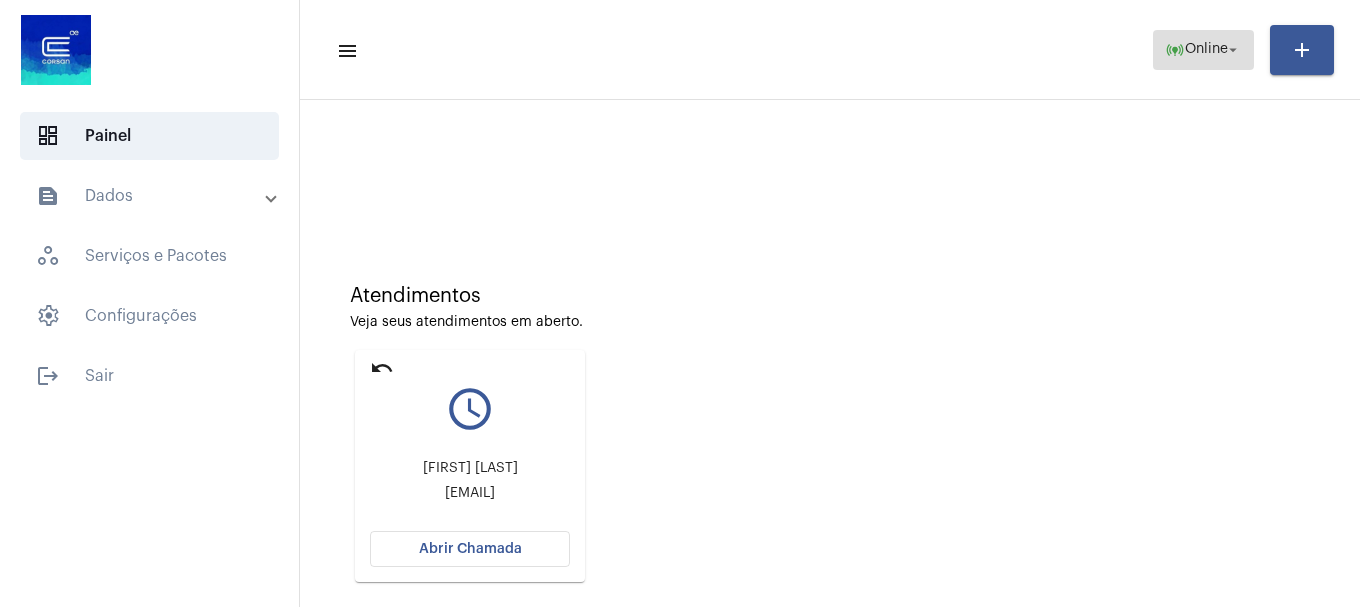click on "online_prediction" 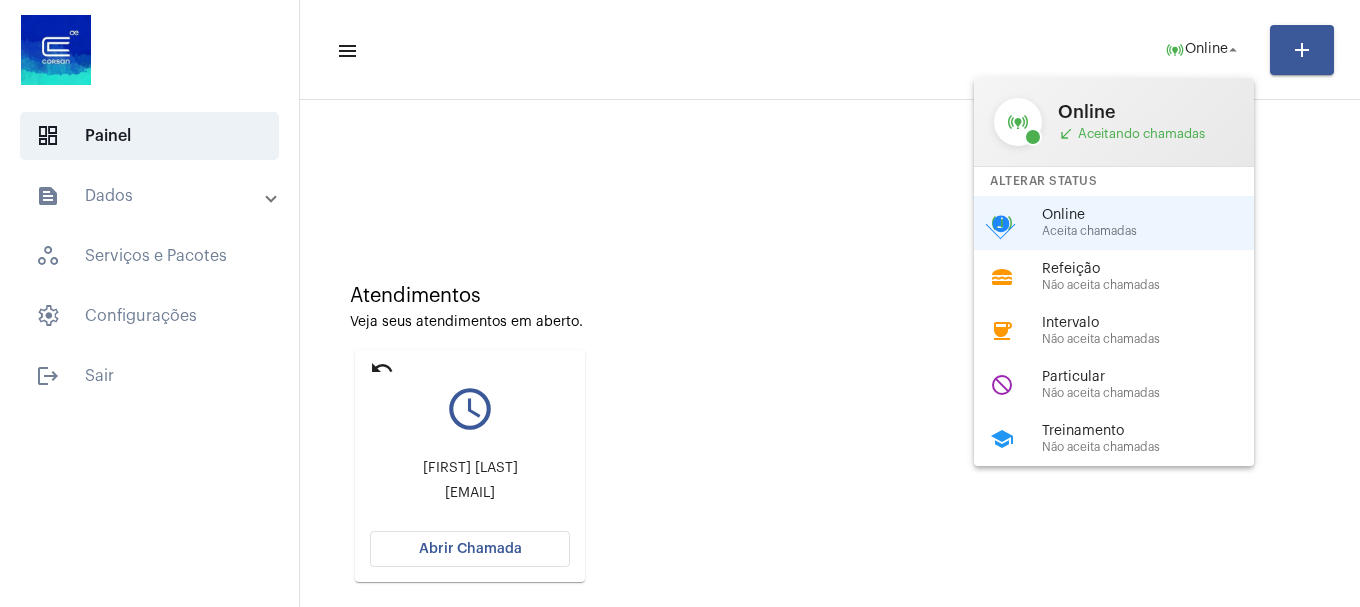 click at bounding box center (680, 303) 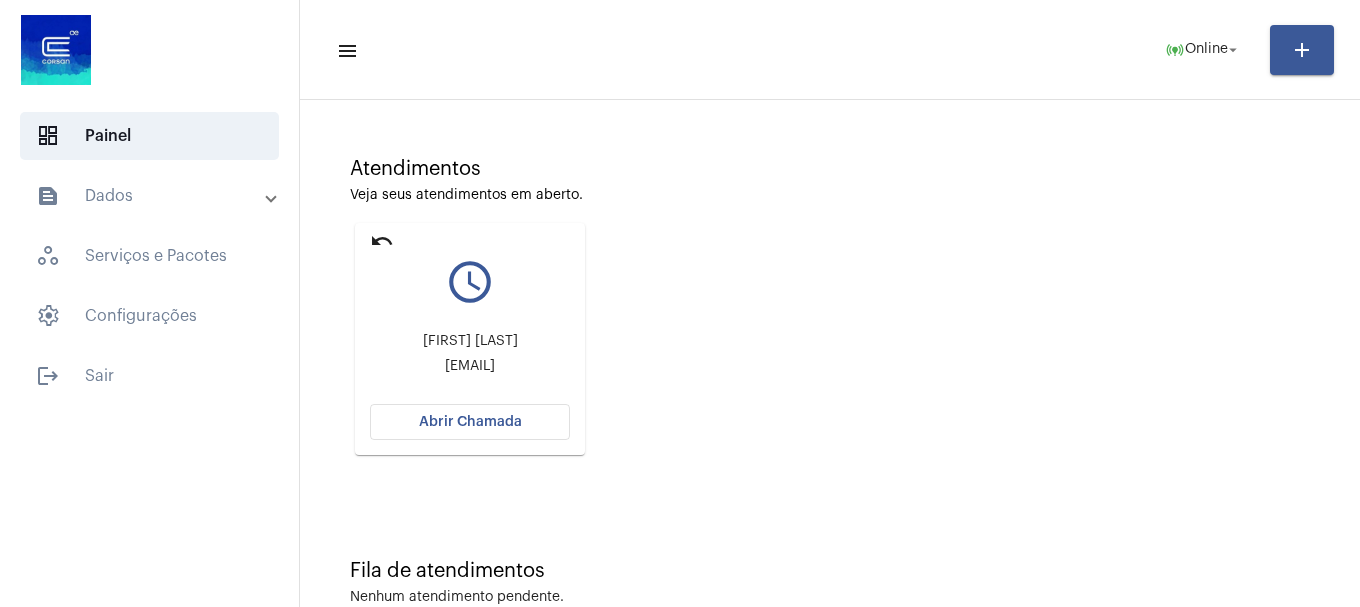 scroll, scrollTop: 175, scrollLeft: 0, axis: vertical 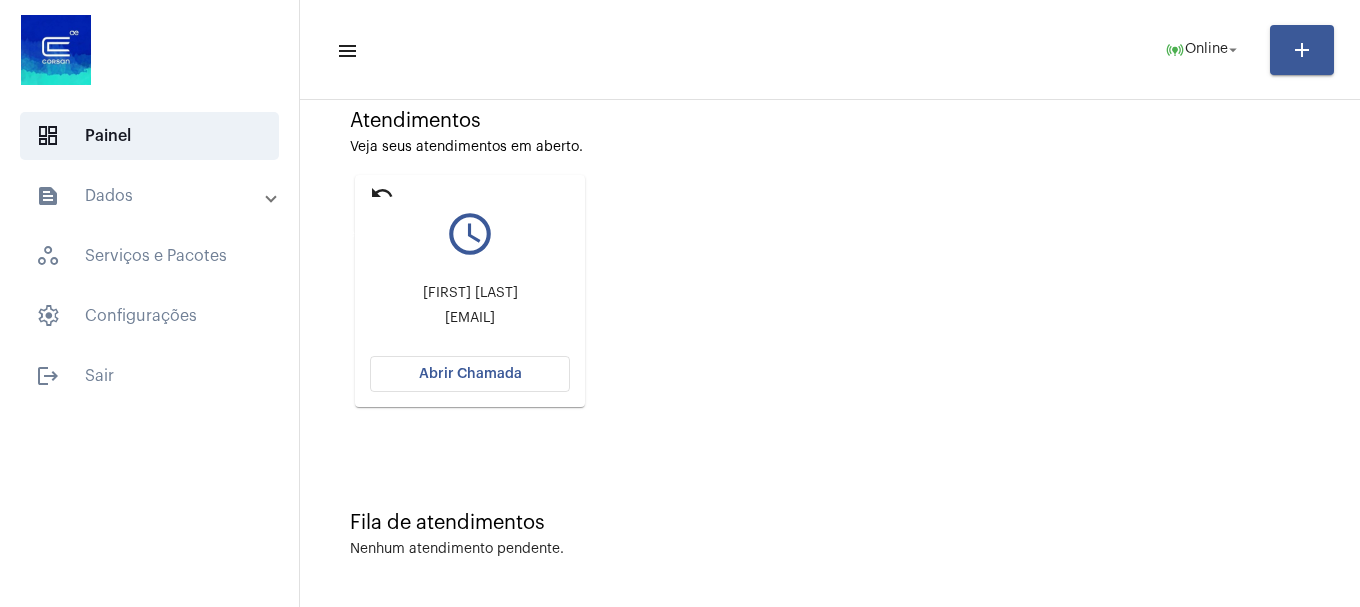 click on "undo" 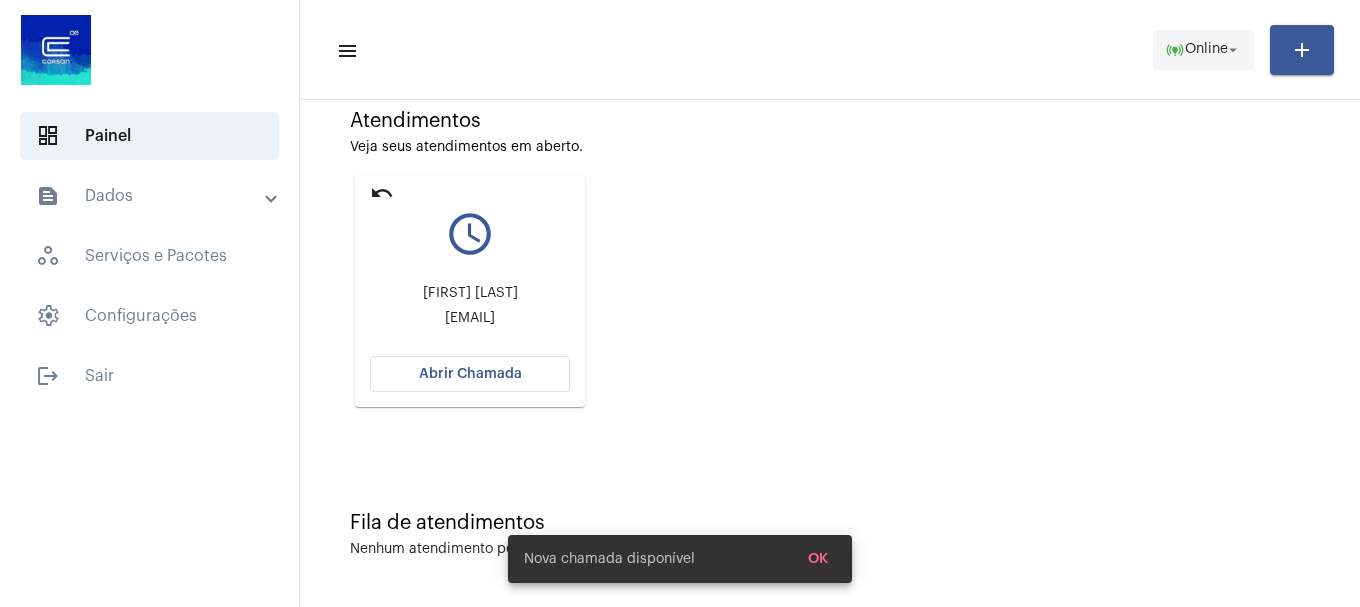 scroll, scrollTop: 0, scrollLeft: 0, axis: both 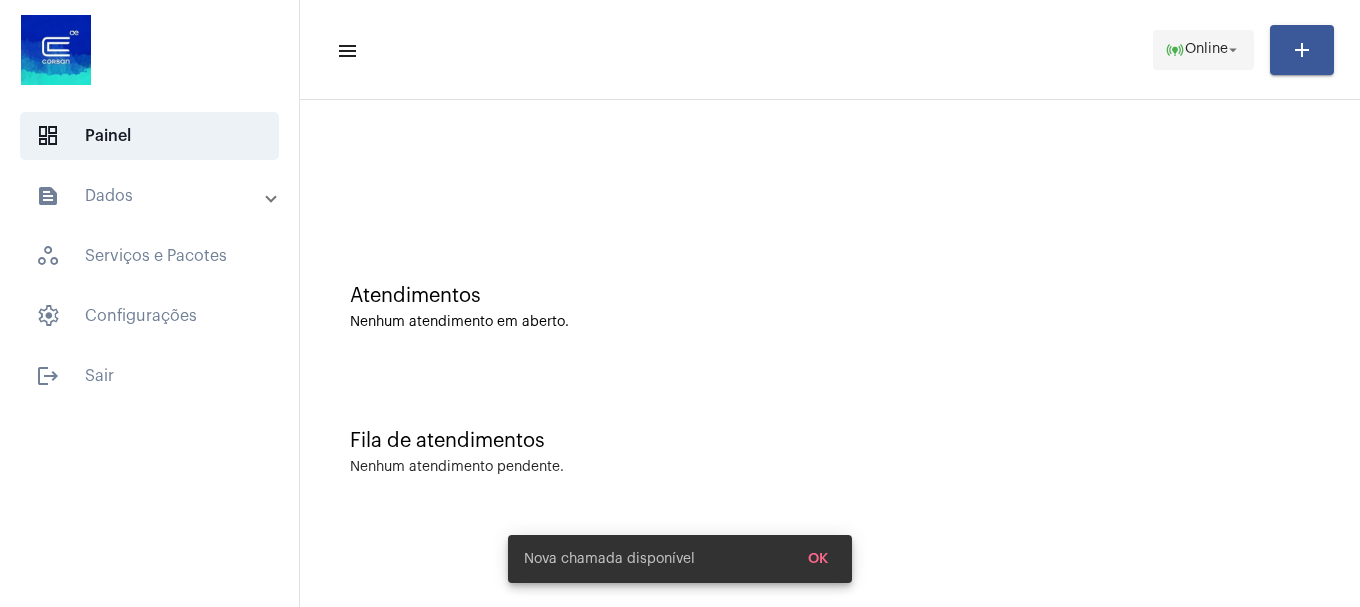 click on "Online" 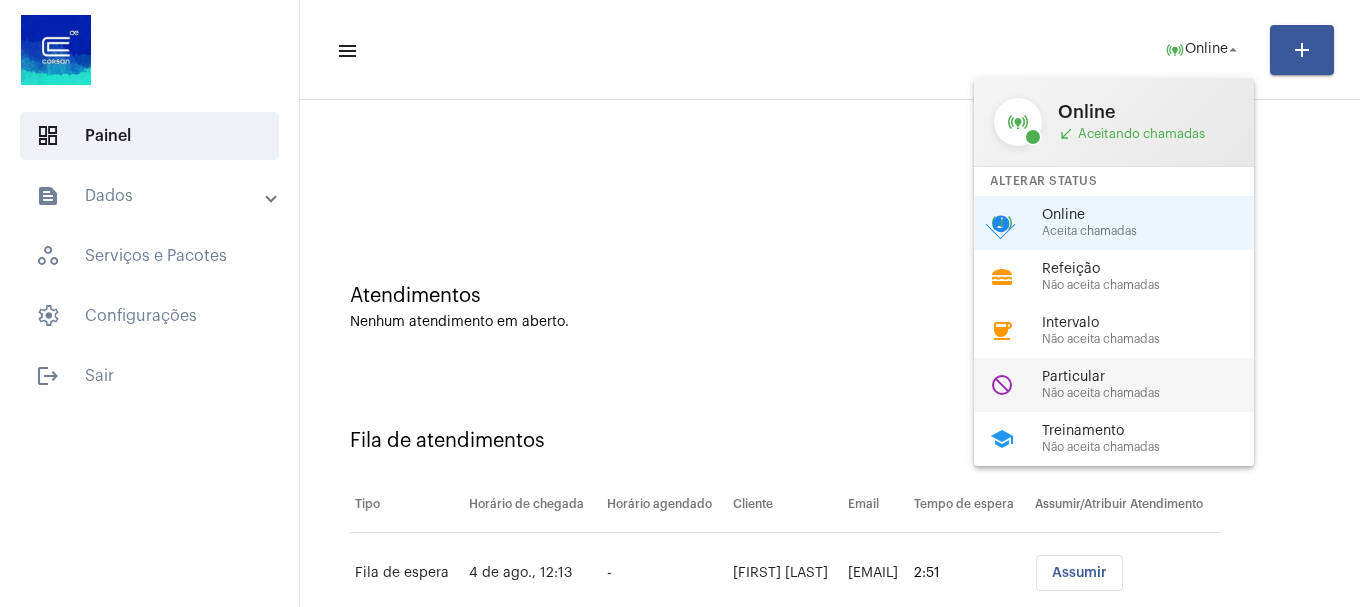 click on "Particular" at bounding box center (1156, 377) 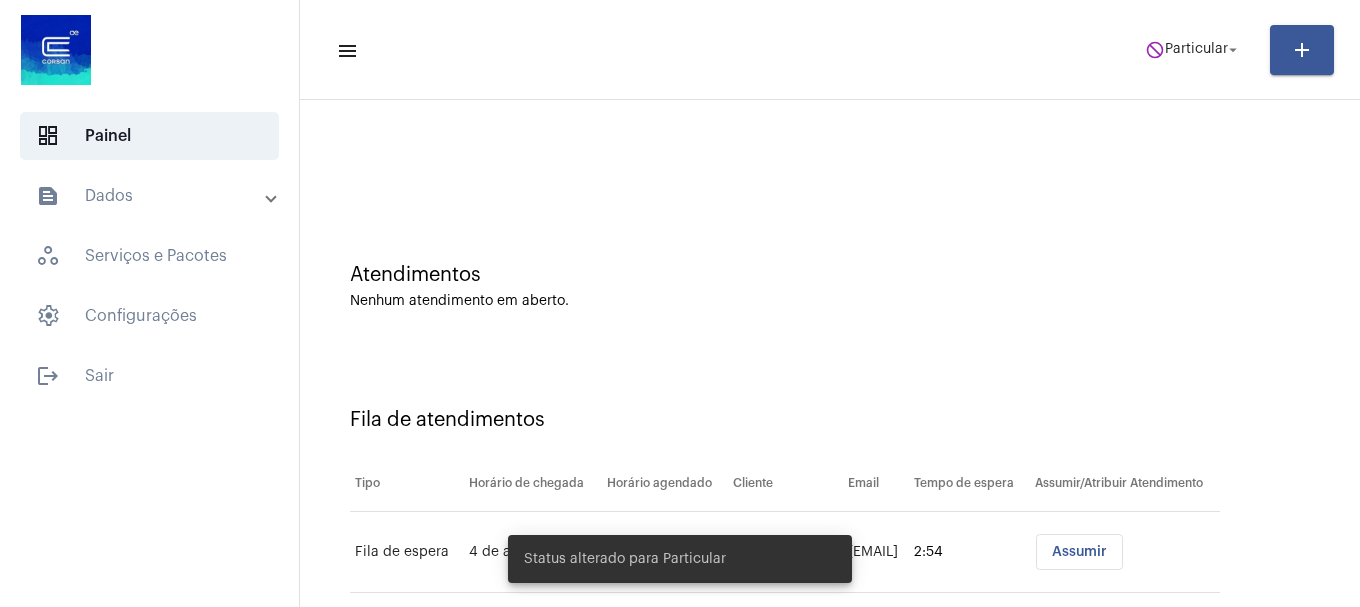 scroll, scrollTop: 0, scrollLeft: 0, axis: both 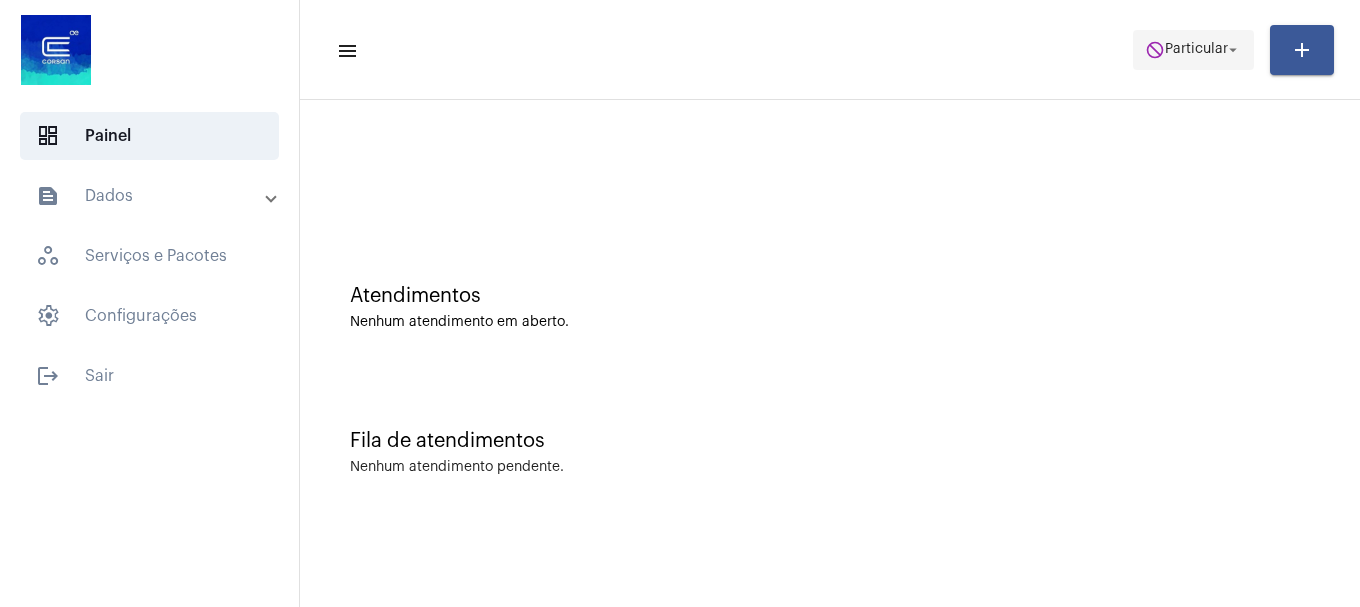 click on "do_not_disturb" 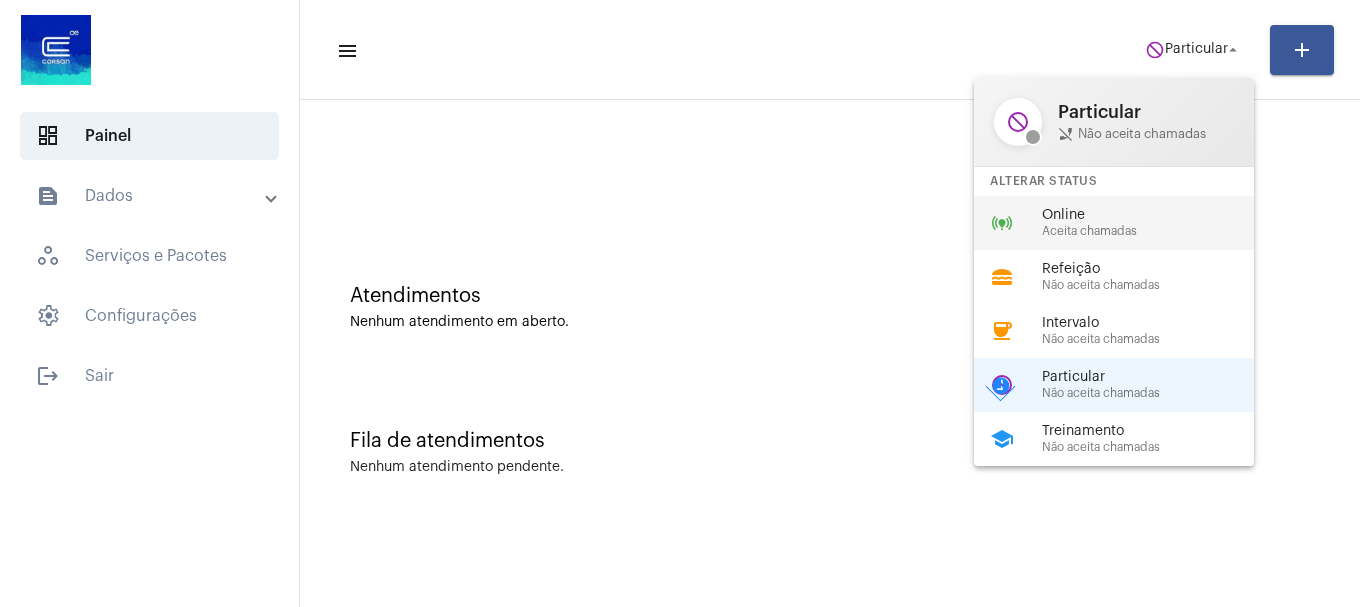 click on "Online" at bounding box center [1156, 215] 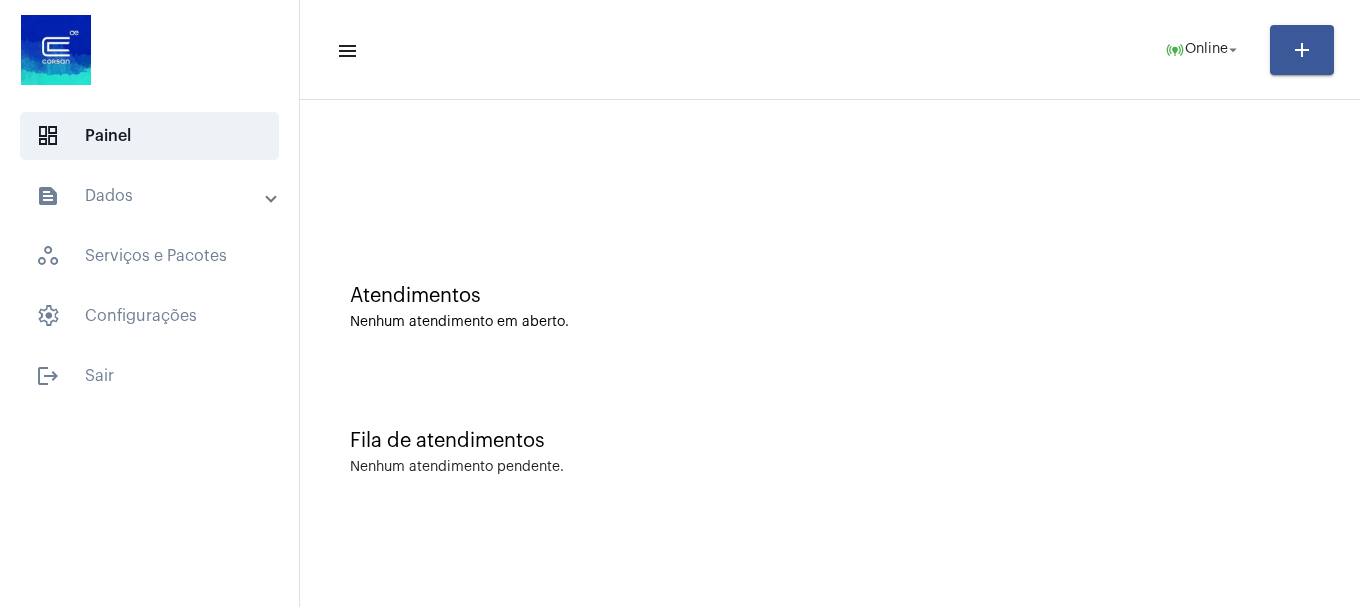 scroll, scrollTop: 0, scrollLeft: 0, axis: both 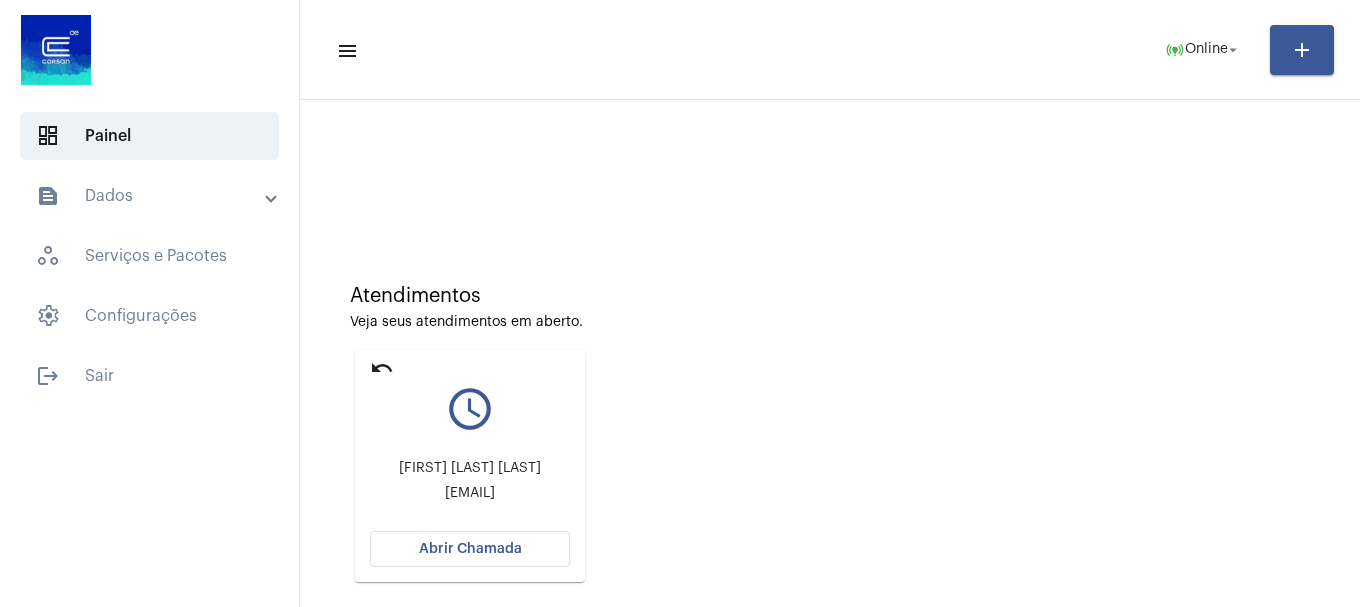 click on "Abrir Chamada" 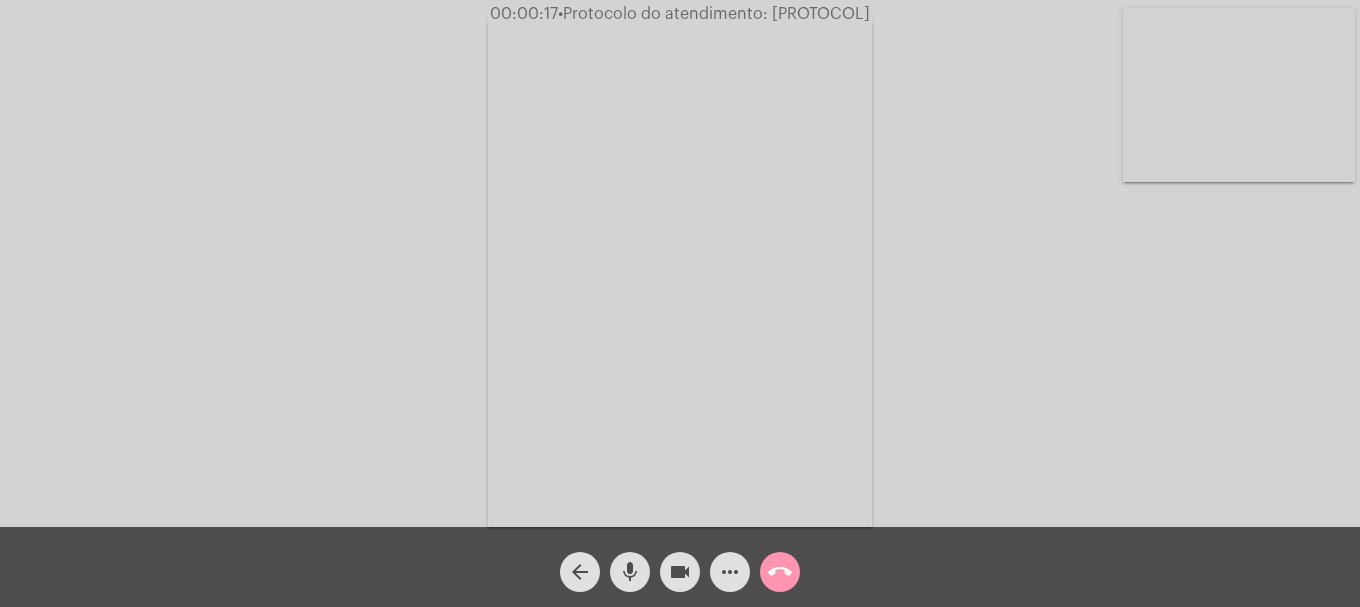 click at bounding box center [1239, 95] 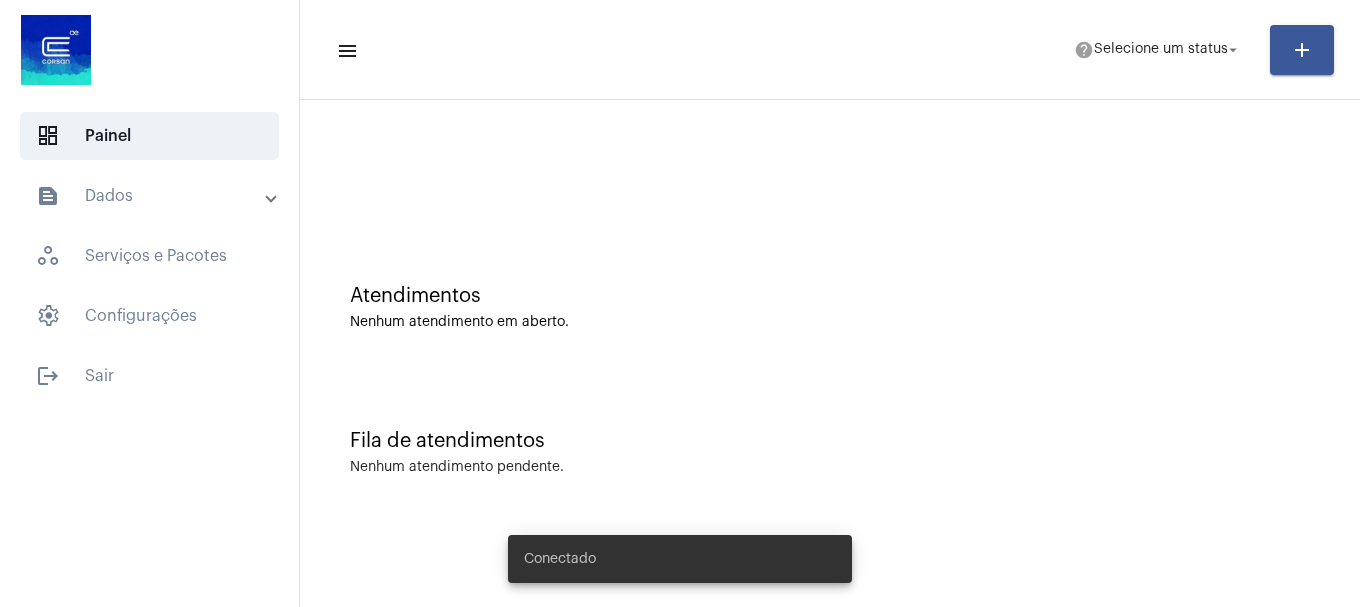 scroll, scrollTop: 0, scrollLeft: 0, axis: both 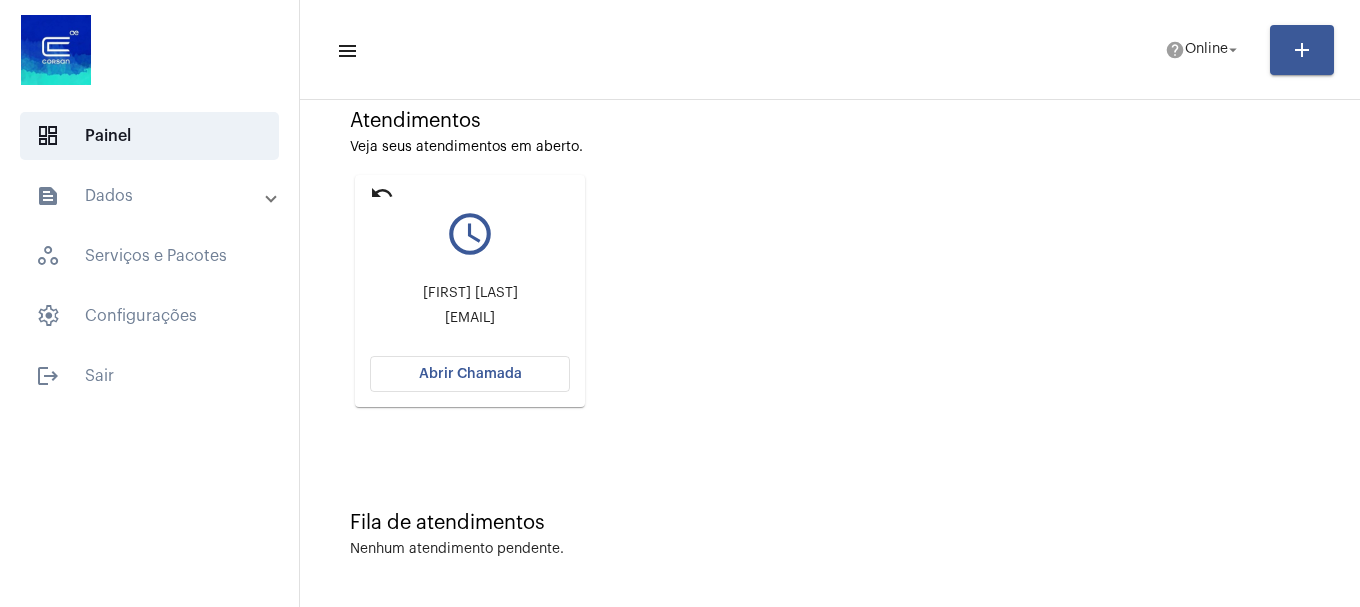 click on "Abrir Chamada" 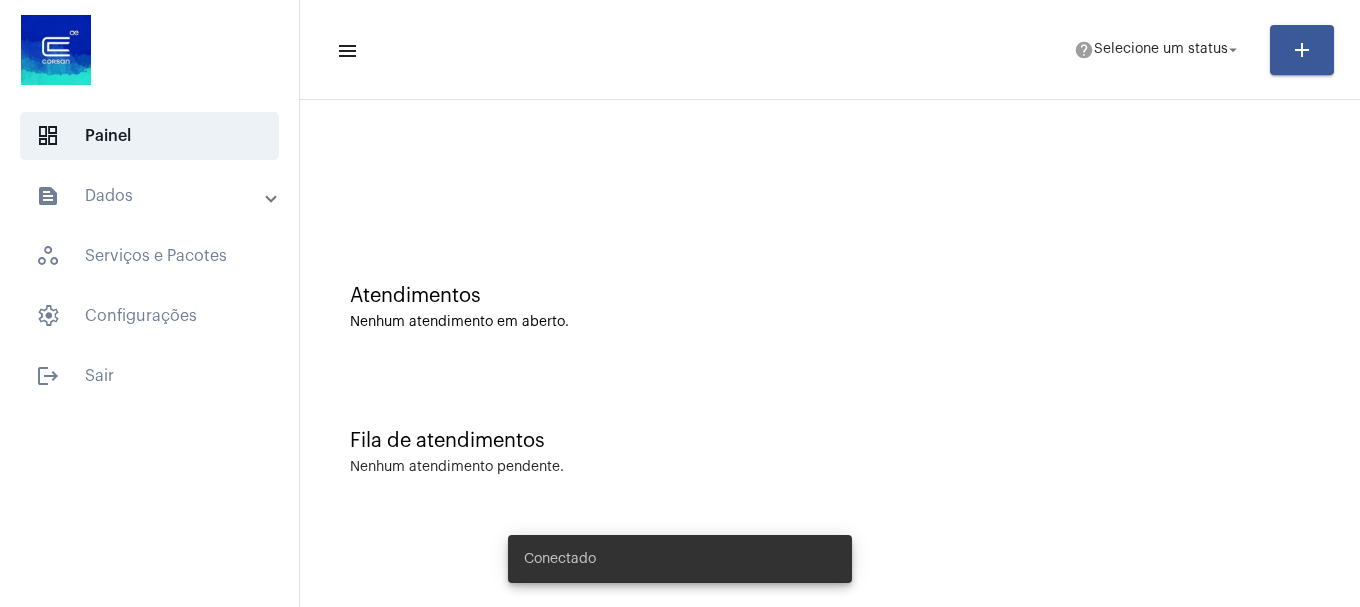 scroll, scrollTop: 0, scrollLeft: 0, axis: both 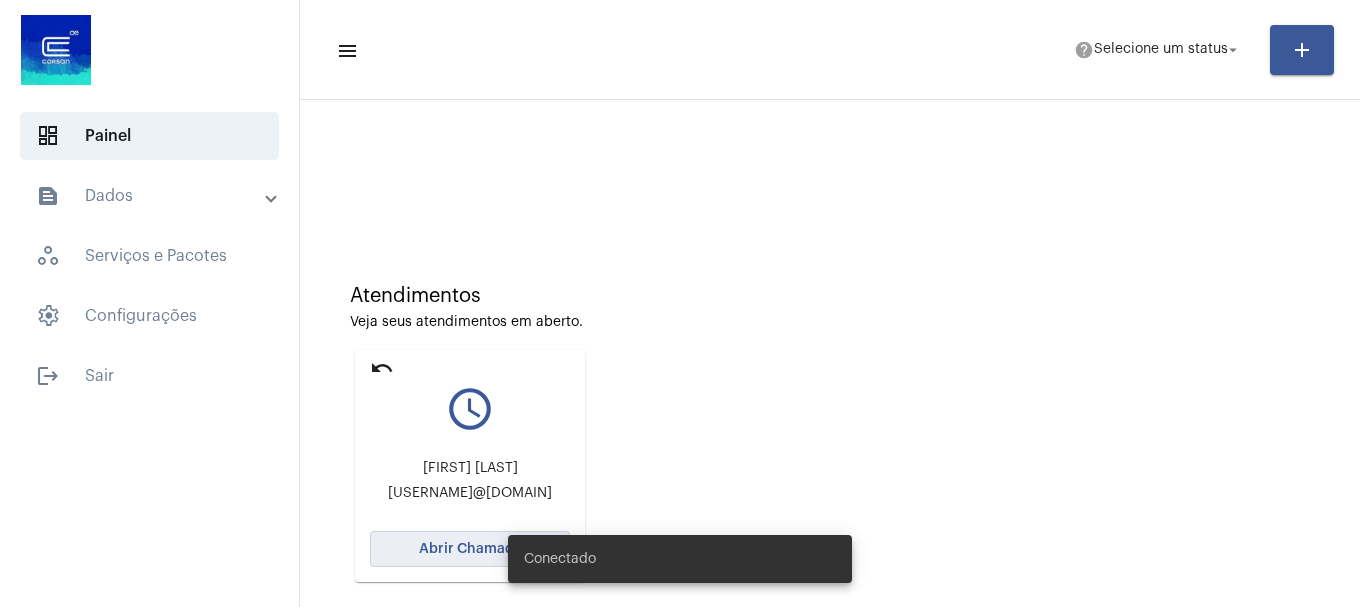 click on "Abrir Chamada" 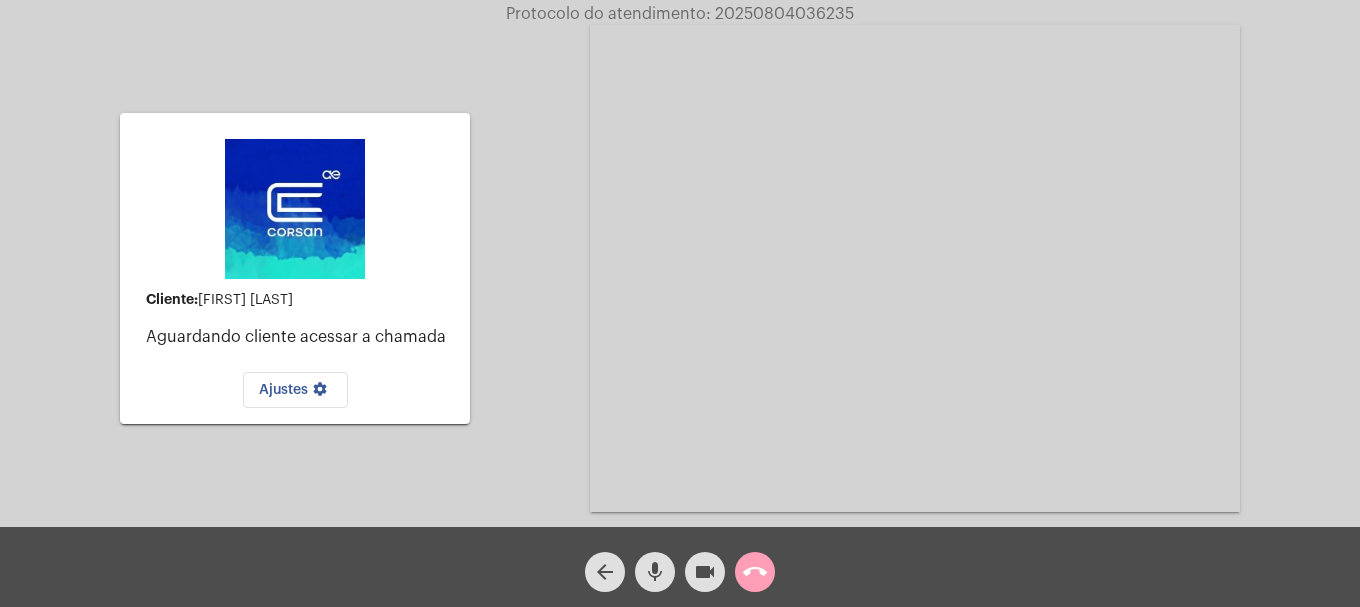 click on "call_end" 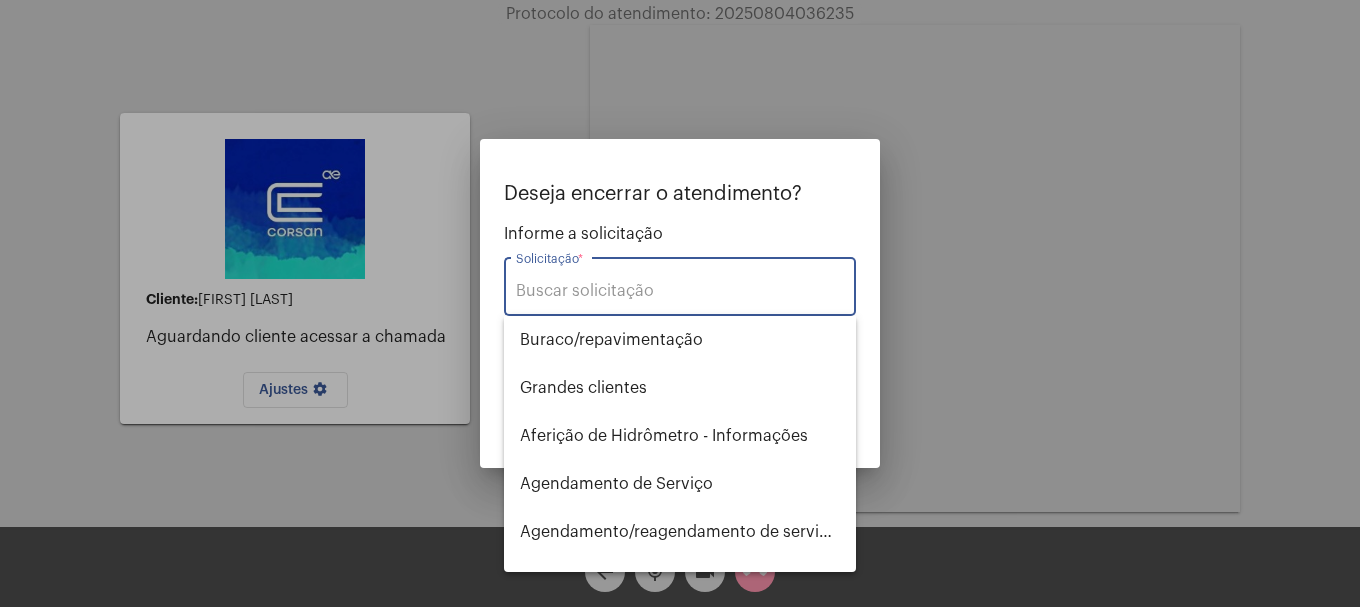 click on "Solicitação  *" at bounding box center (680, 291) 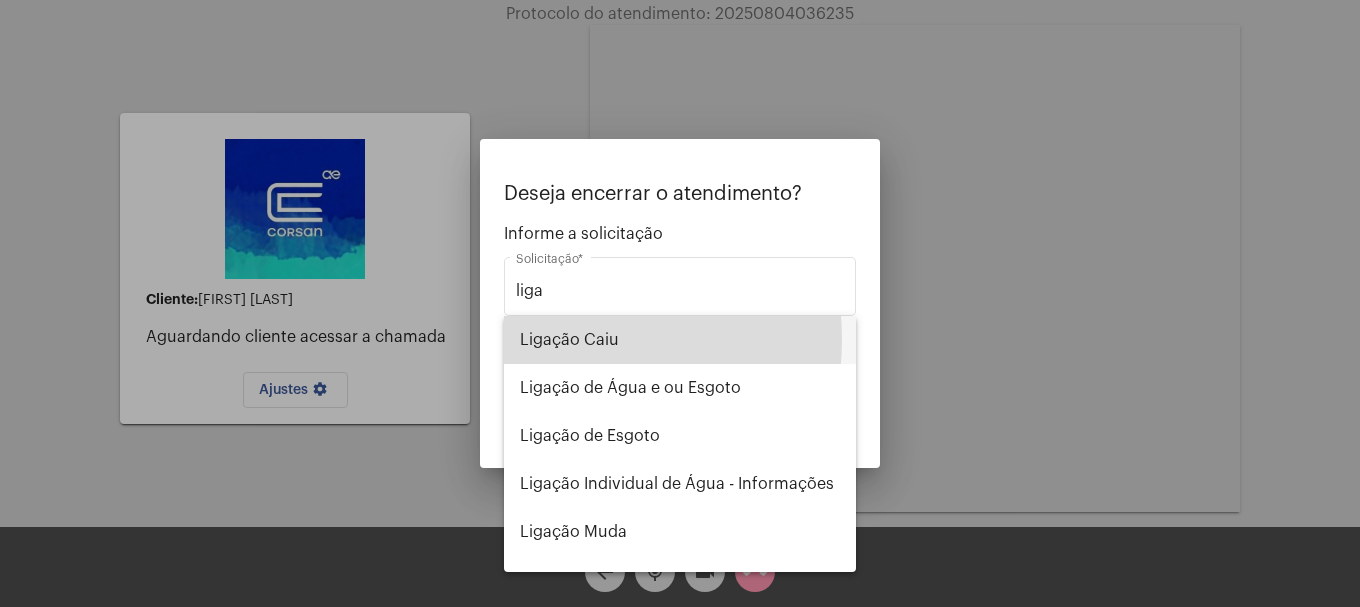 click on "Ligação Caiu" at bounding box center [680, 340] 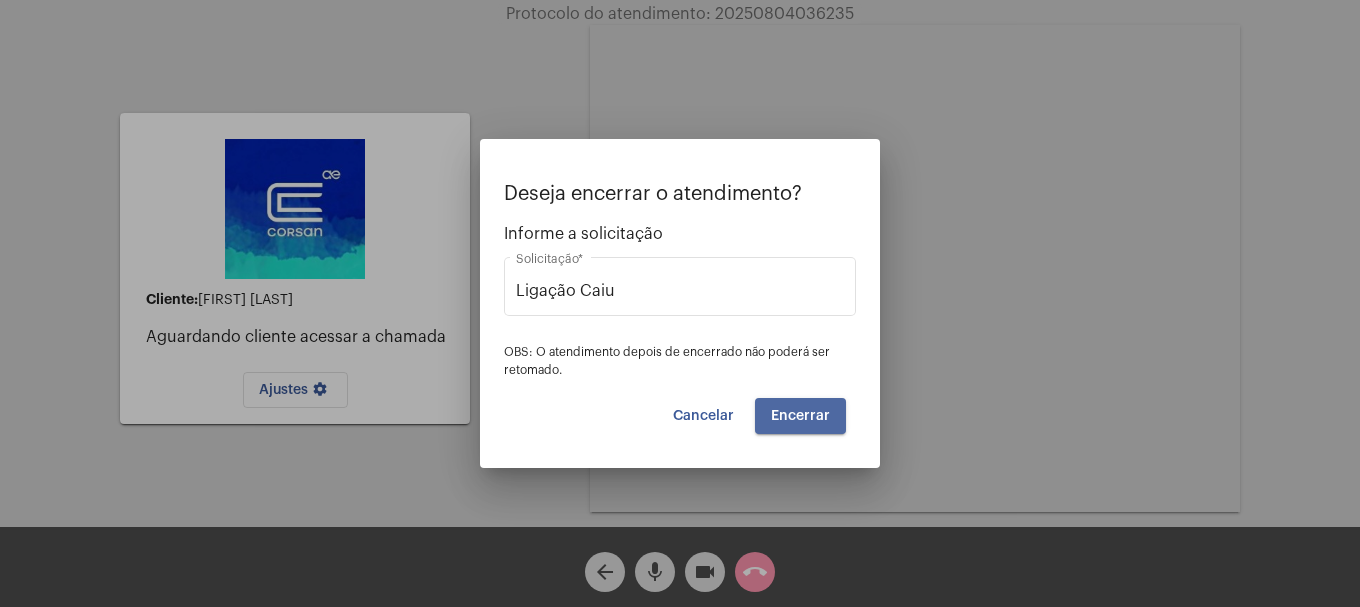 click on "Encerrar" at bounding box center [800, 416] 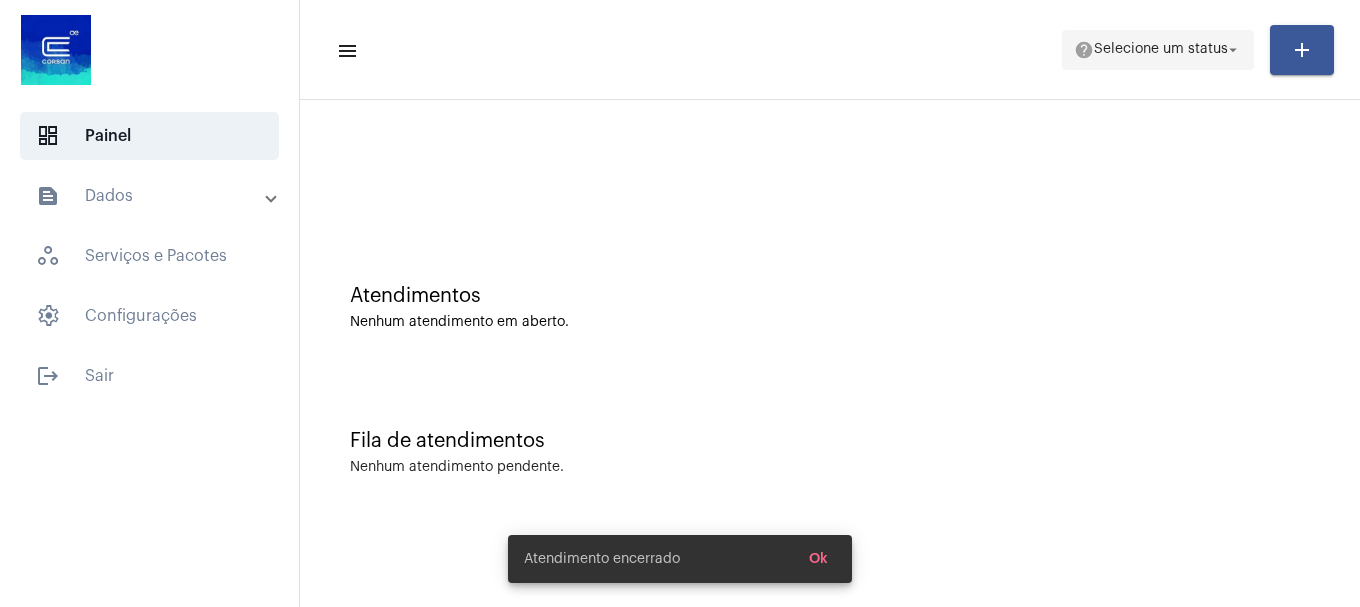 click on "help  Selecione um status arrow_drop_down" 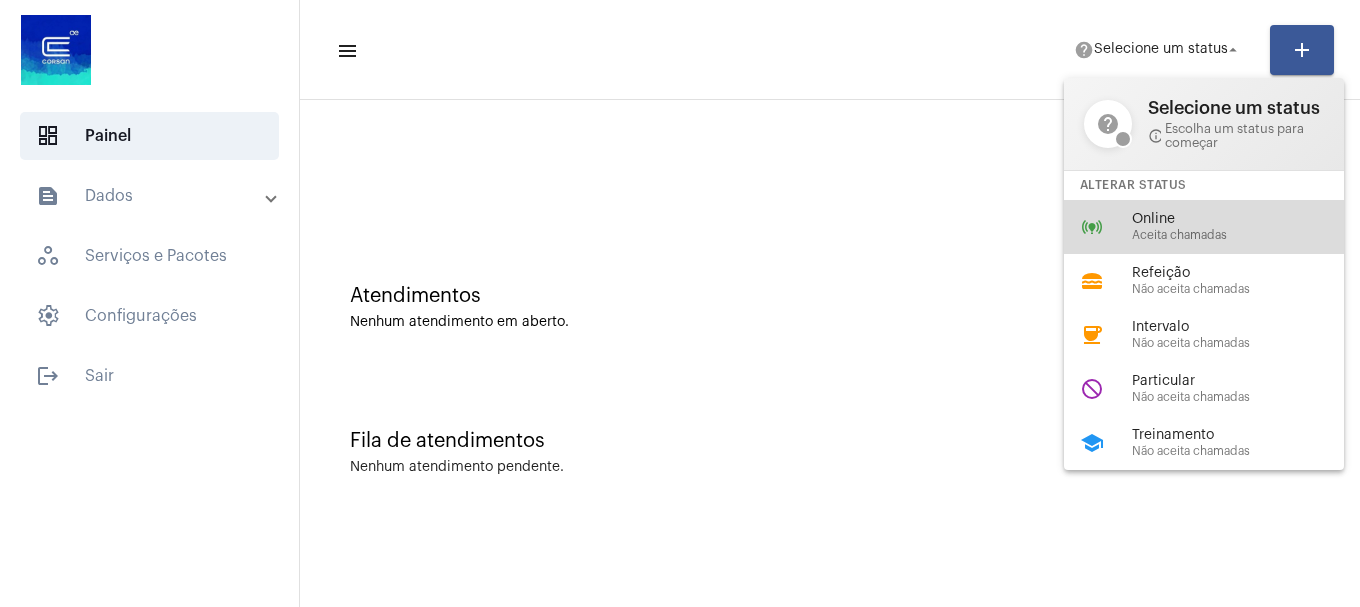 click on "online_prediction  Online Aceita chamadas" at bounding box center (1220, 227) 